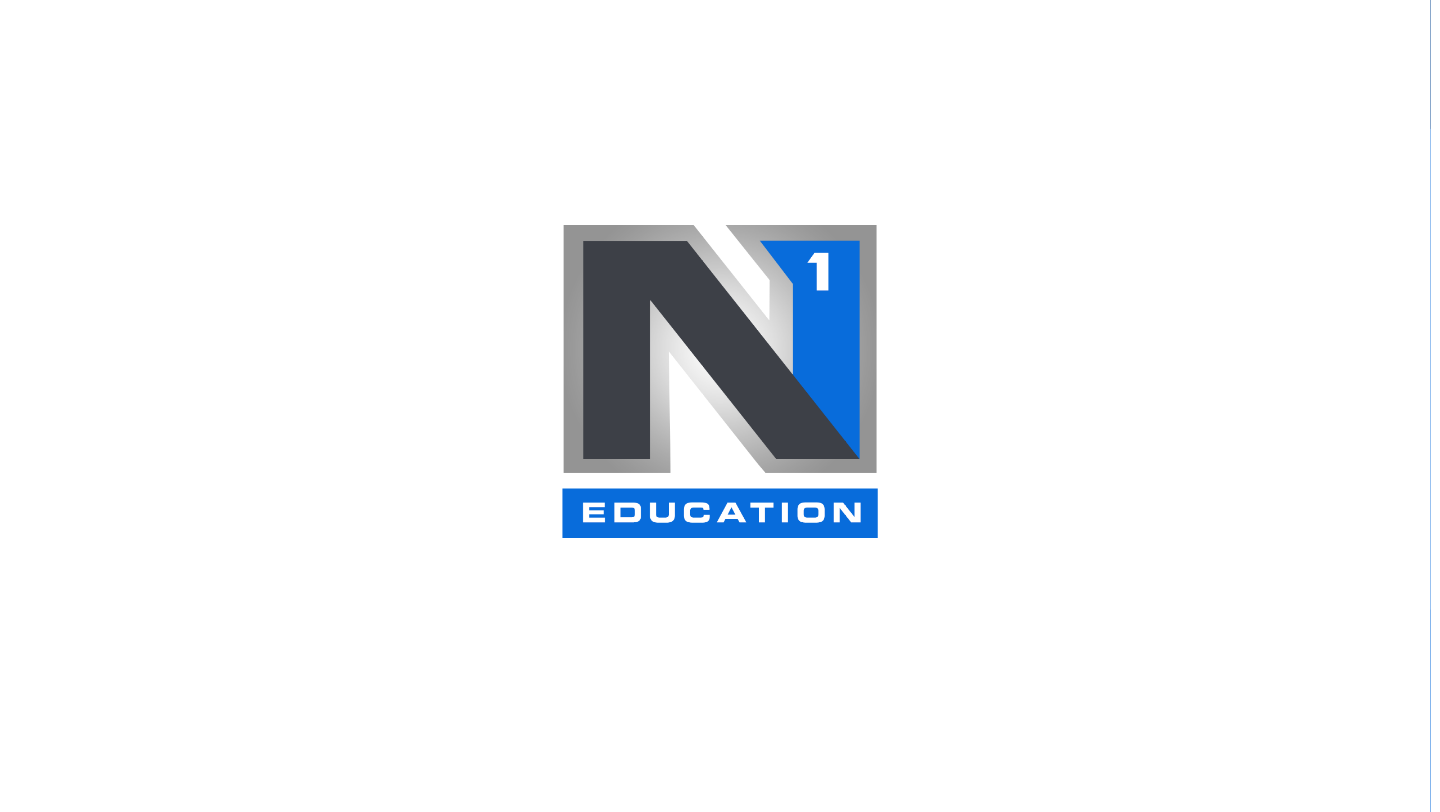 scroll, scrollTop: 0, scrollLeft: 0, axis: both 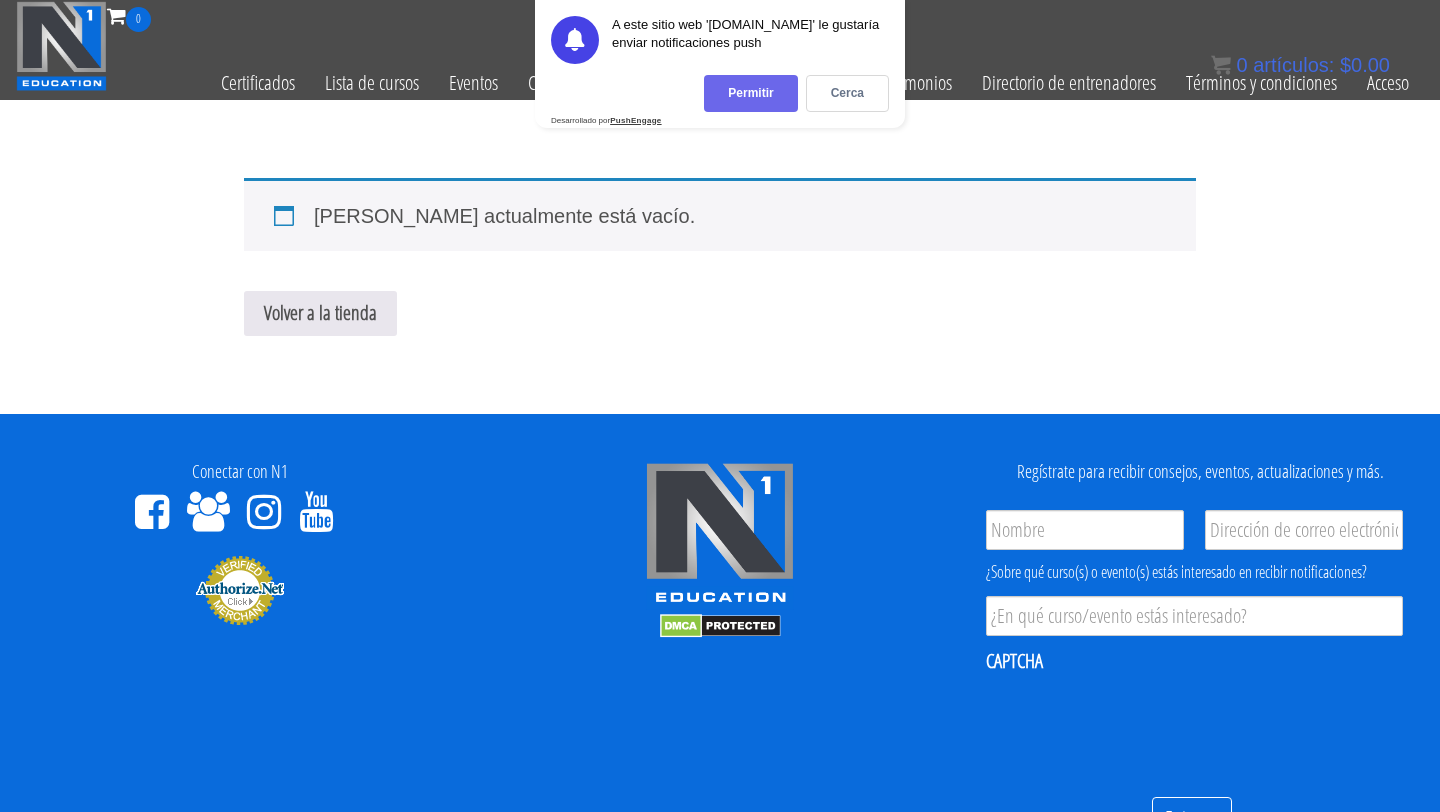 click on "Permitir" at bounding box center (750, 93) 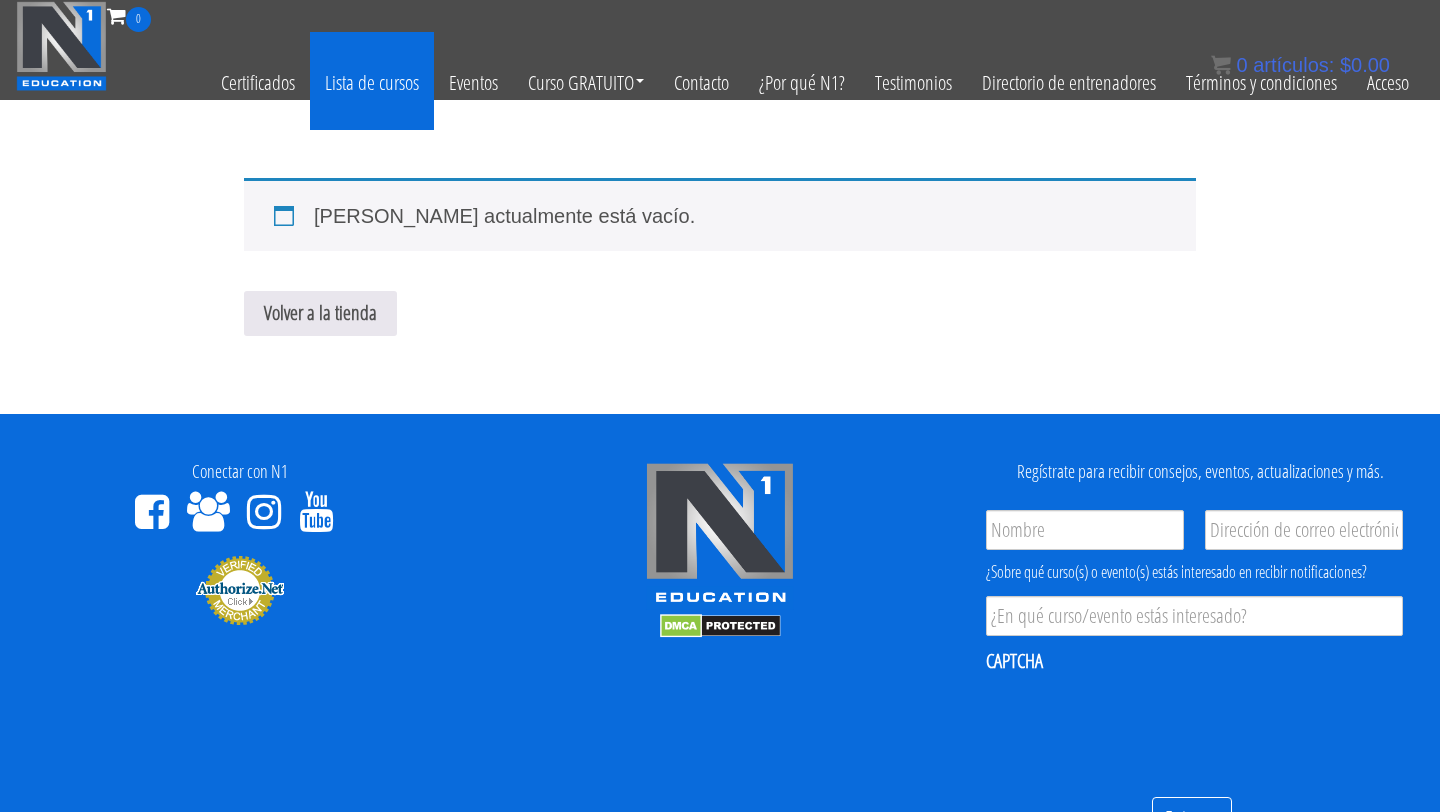 click on "Lista de cursos" at bounding box center [372, 81] 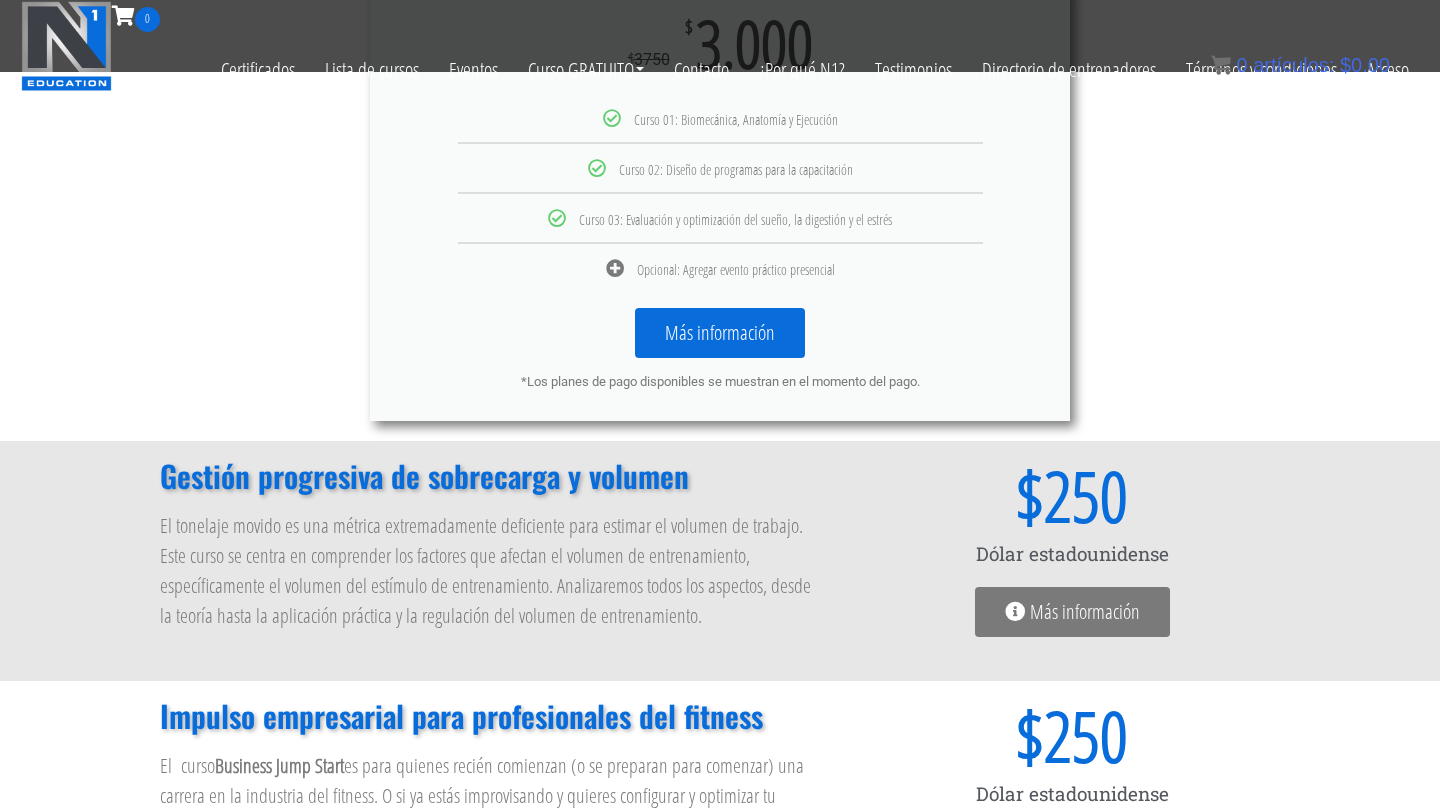 scroll, scrollTop: 1321, scrollLeft: 0, axis: vertical 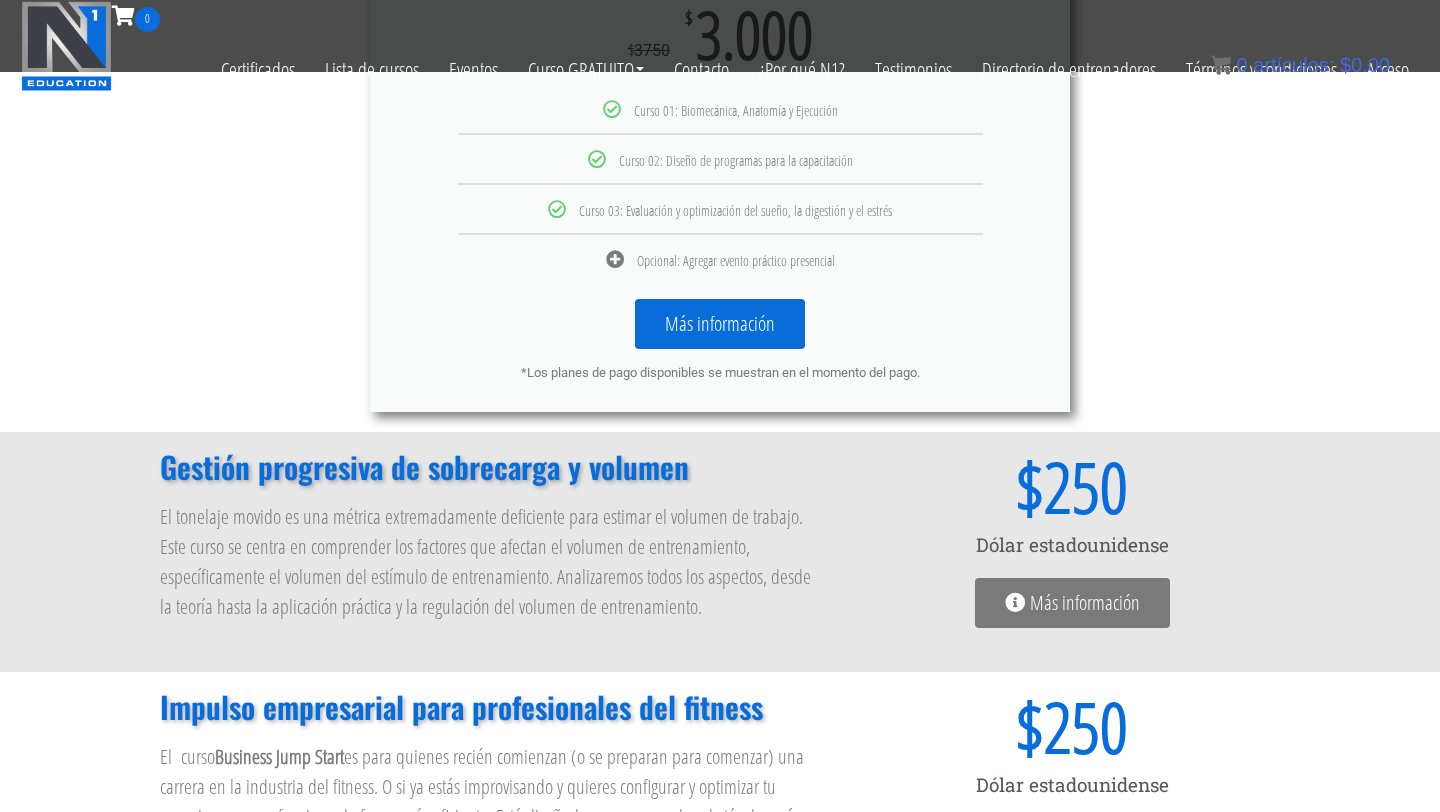 click on "Más información" at bounding box center [1085, 602] 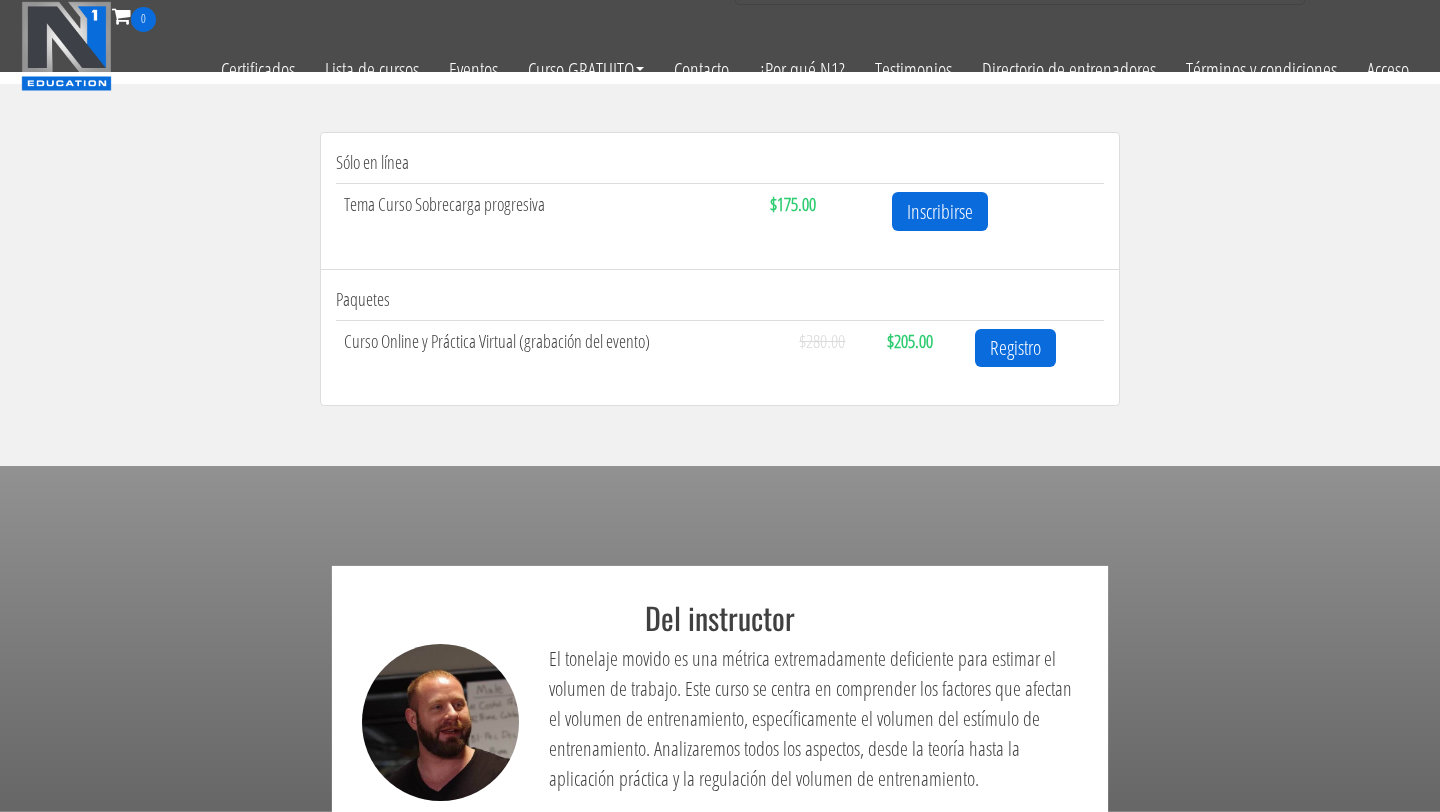 scroll, scrollTop: 646, scrollLeft: 0, axis: vertical 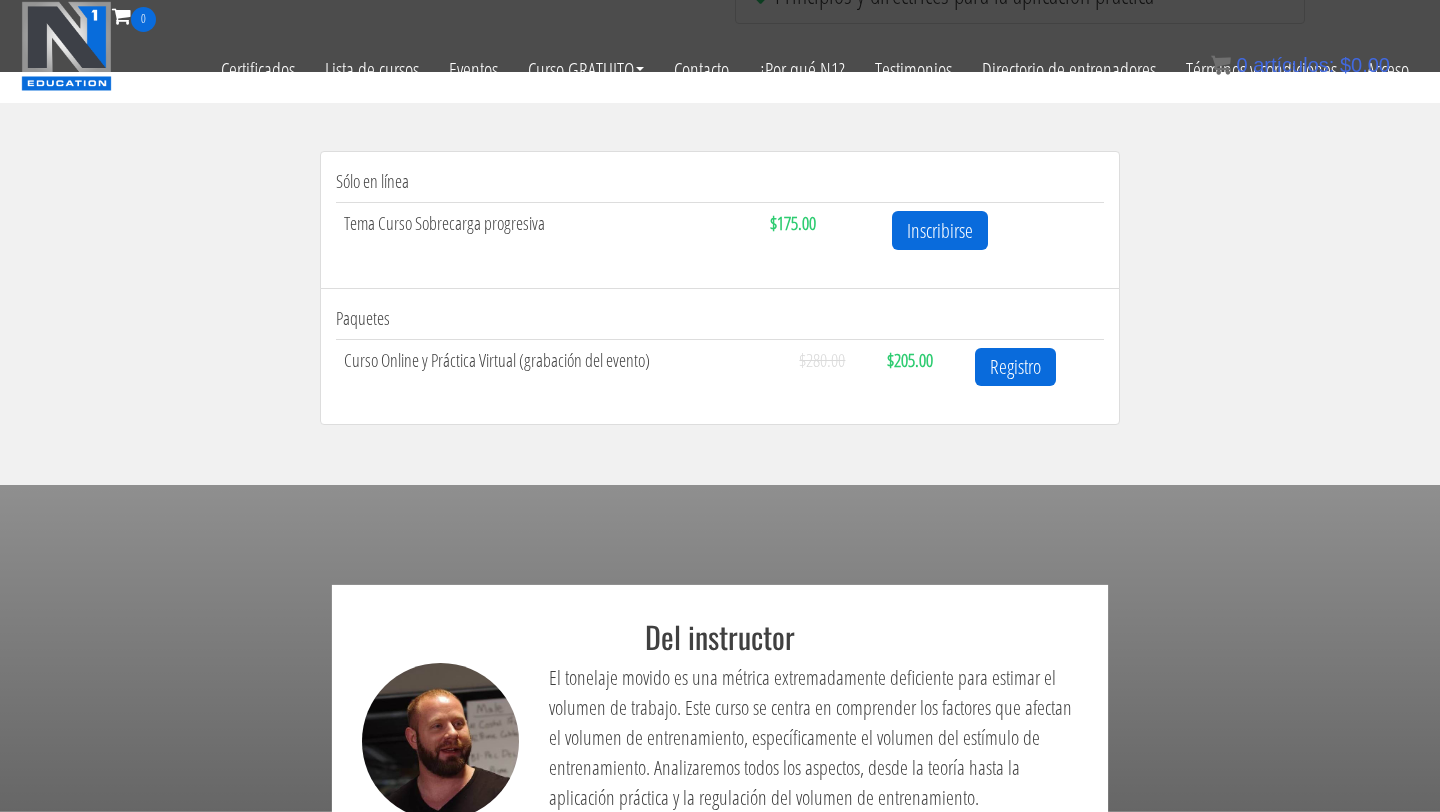 click on "$205.00" at bounding box center (910, 360) 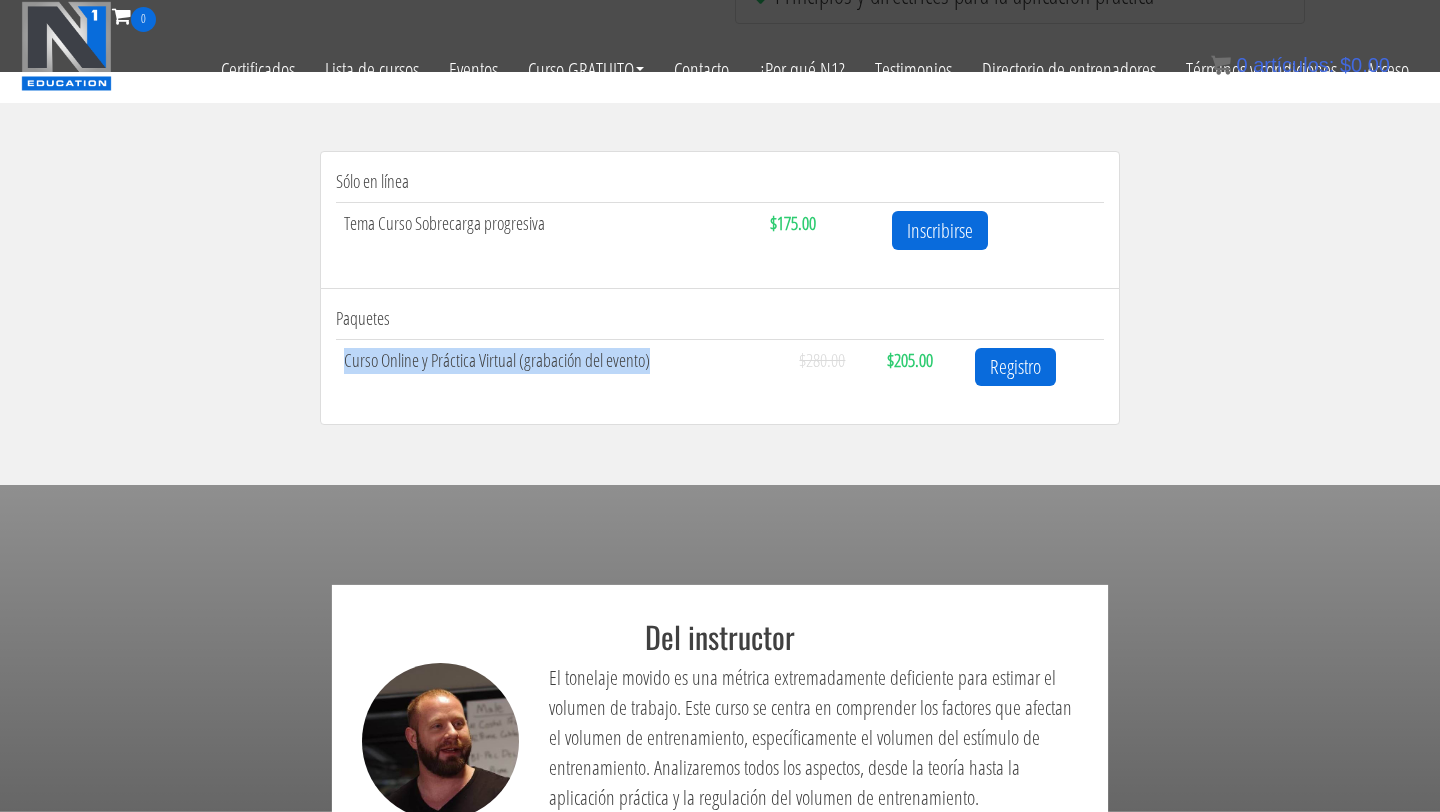 drag, startPoint x: 342, startPoint y: 364, endPoint x: 673, endPoint y: 355, distance: 331.12234 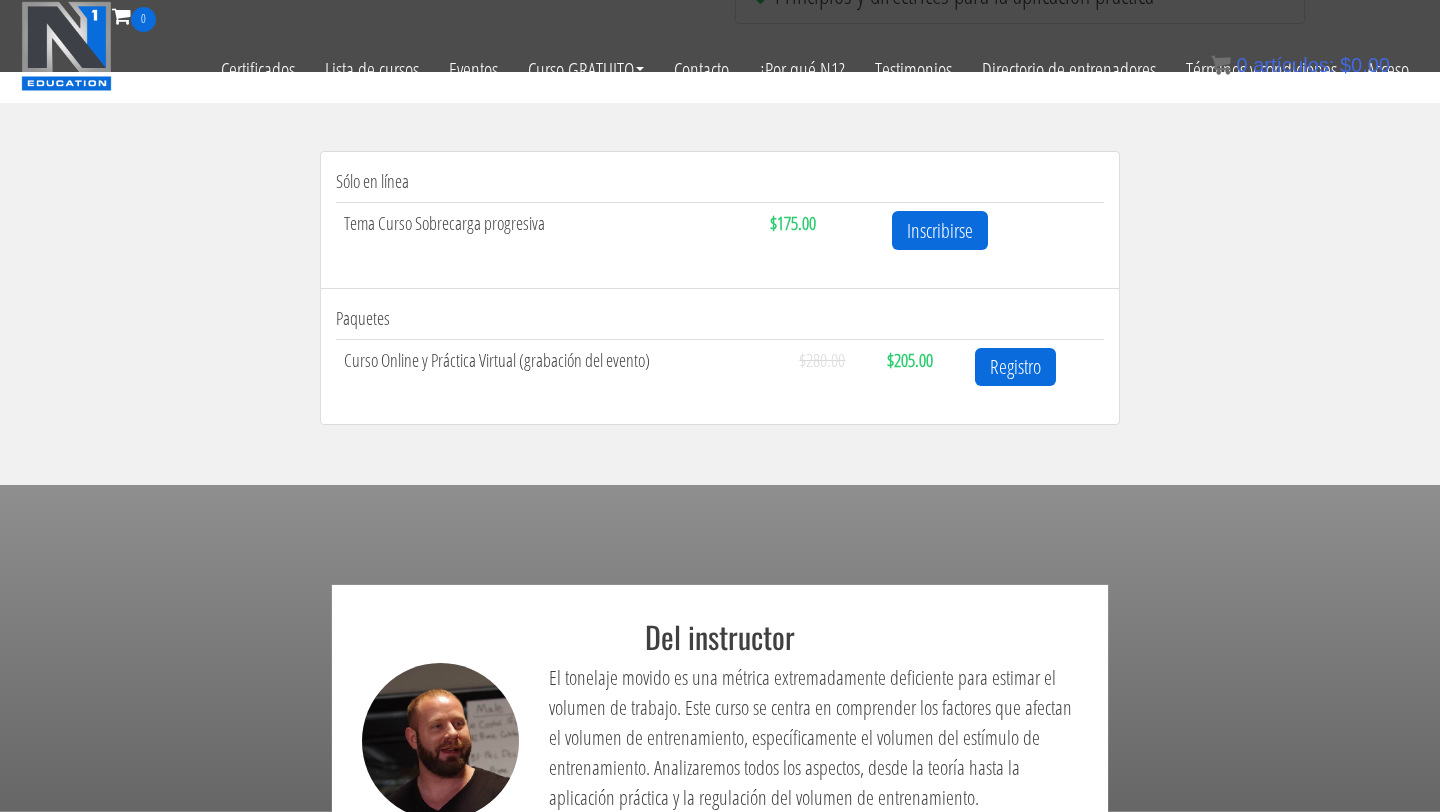 click on "Paquetes
Curso Online y Práctica Virtual (grabación del evento)
$280.00
$205.00
Registro" at bounding box center (720, 357) 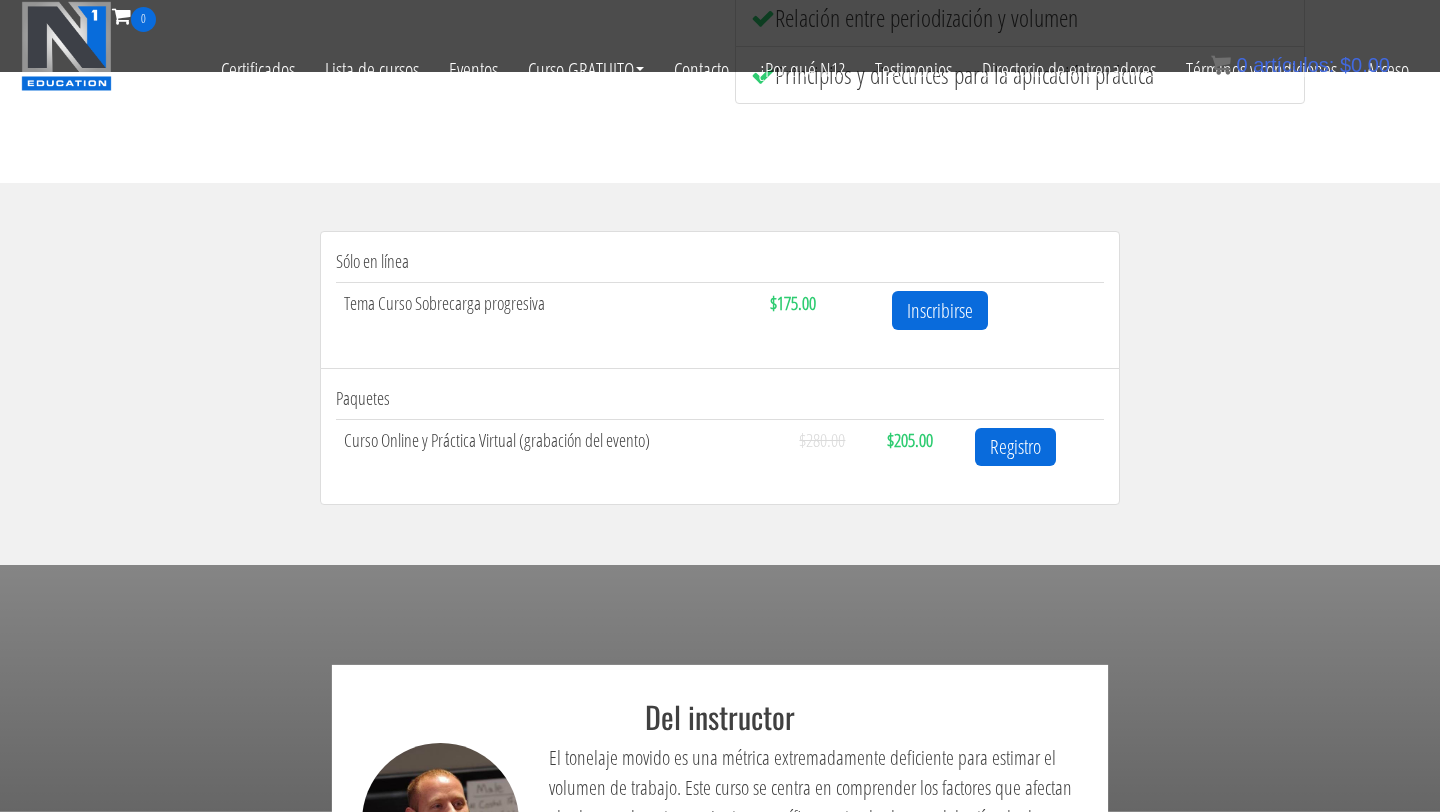 scroll, scrollTop: 554, scrollLeft: 0, axis: vertical 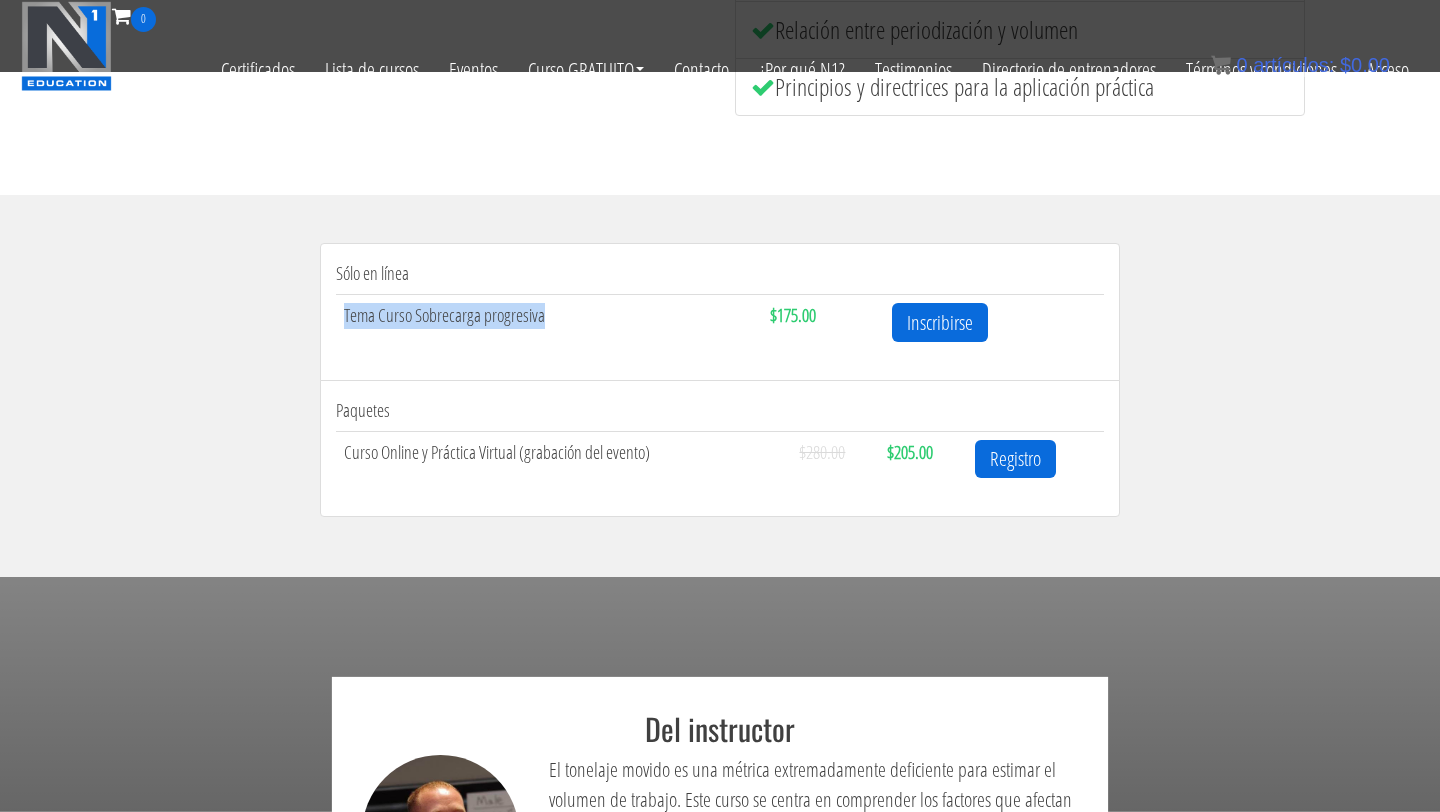 drag, startPoint x: 338, startPoint y: 315, endPoint x: 557, endPoint y: 313, distance: 219.00912 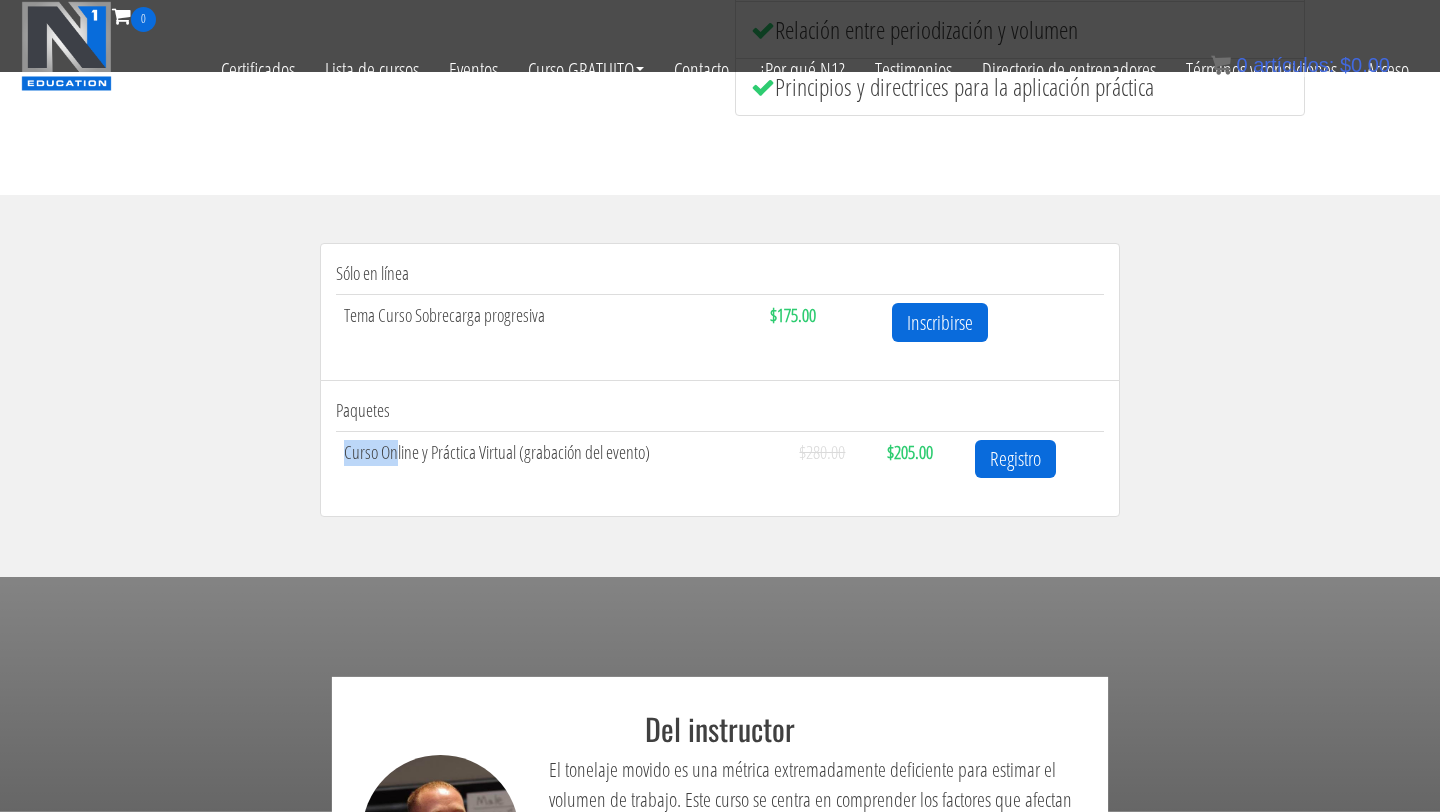 drag, startPoint x: 340, startPoint y: 458, endPoint x: 395, endPoint y: 459, distance: 55.00909 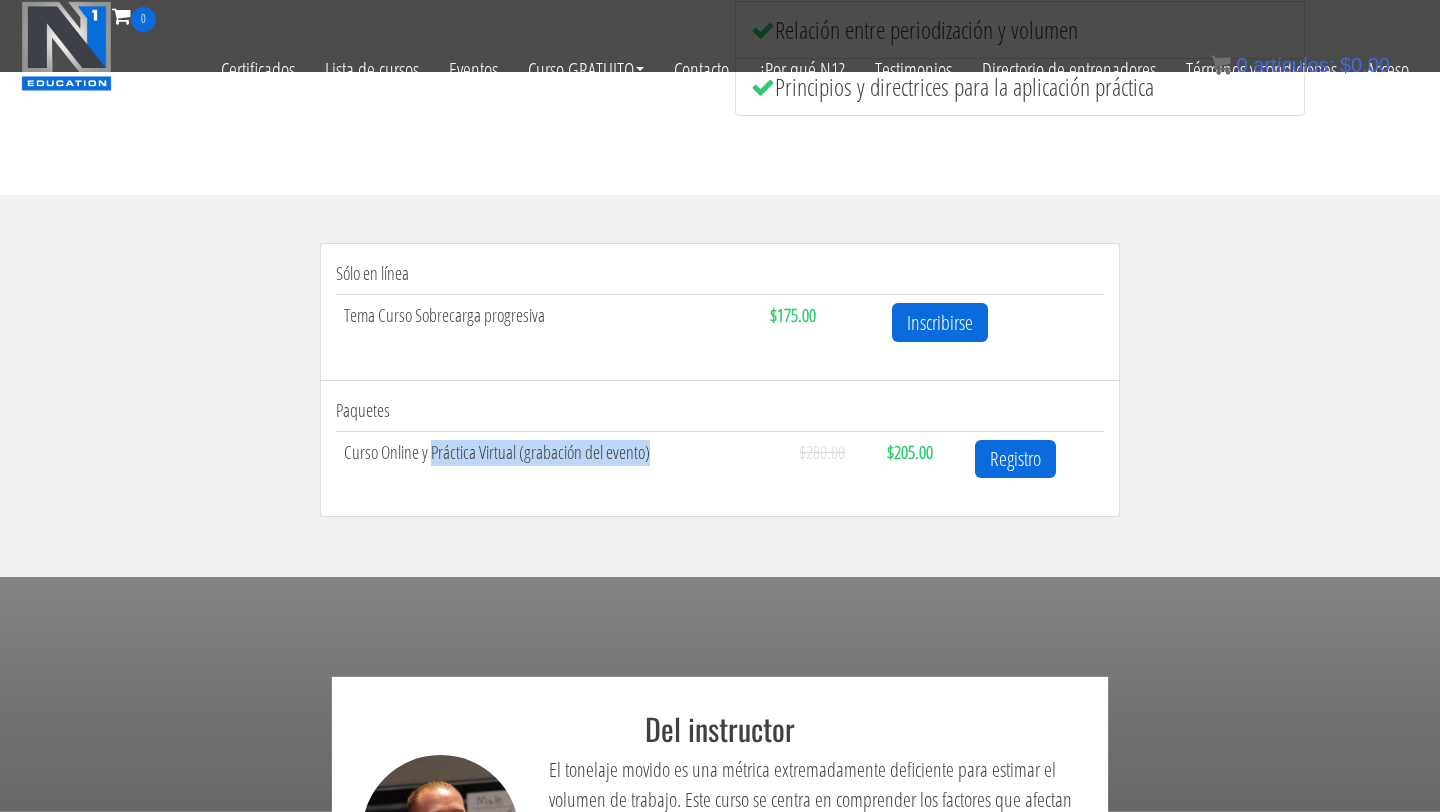 drag, startPoint x: 434, startPoint y: 456, endPoint x: 679, endPoint y: 447, distance: 245.16525 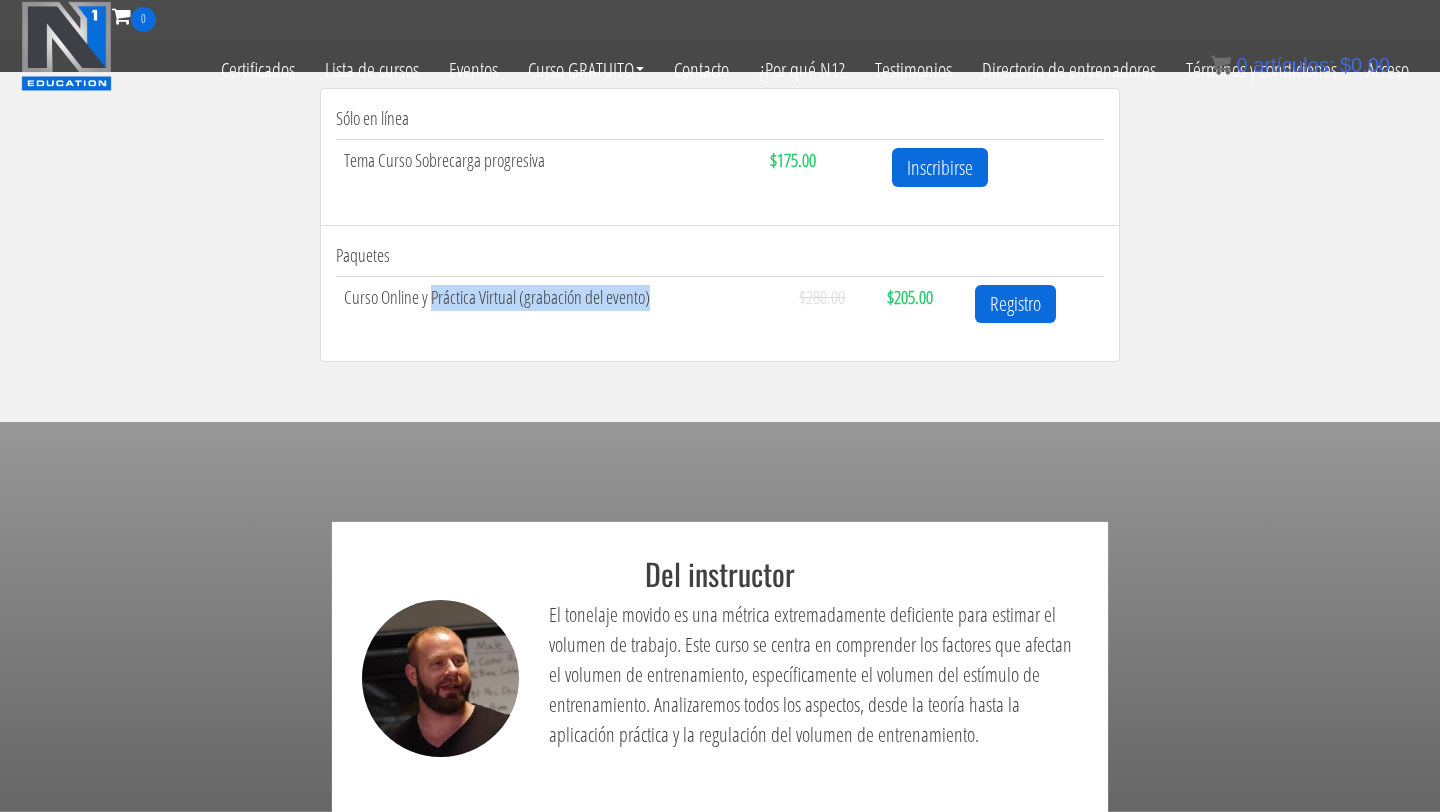 scroll, scrollTop: 681, scrollLeft: 0, axis: vertical 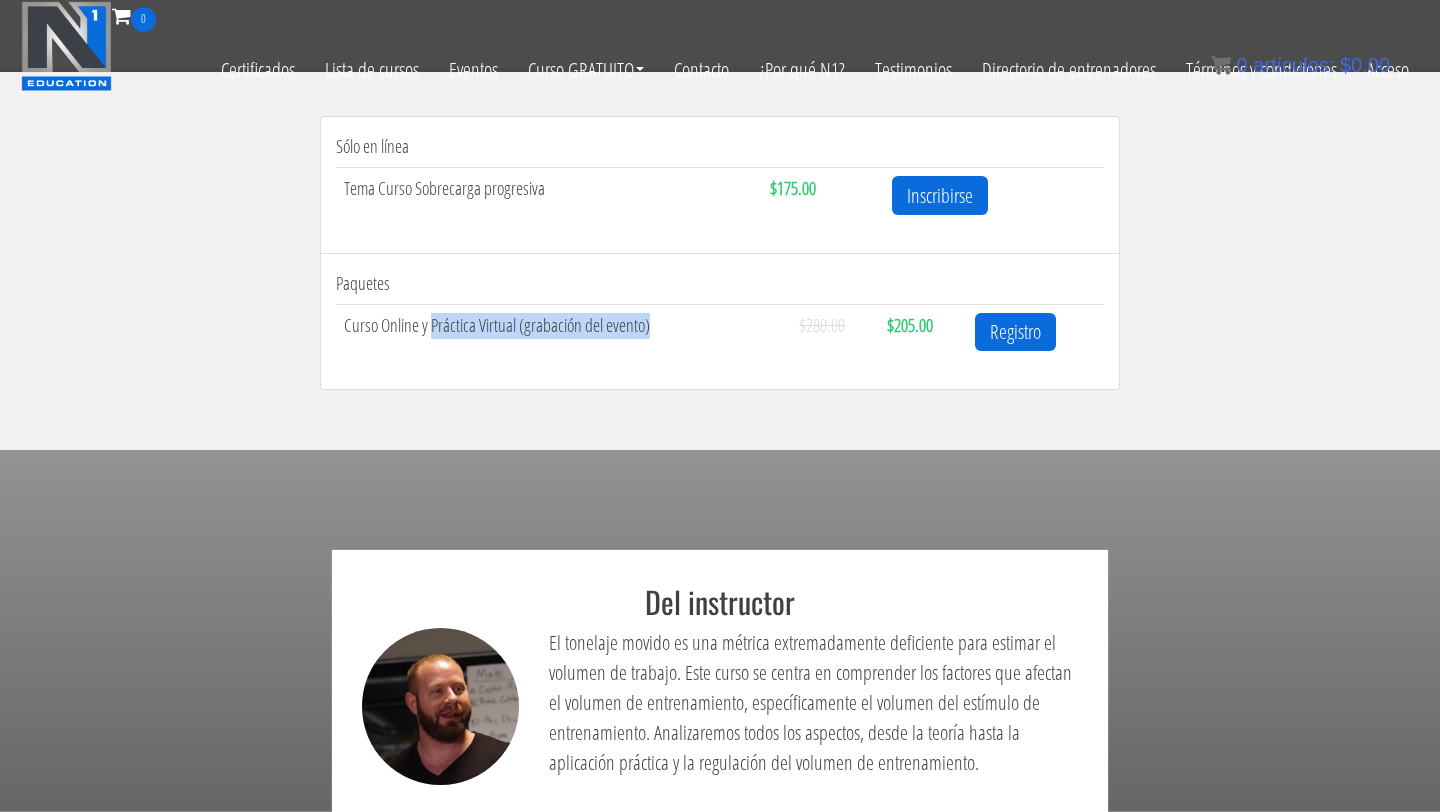 click on "Curso Online y Práctica Virtual (grabación del evento)" at bounding box center [563, 331] 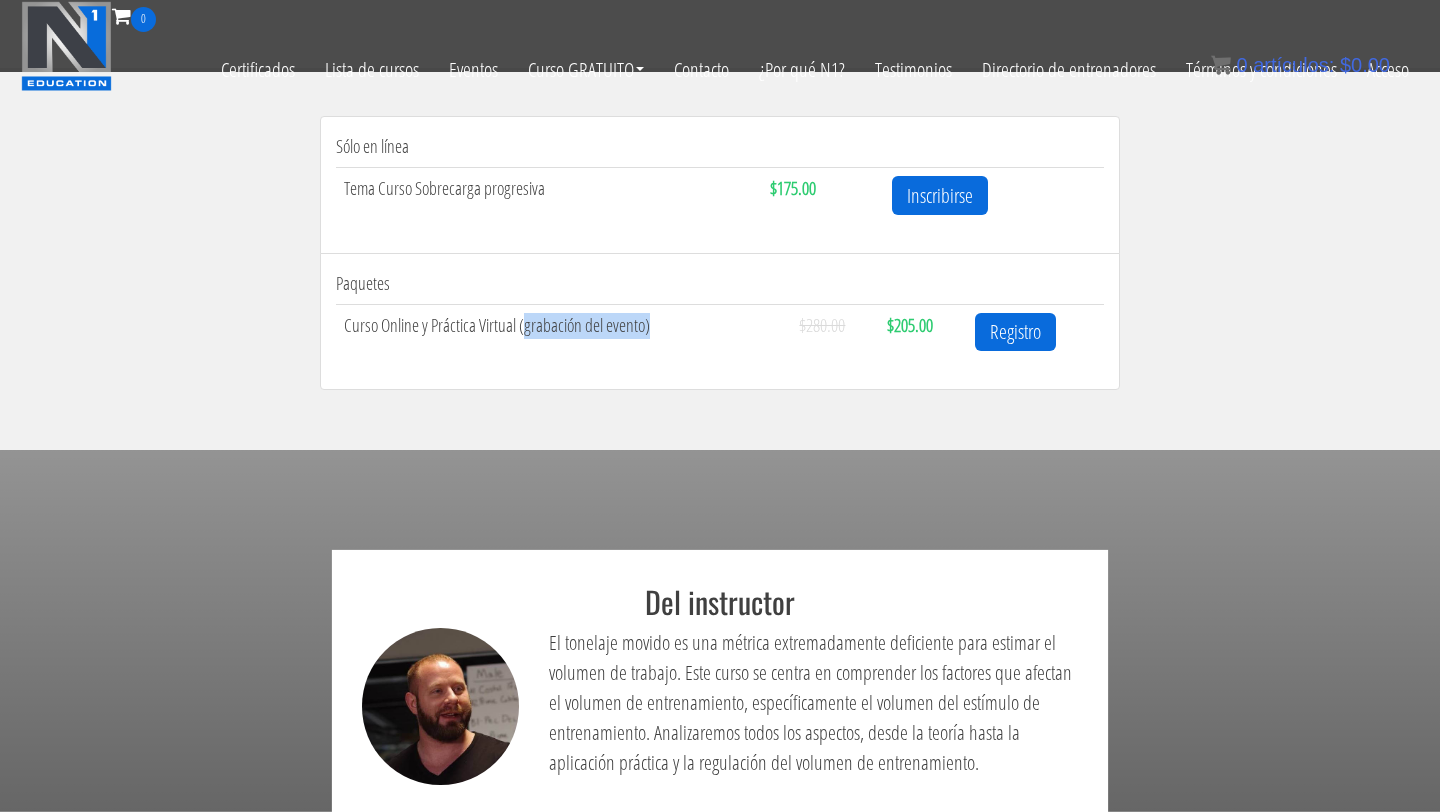 drag, startPoint x: 525, startPoint y: 328, endPoint x: 701, endPoint y: 328, distance: 176 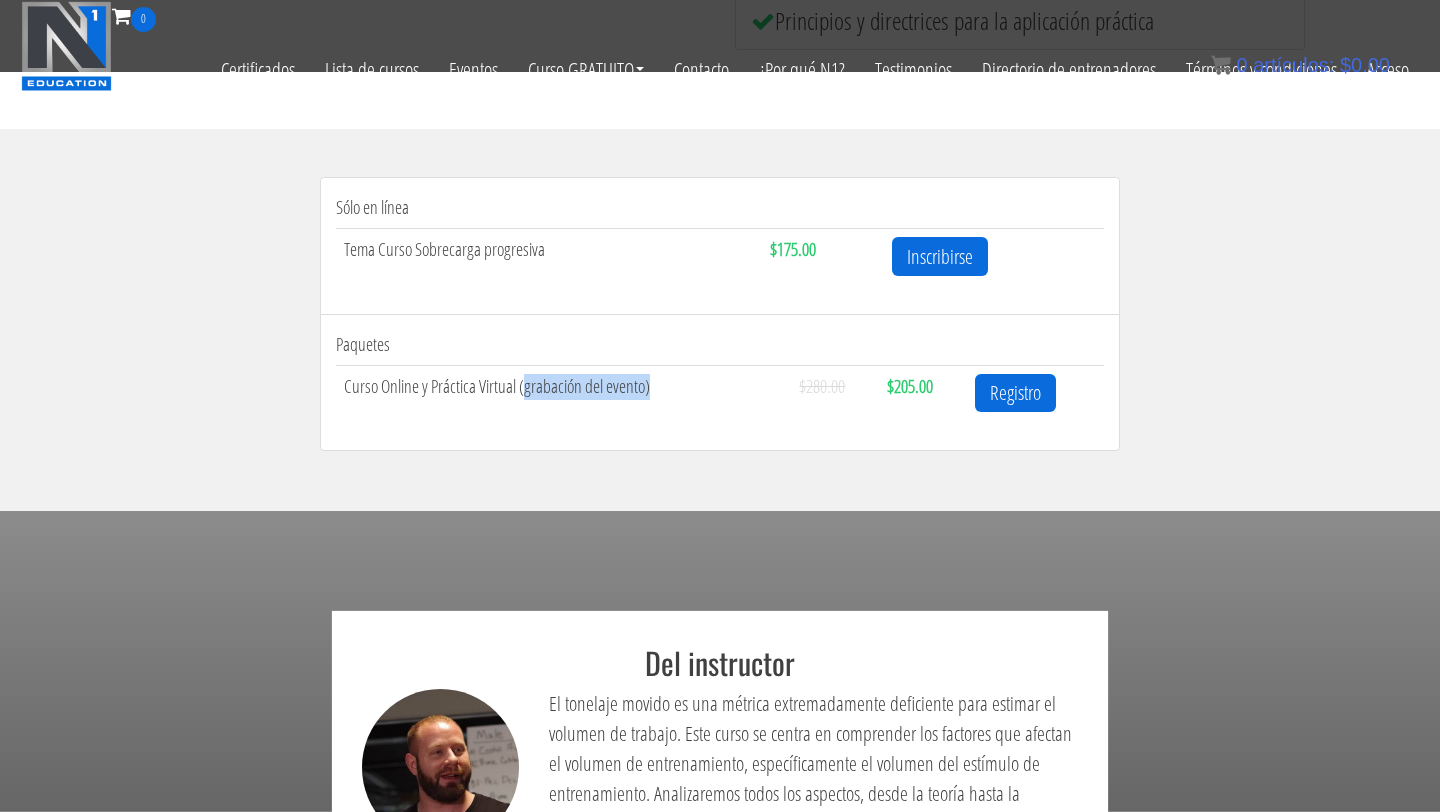 scroll, scrollTop: 621, scrollLeft: 0, axis: vertical 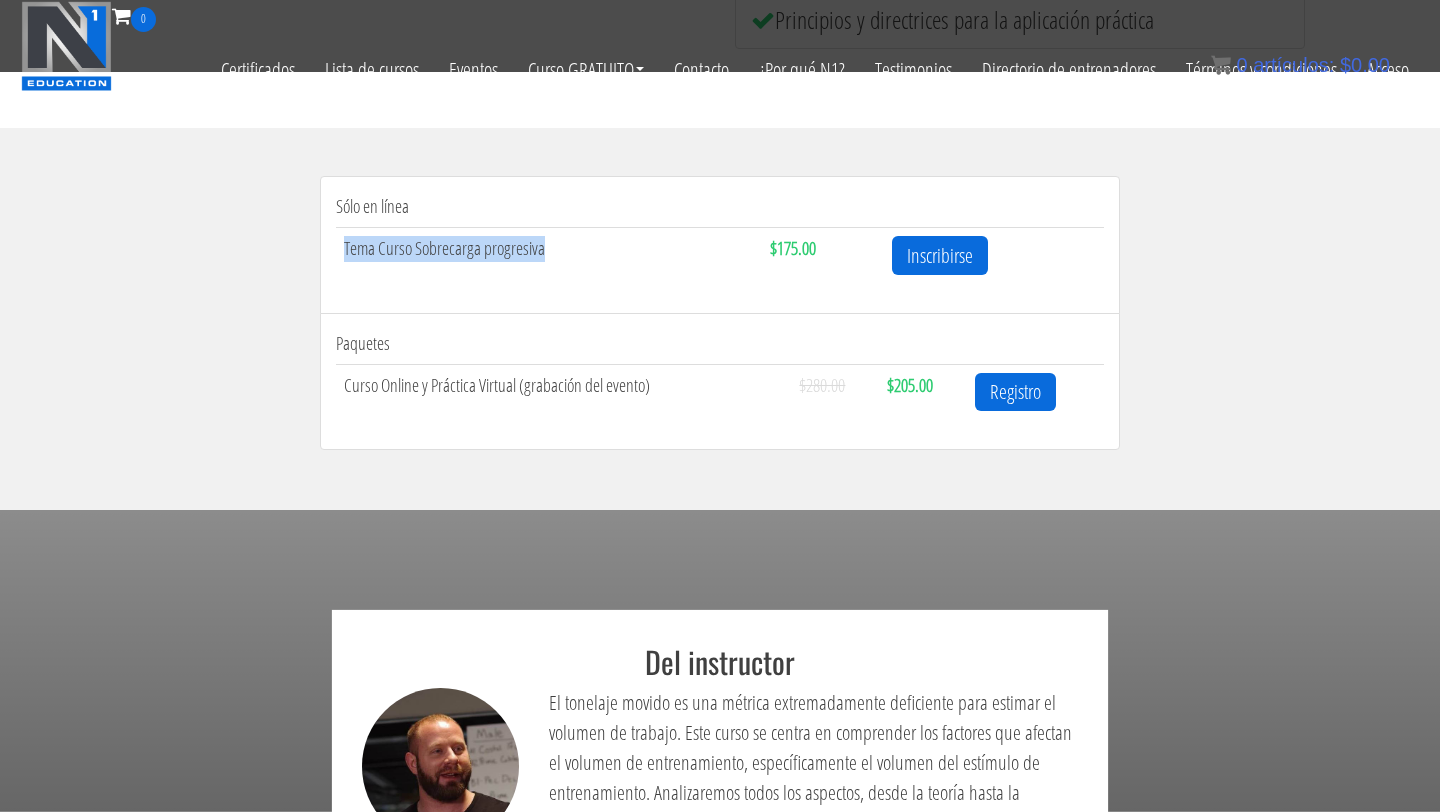 drag, startPoint x: 342, startPoint y: 253, endPoint x: 592, endPoint y: 279, distance: 251.34836 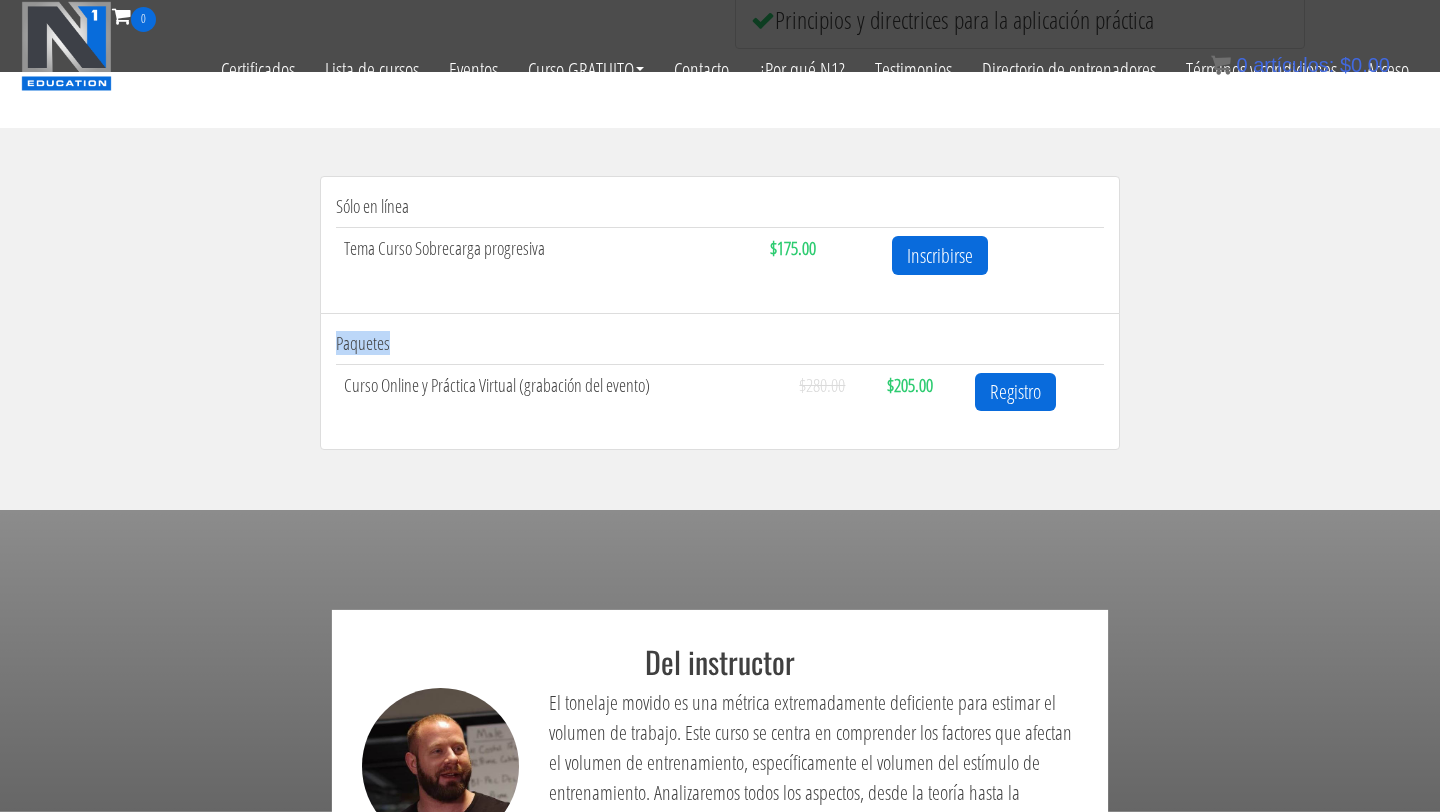drag, startPoint x: 336, startPoint y: 390, endPoint x: 602, endPoint y: 474, distance: 278.94803 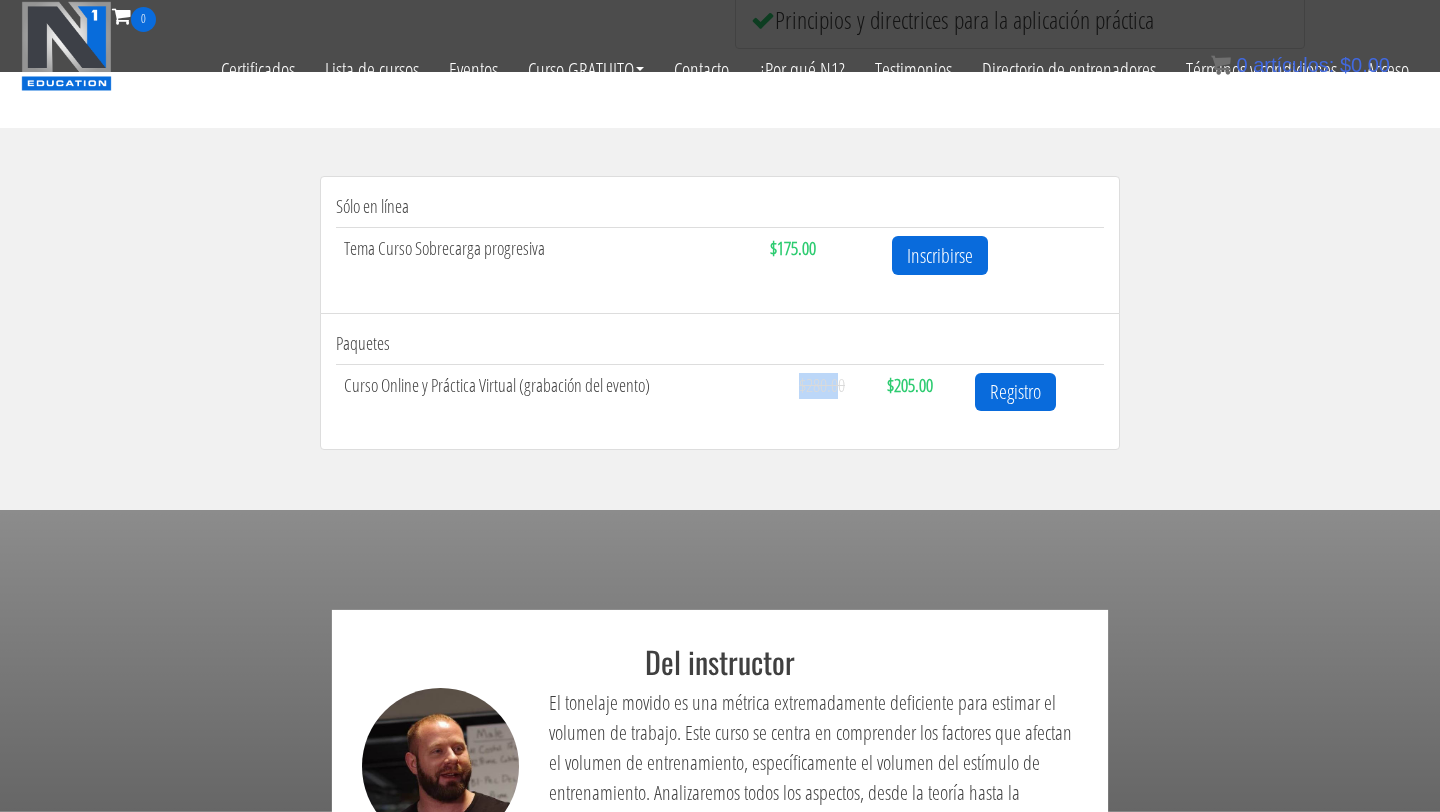 drag, startPoint x: 782, startPoint y: 395, endPoint x: 842, endPoint y: 393, distance: 60.033325 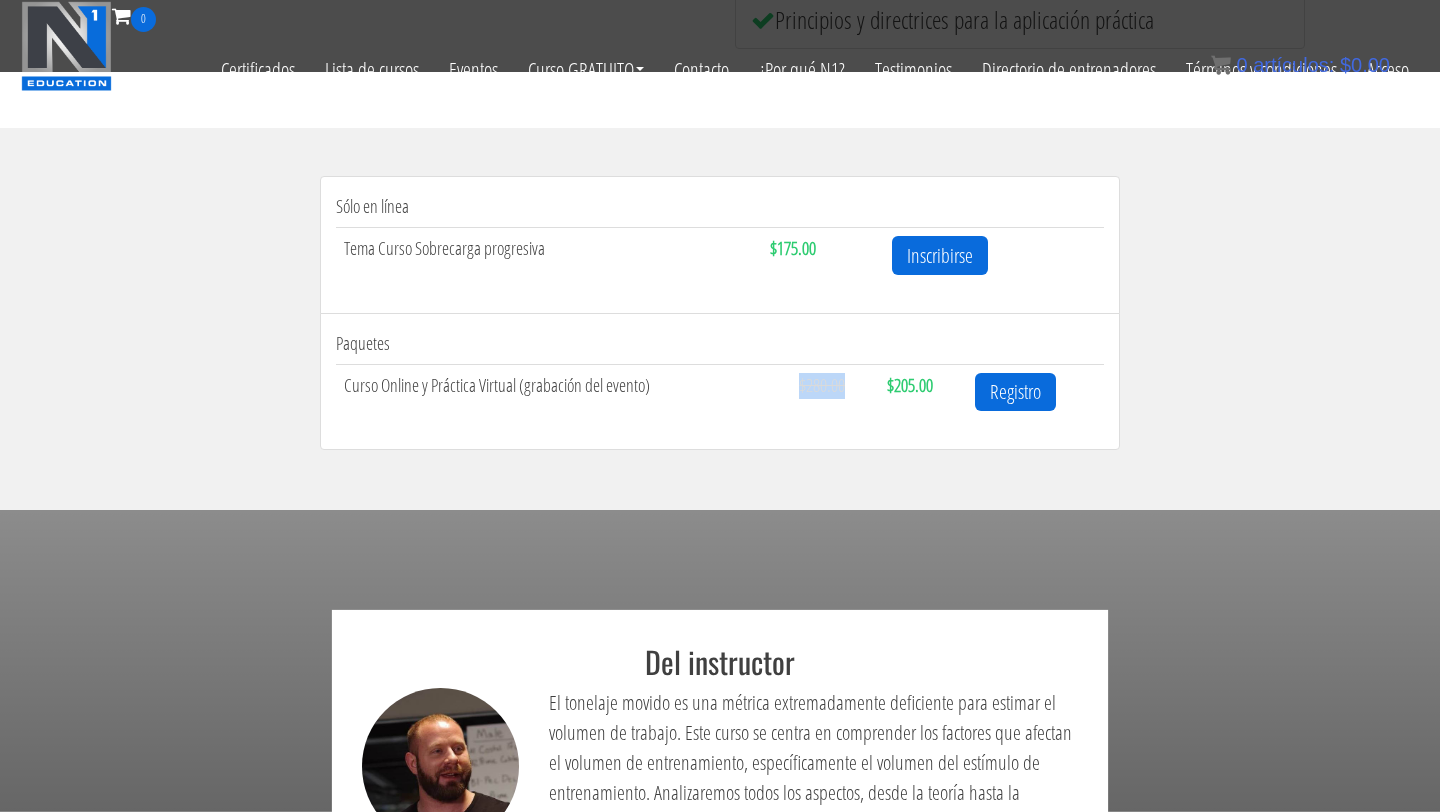 click on "Curso Online y Práctica Virtual (grabación del evento)" at bounding box center [563, 391] 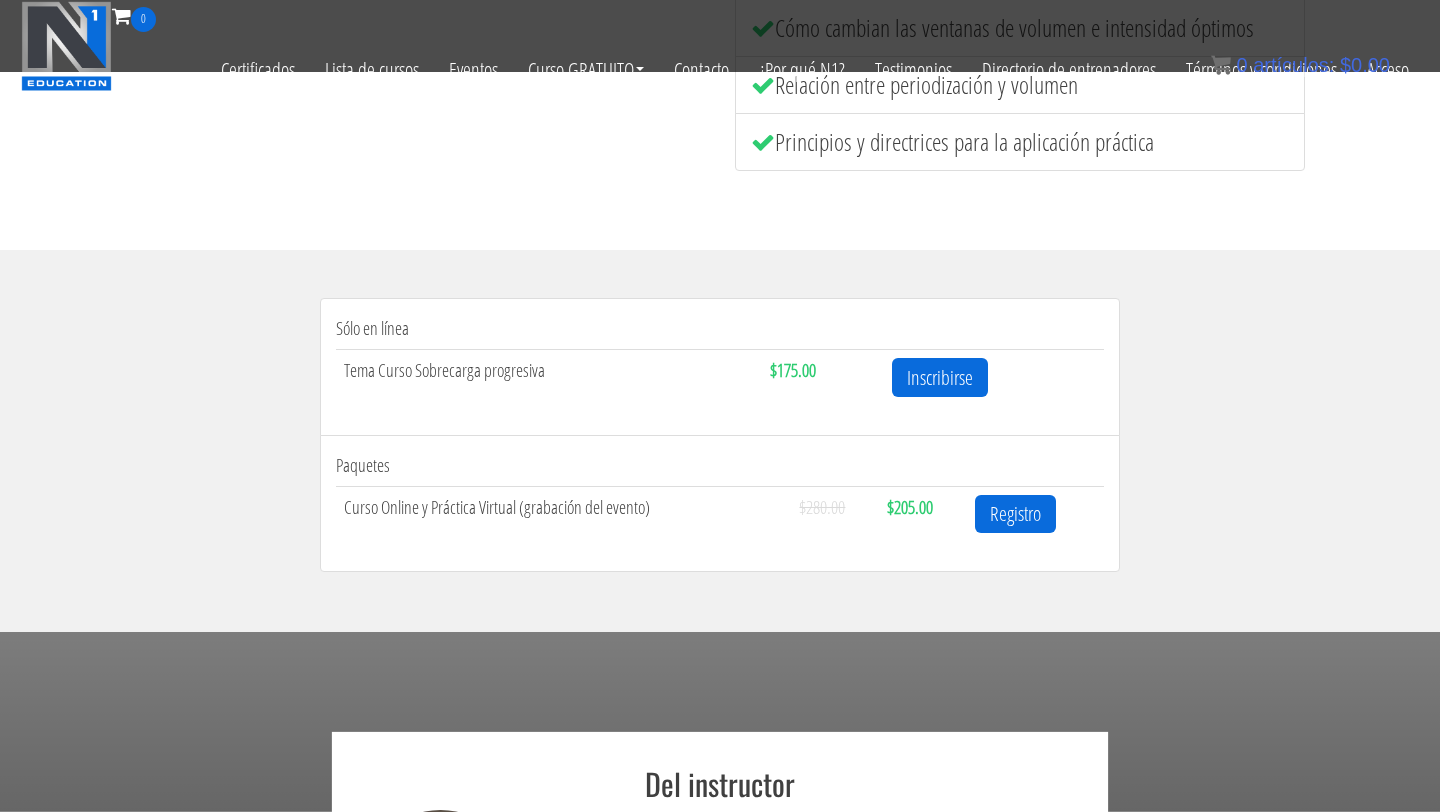 scroll, scrollTop: 480, scrollLeft: 0, axis: vertical 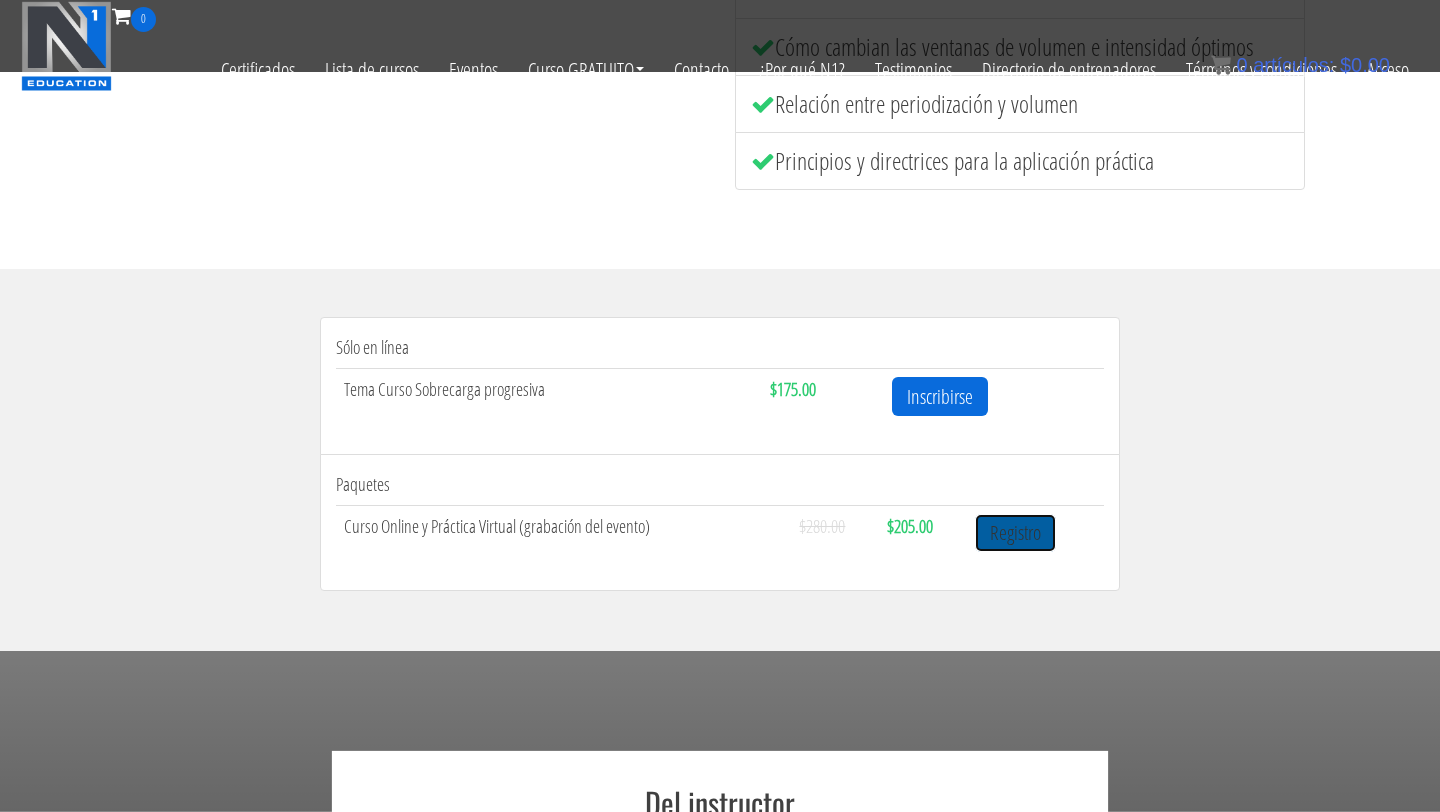 click on "Registro" at bounding box center [1015, 533] 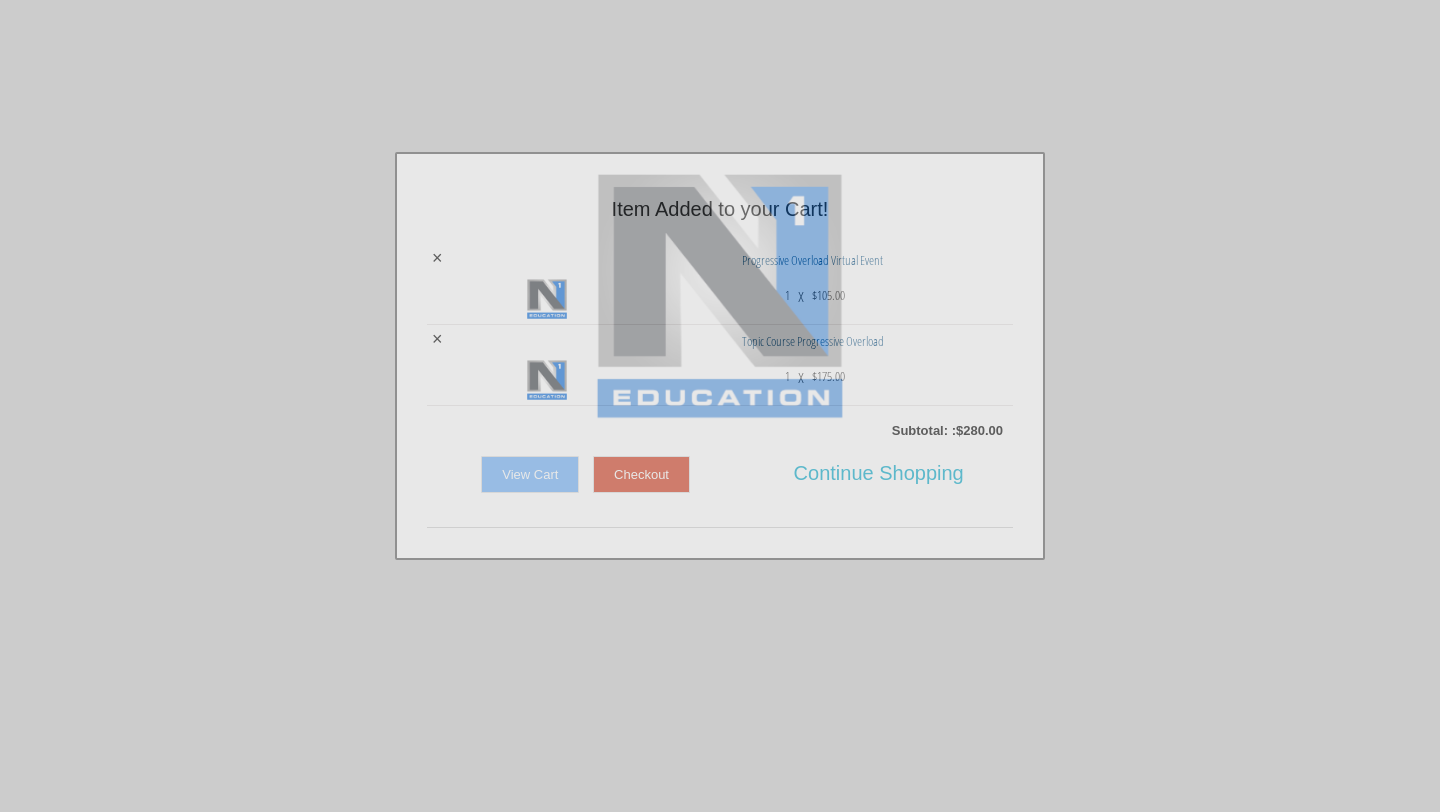 scroll, scrollTop: 0, scrollLeft: 0, axis: both 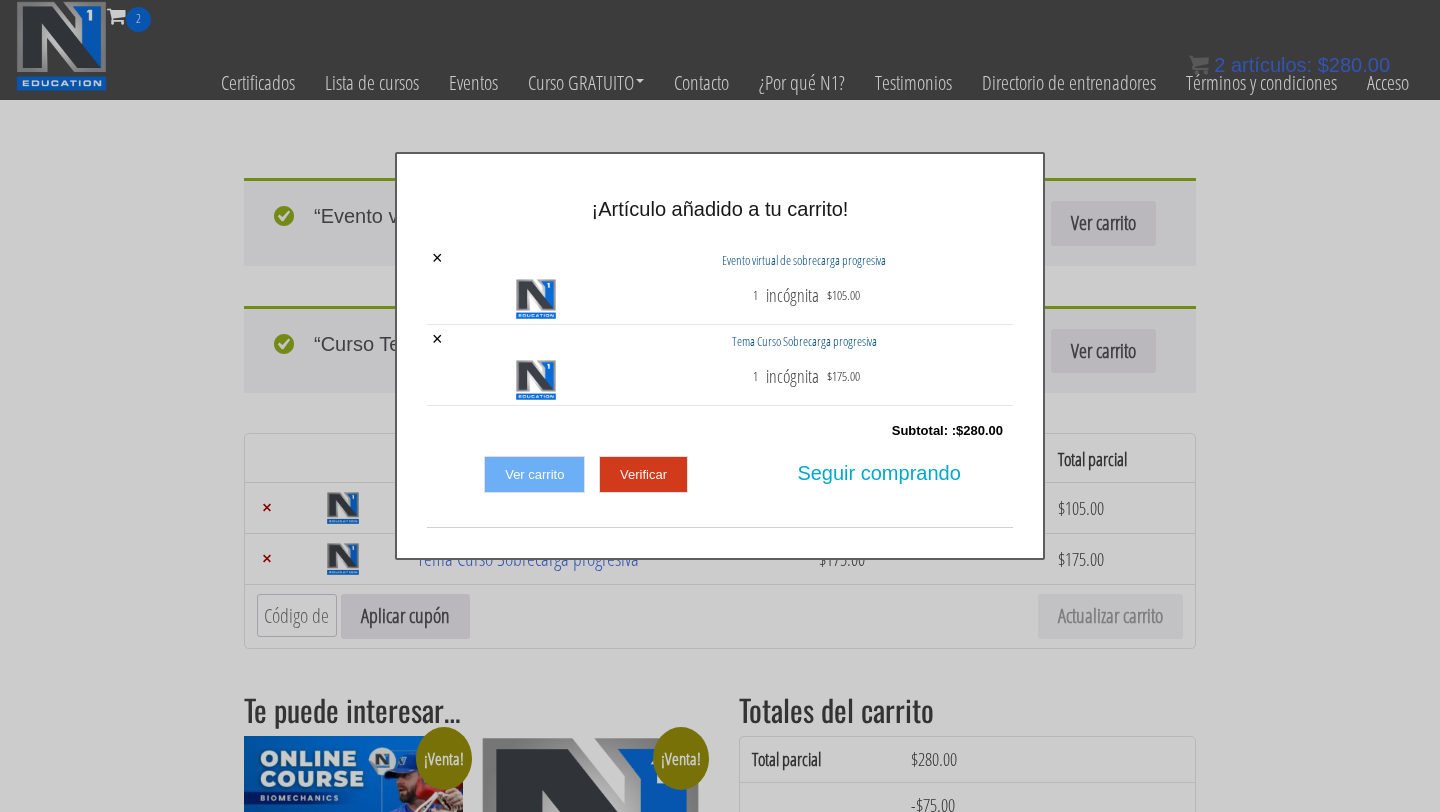 click on "Ver carrito" at bounding box center [534, 475] 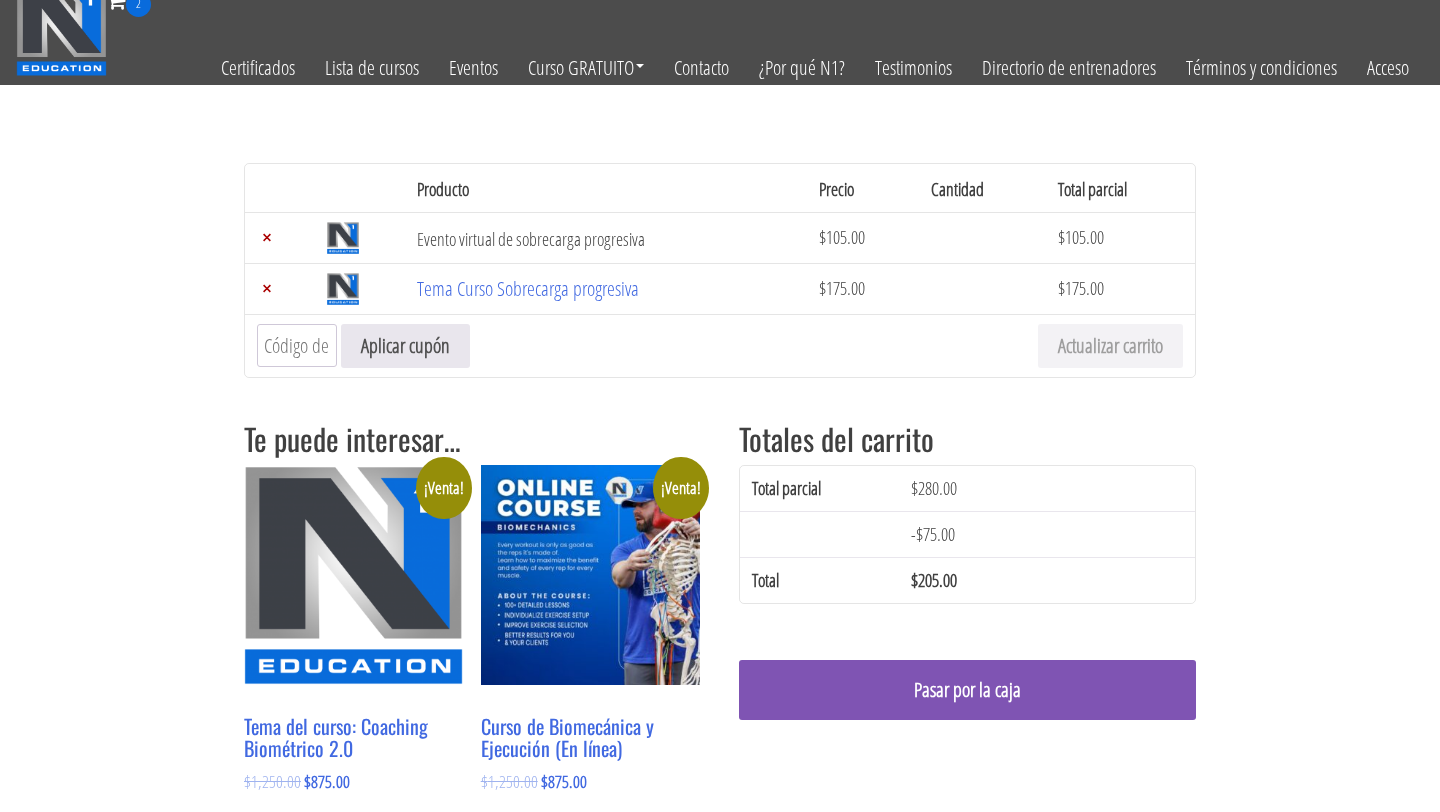 scroll, scrollTop: 19, scrollLeft: 0, axis: vertical 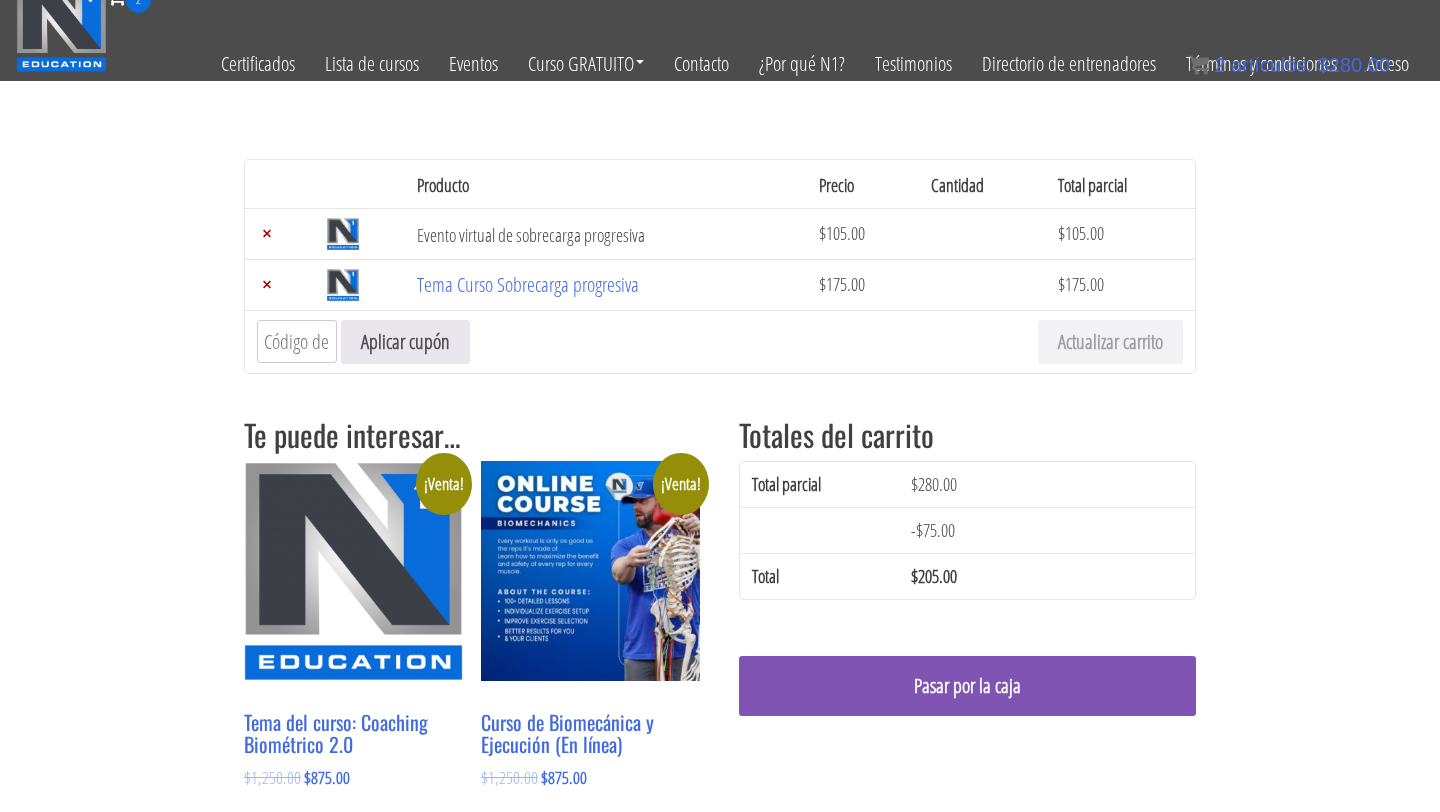 drag, startPoint x: 914, startPoint y: 533, endPoint x: 976, endPoint y: 531, distance: 62.03225 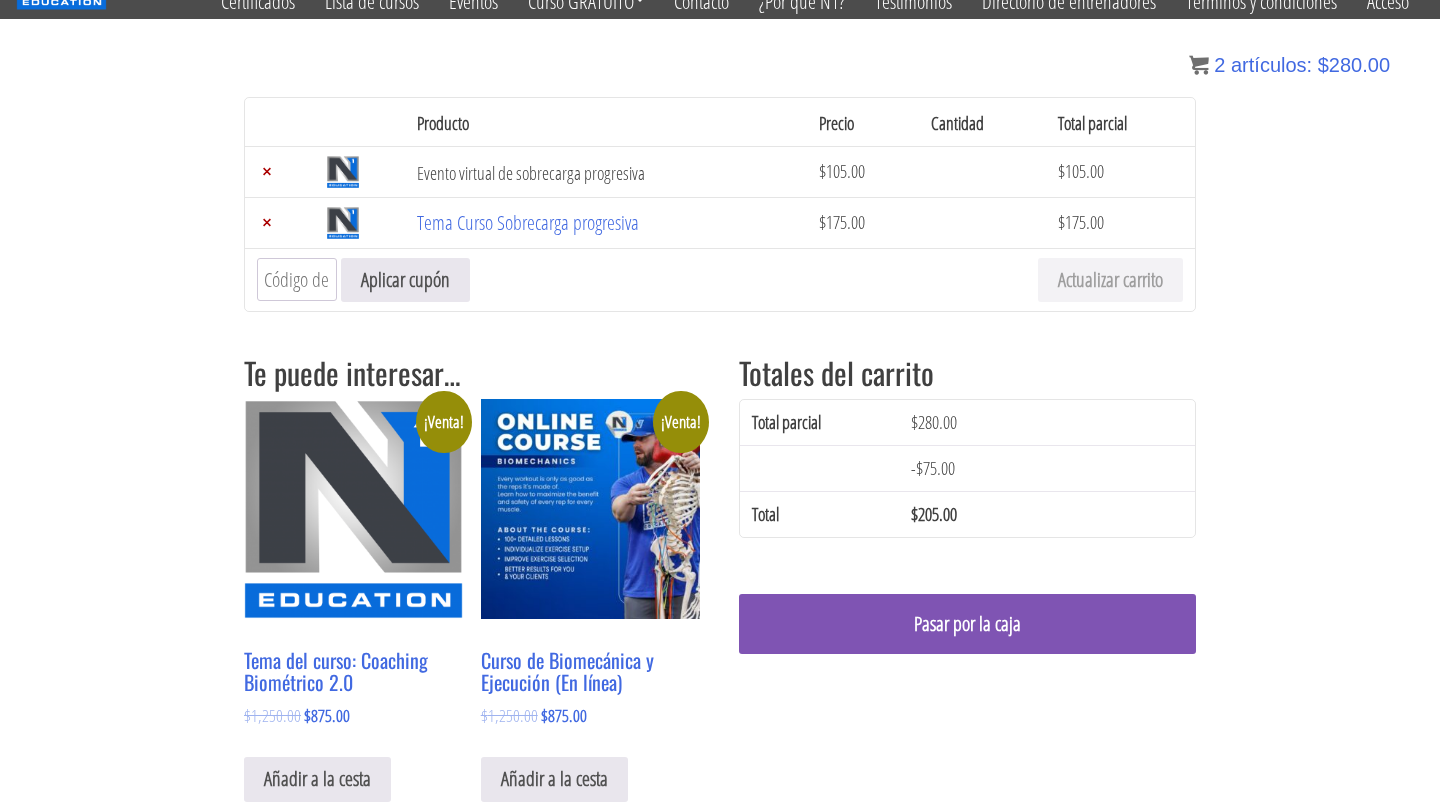 scroll, scrollTop: 89, scrollLeft: 0, axis: vertical 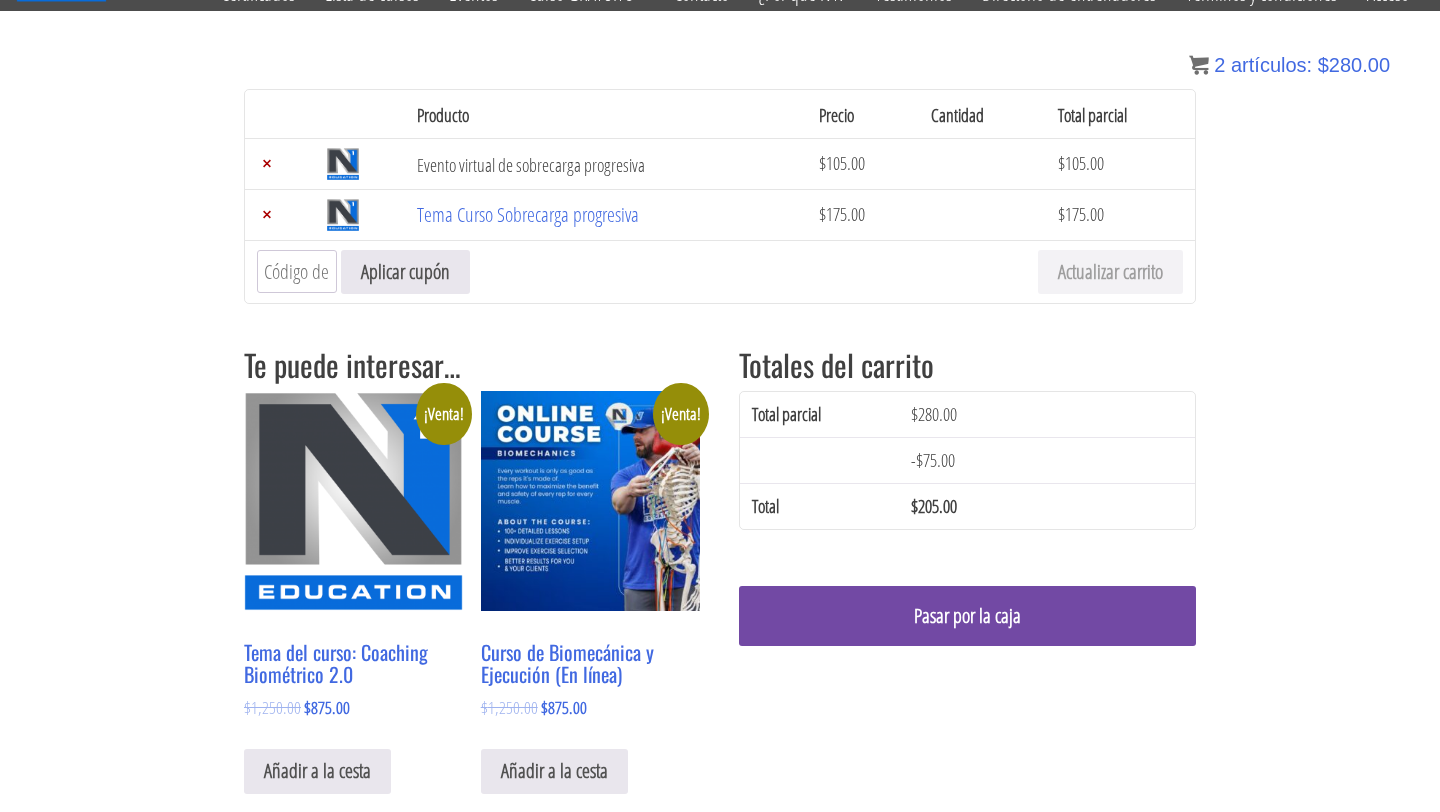 drag, startPoint x: 926, startPoint y: 516, endPoint x: 955, endPoint y: 636, distance: 123.454445 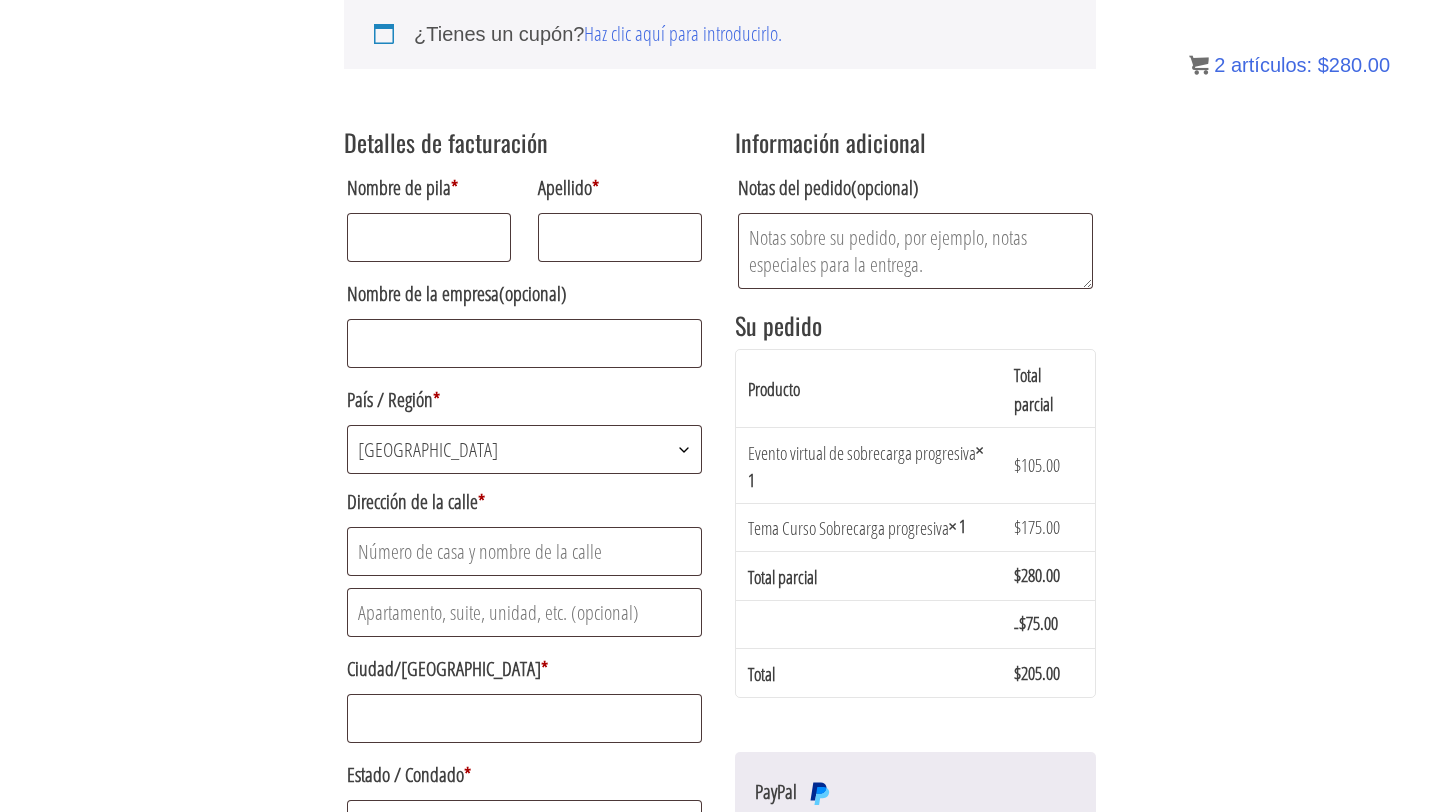 scroll, scrollTop: 304, scrollLeft: 0, axis: vertical 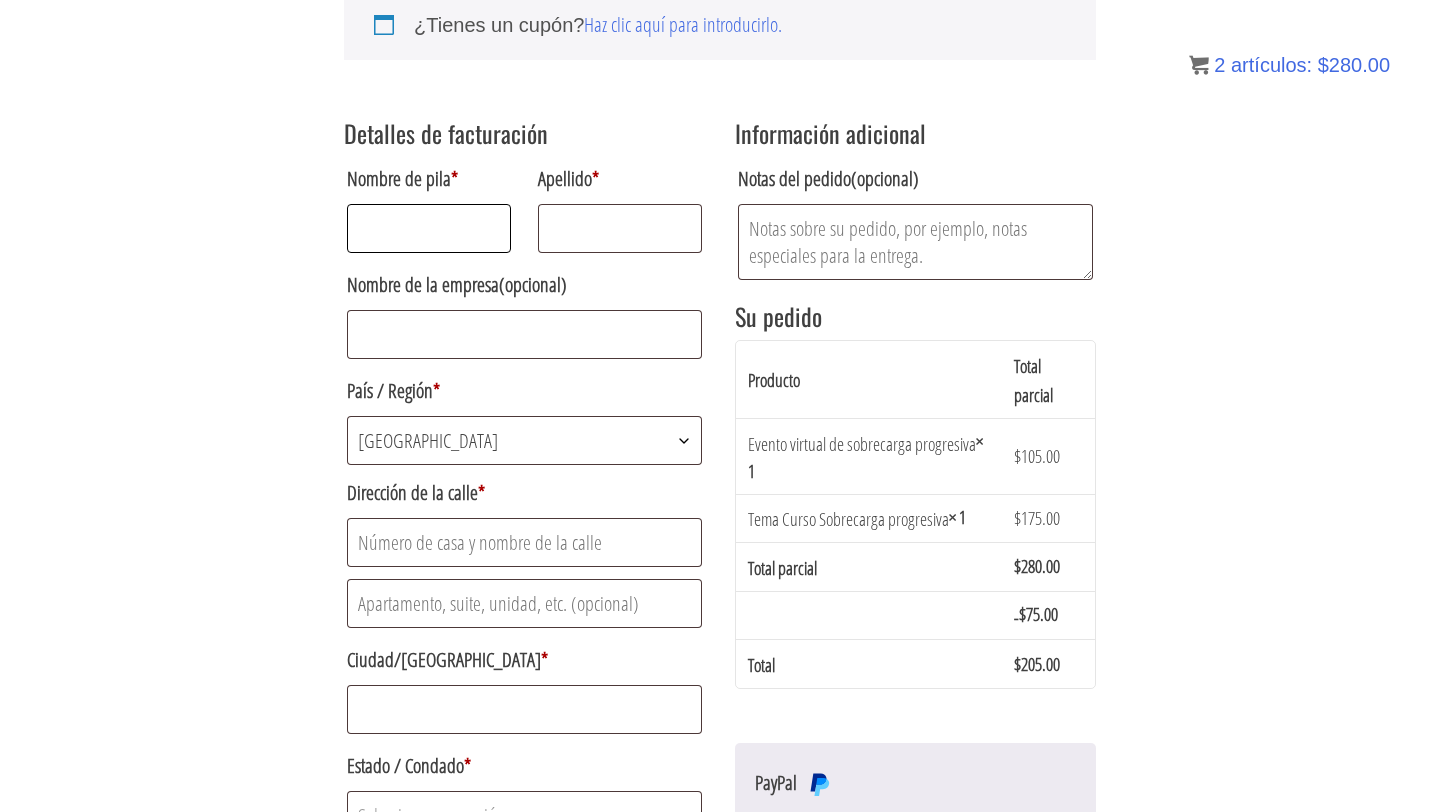 click on "Nombre de pila   *" at bounding box center (429, 228) 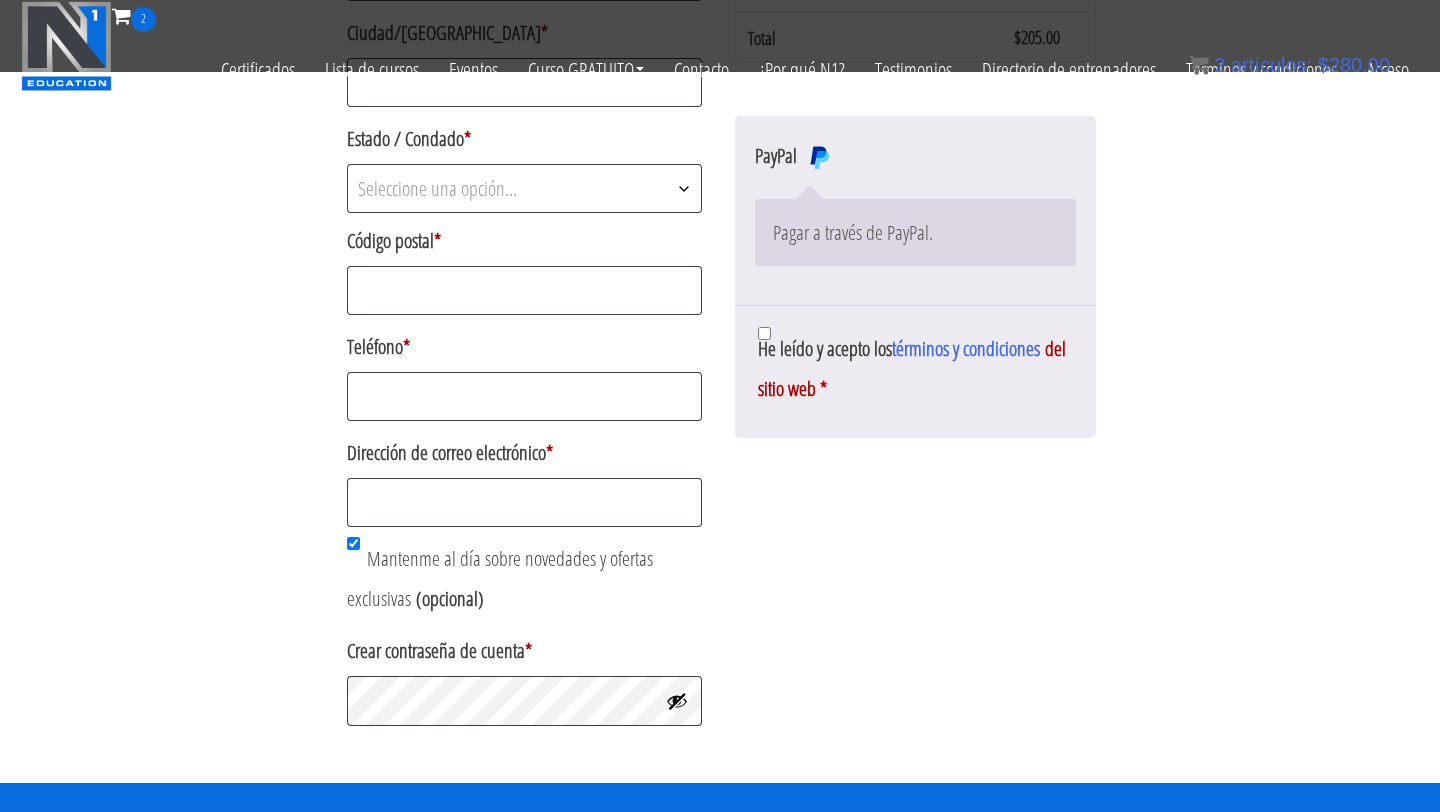 scroll, scrollTop: 809, scrollLeft: 0, axis: vertical 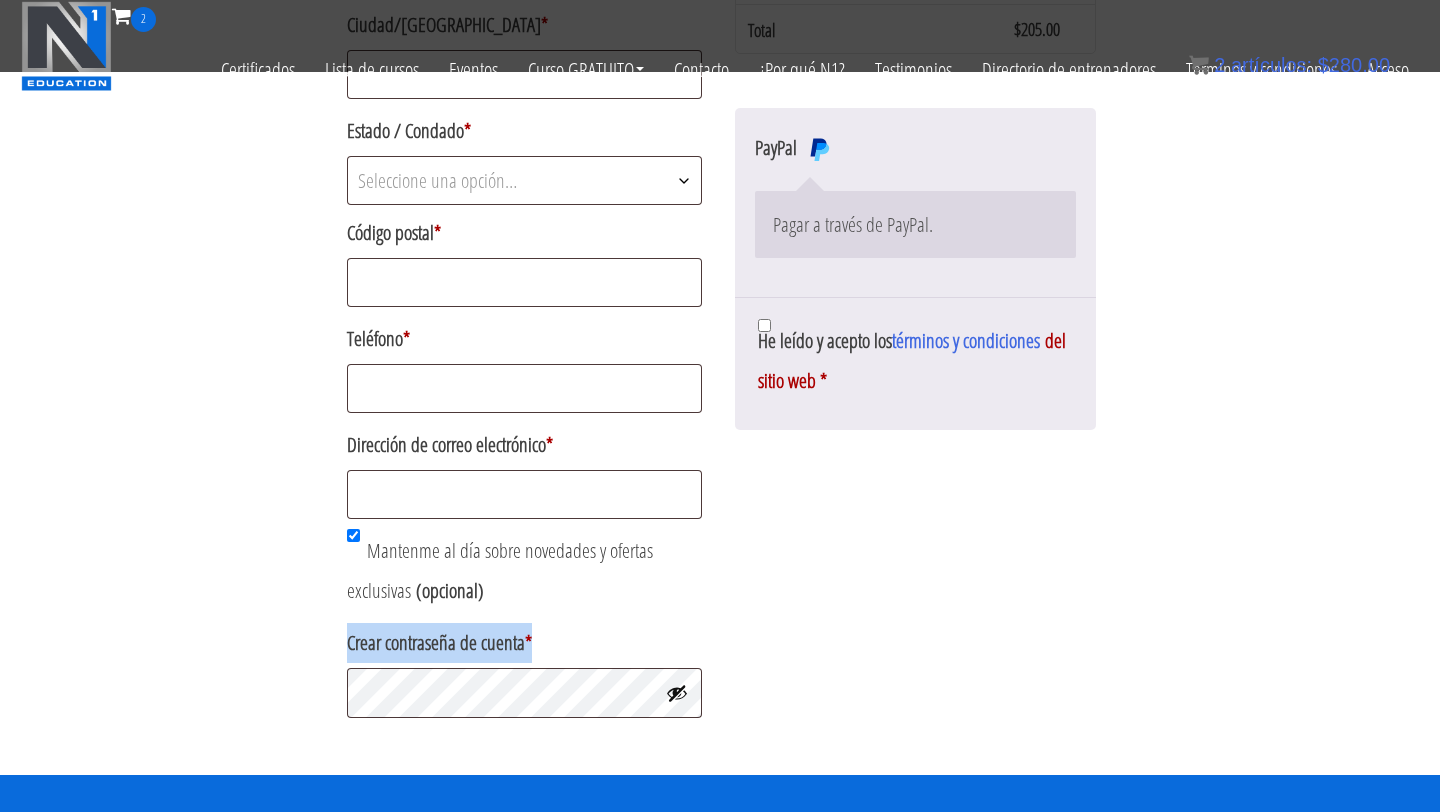 drag, startPoint x: 350, startPoint y: 649, endPoint x: 549, endPoint y: 658, distance: 199.20341 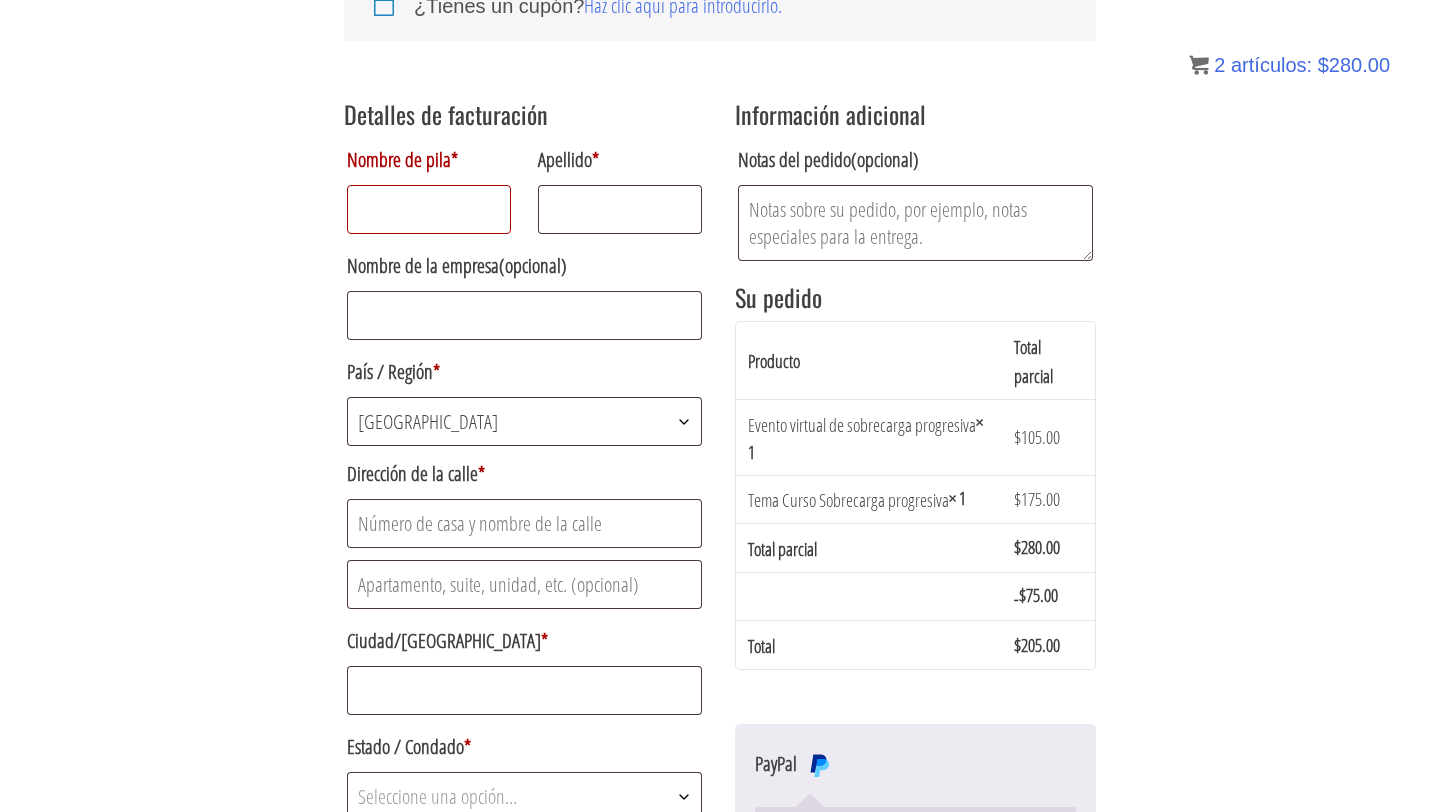 scroll, scrollTop: 326, scrollLeft: 0, axis: vertical 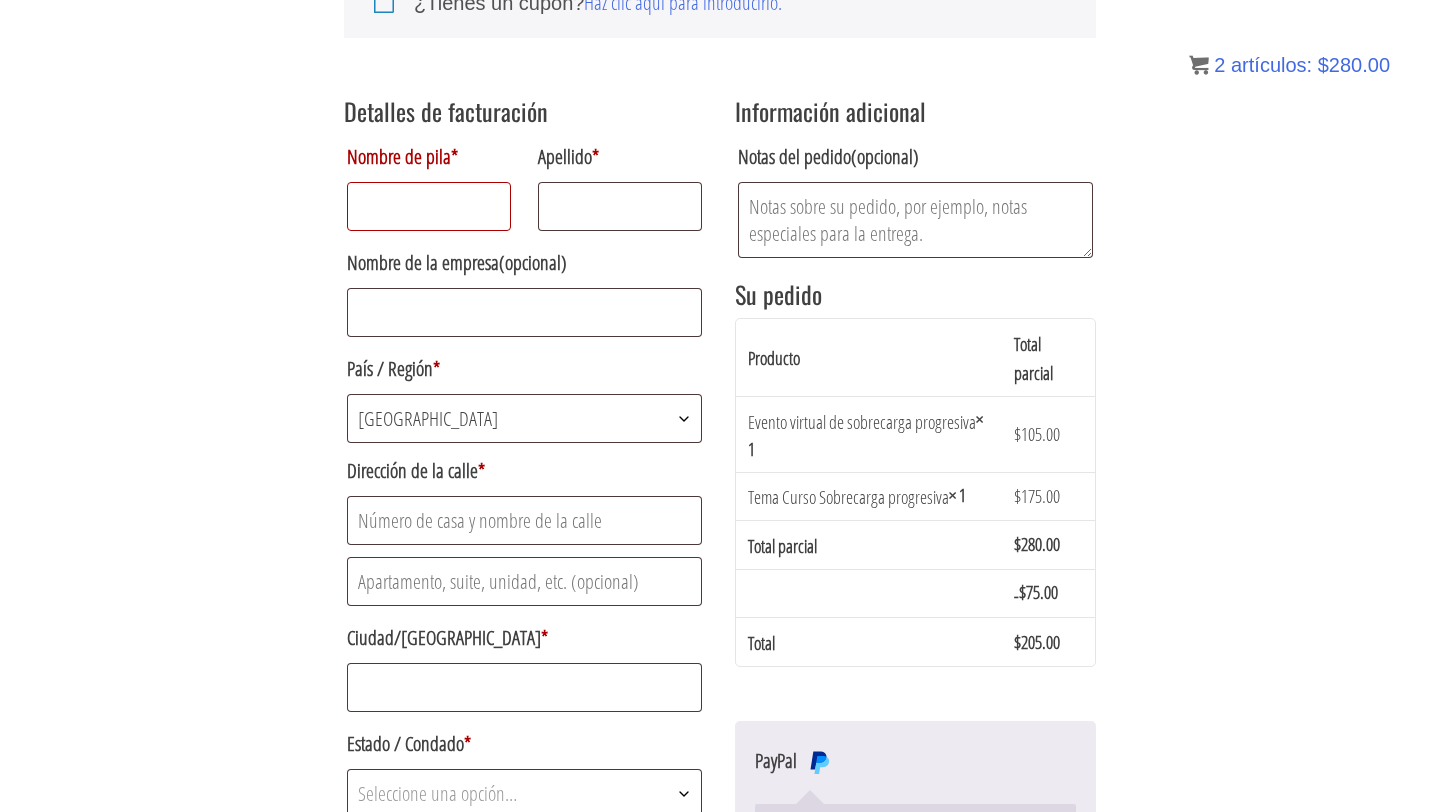 click on "Nombre de pila   *" at bounding box center [429, 206] 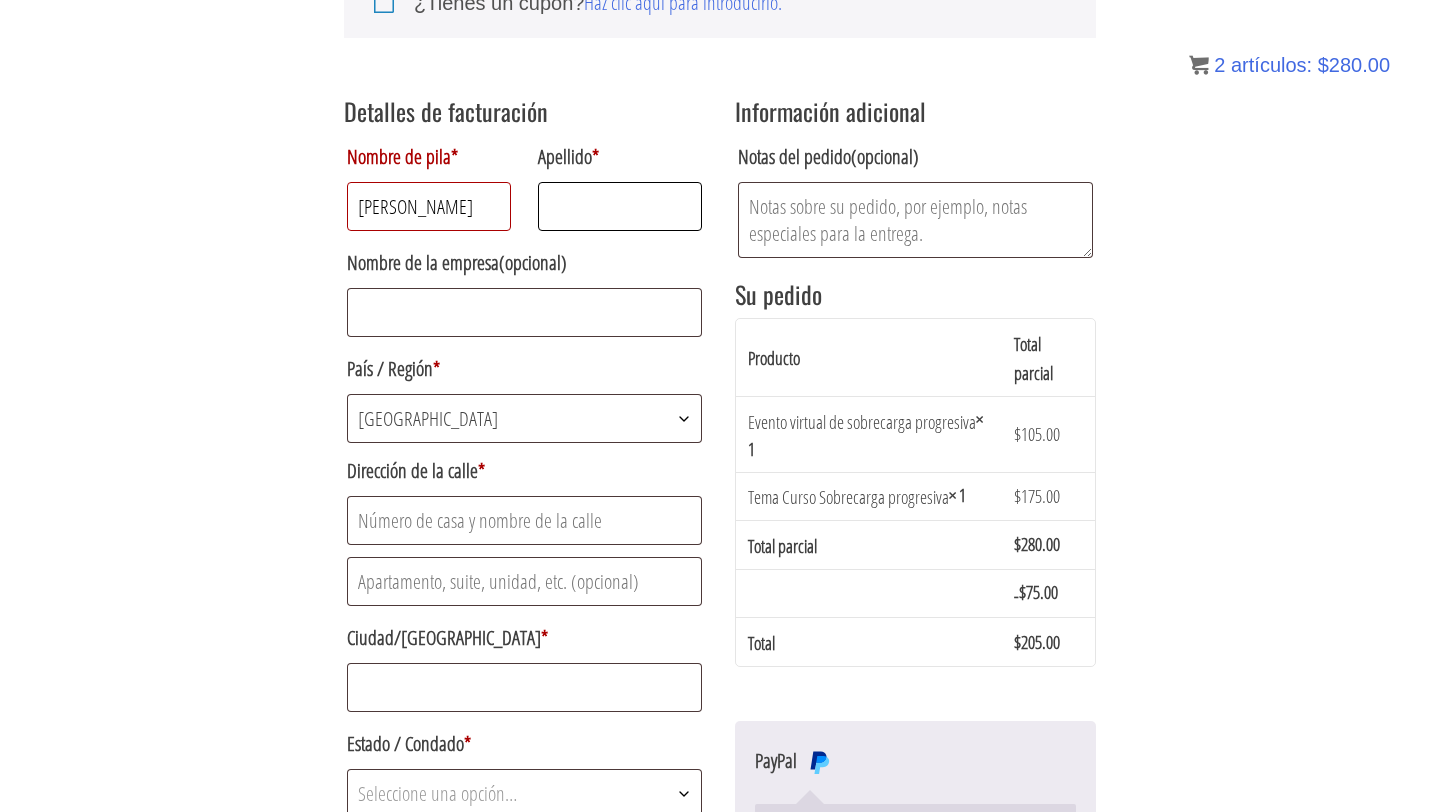 type on "Vega Castro" 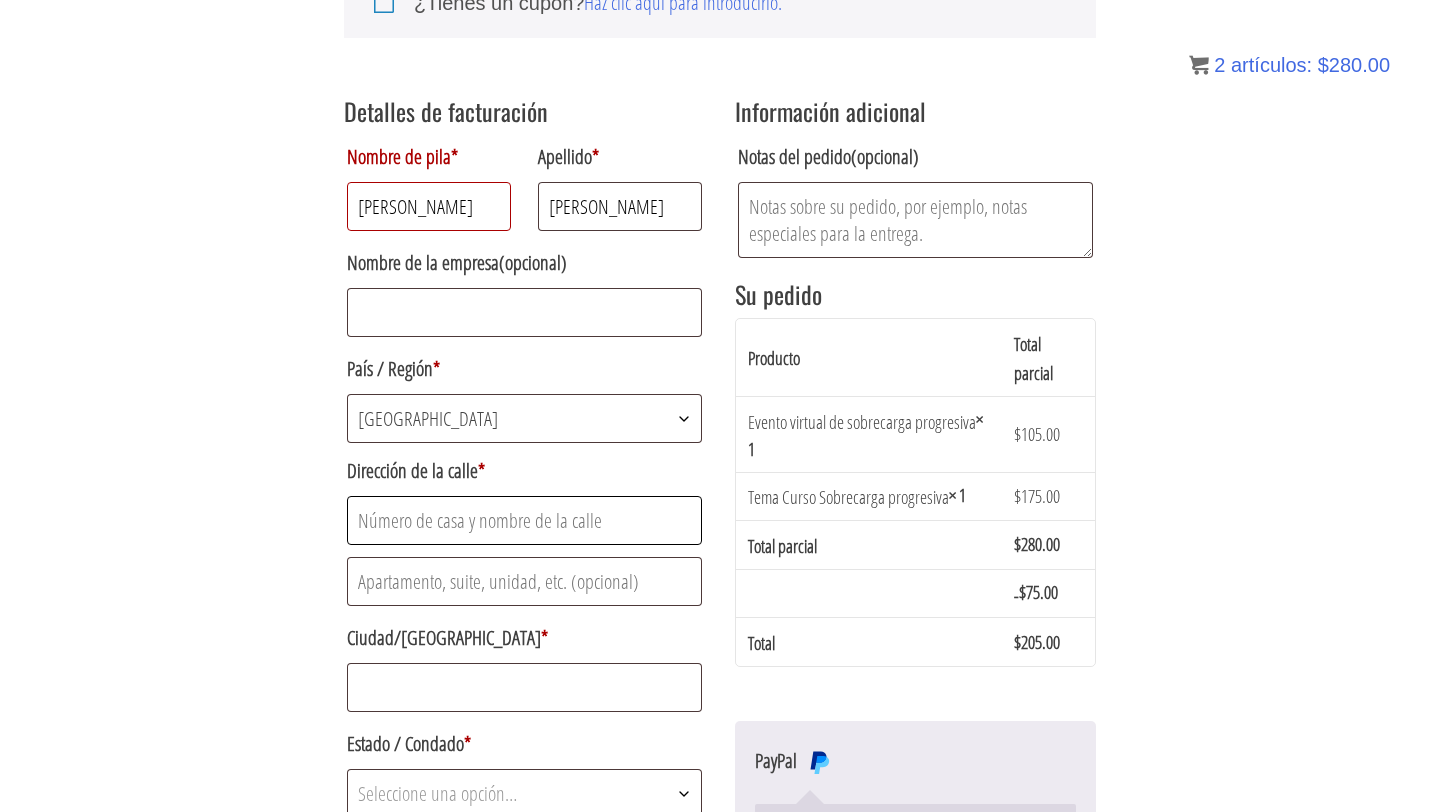 type on "Cto. Ahuehuete #246 Villas de [GEOGRAPHIC_DATA]" 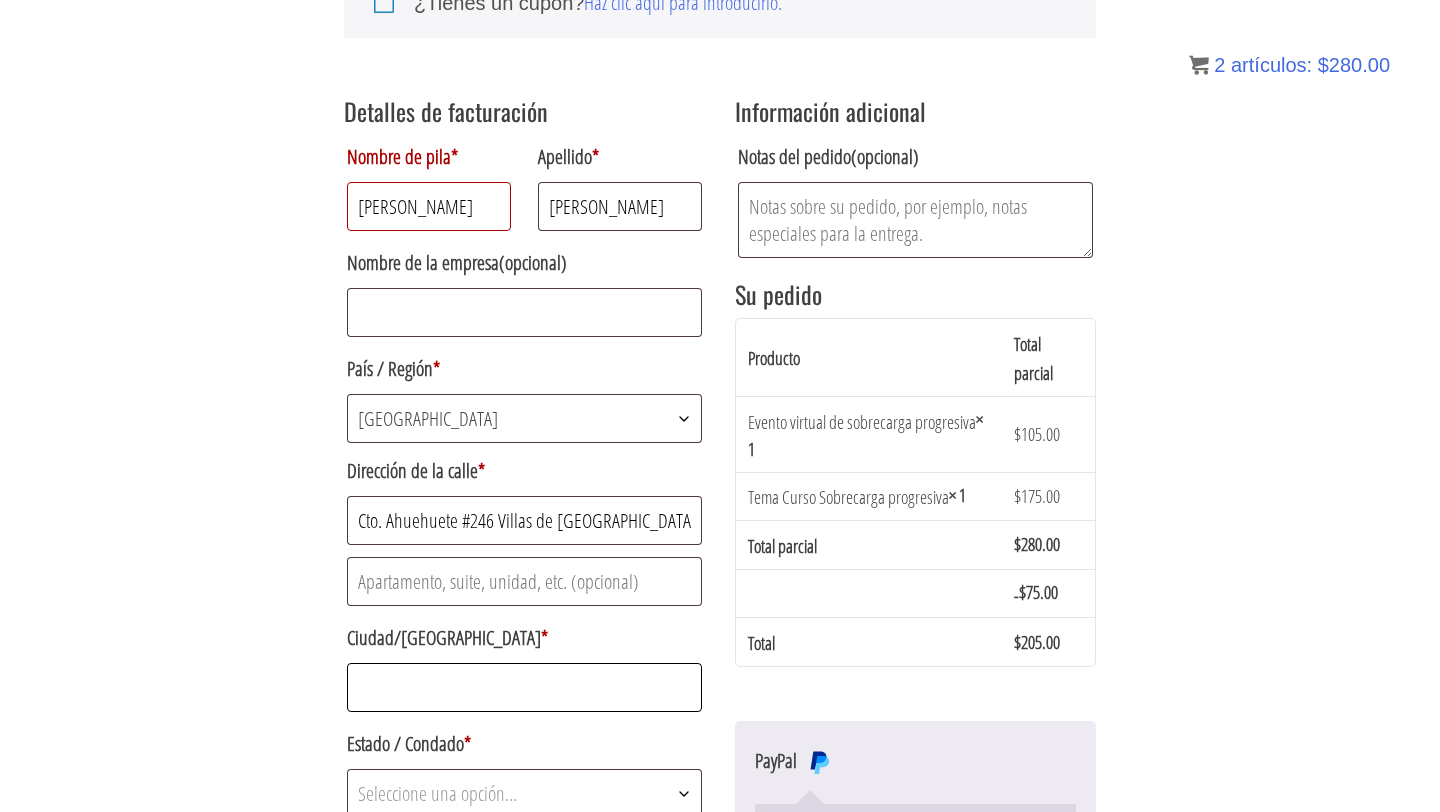type on "[GEOGRAPHIC_DATA][PERSON_NAME]" 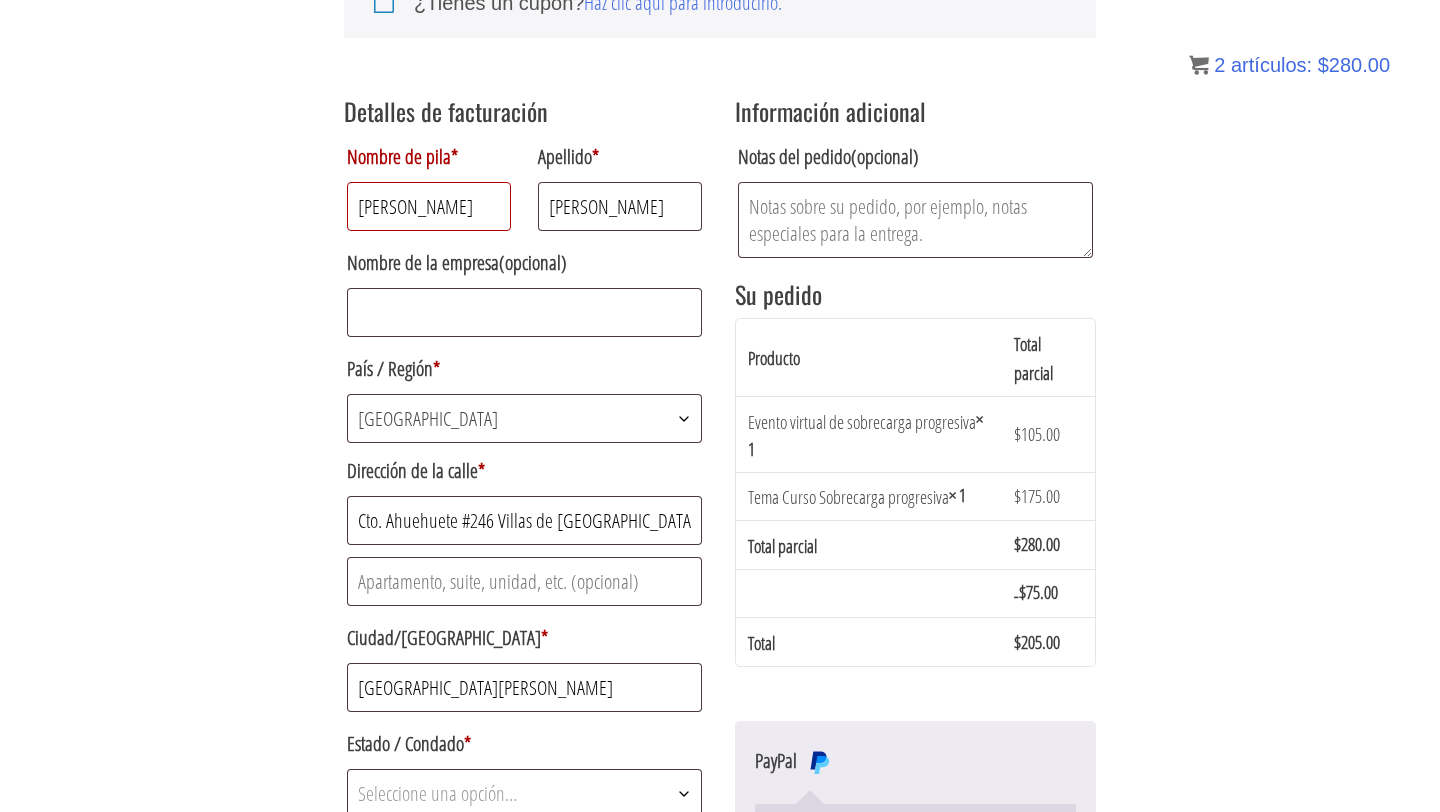type on "78136" 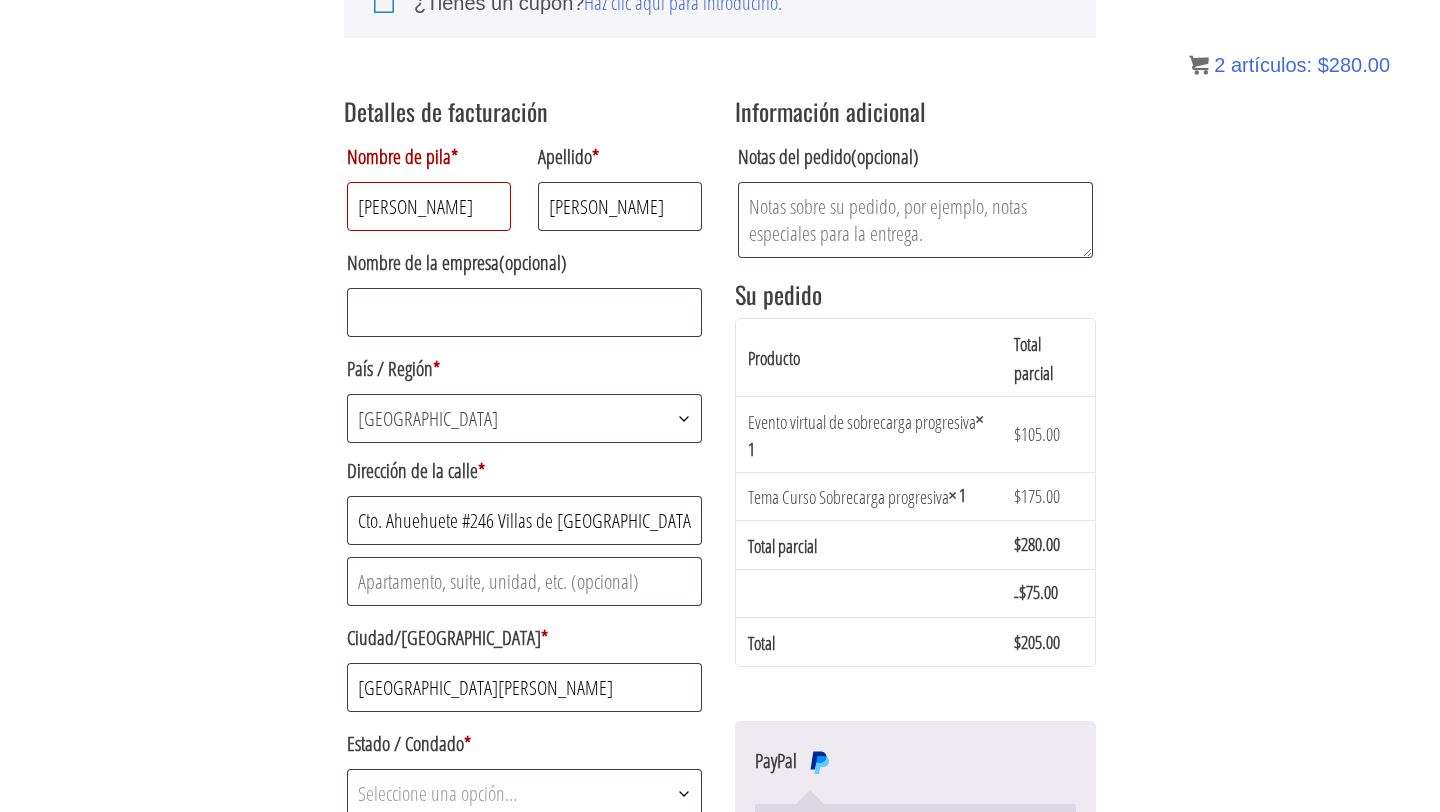 type on "+524444218872" 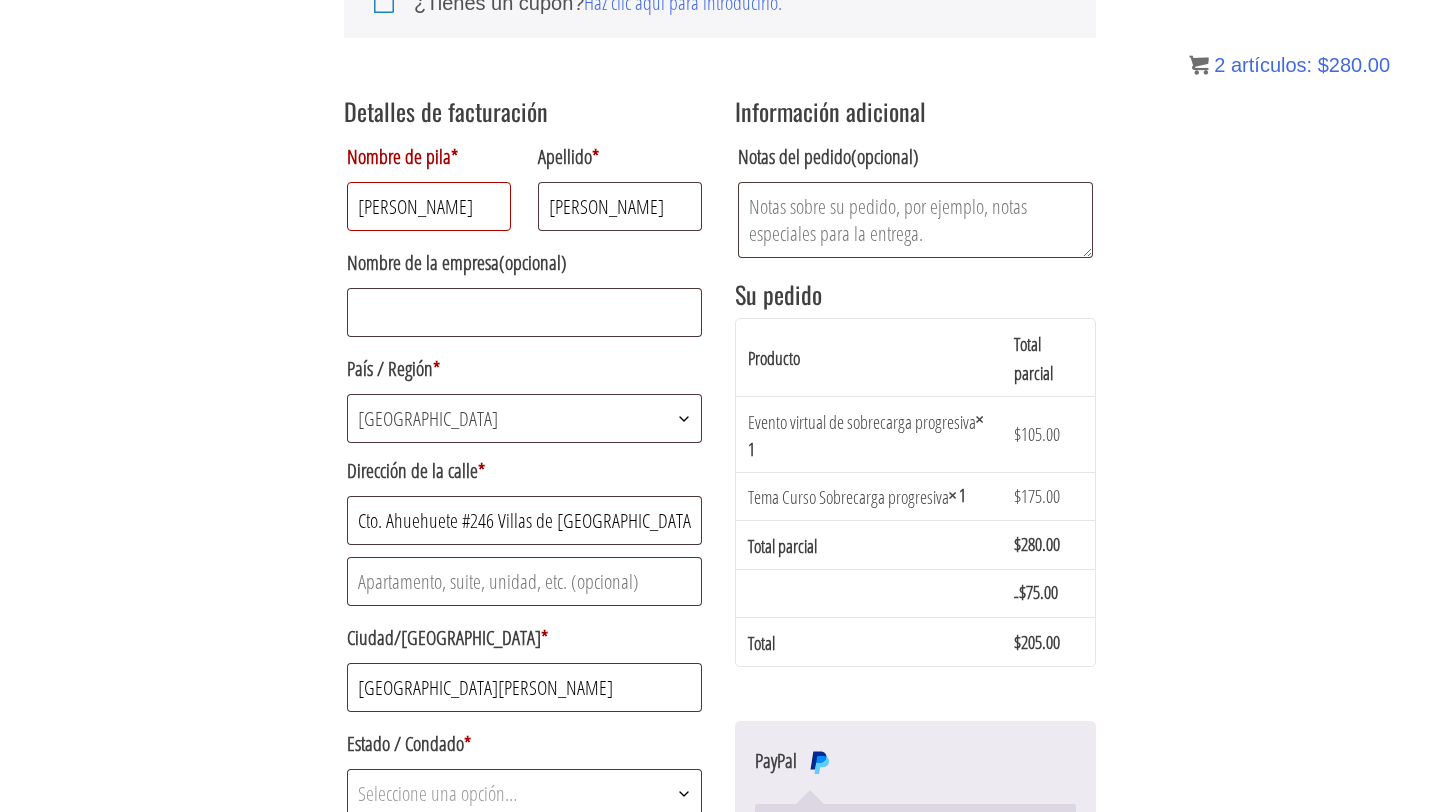 type on "[EMAIL_ADDRESS][DOMAIN_NAME]" 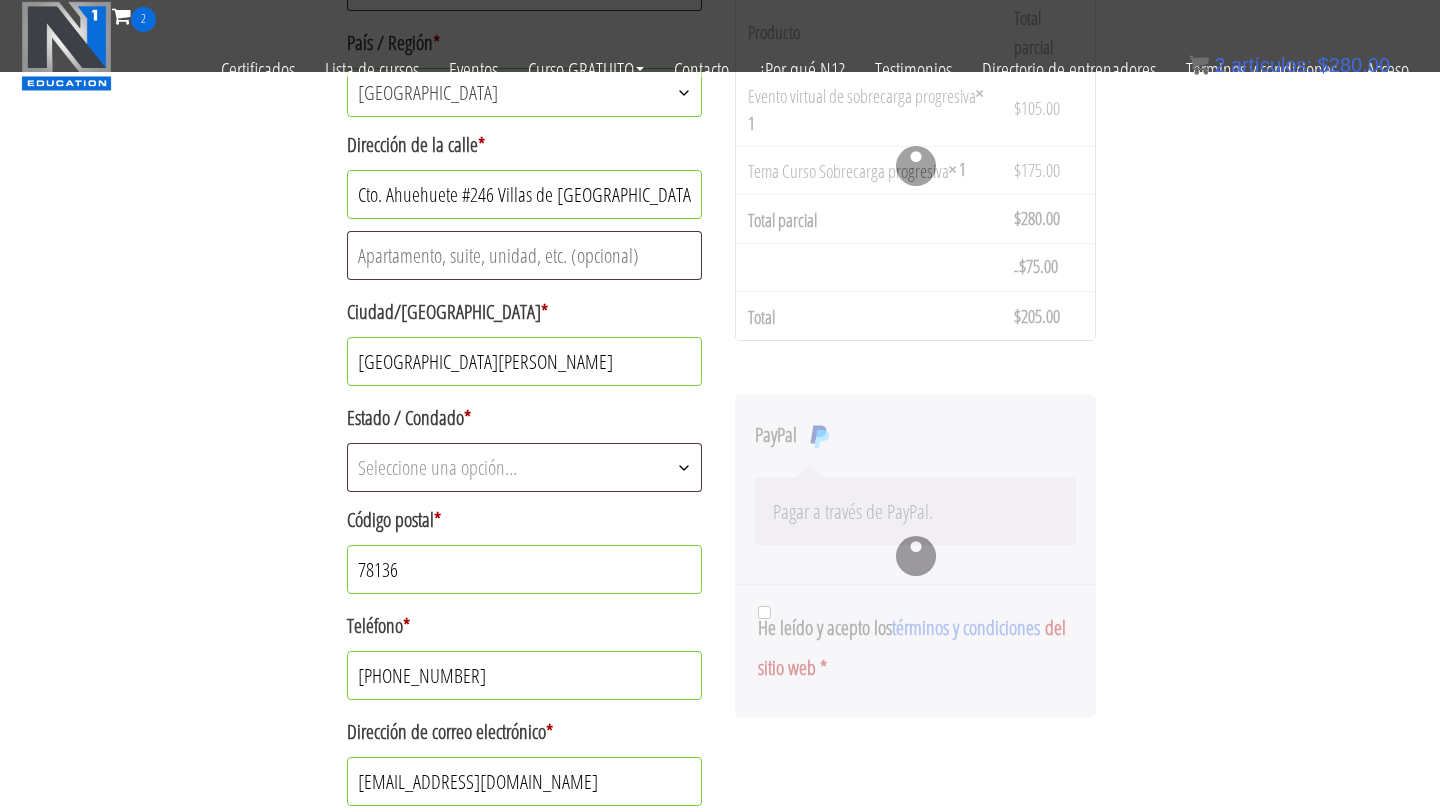 scroll, scrollTop: 526, scrollLeft: 0, axis: vertical 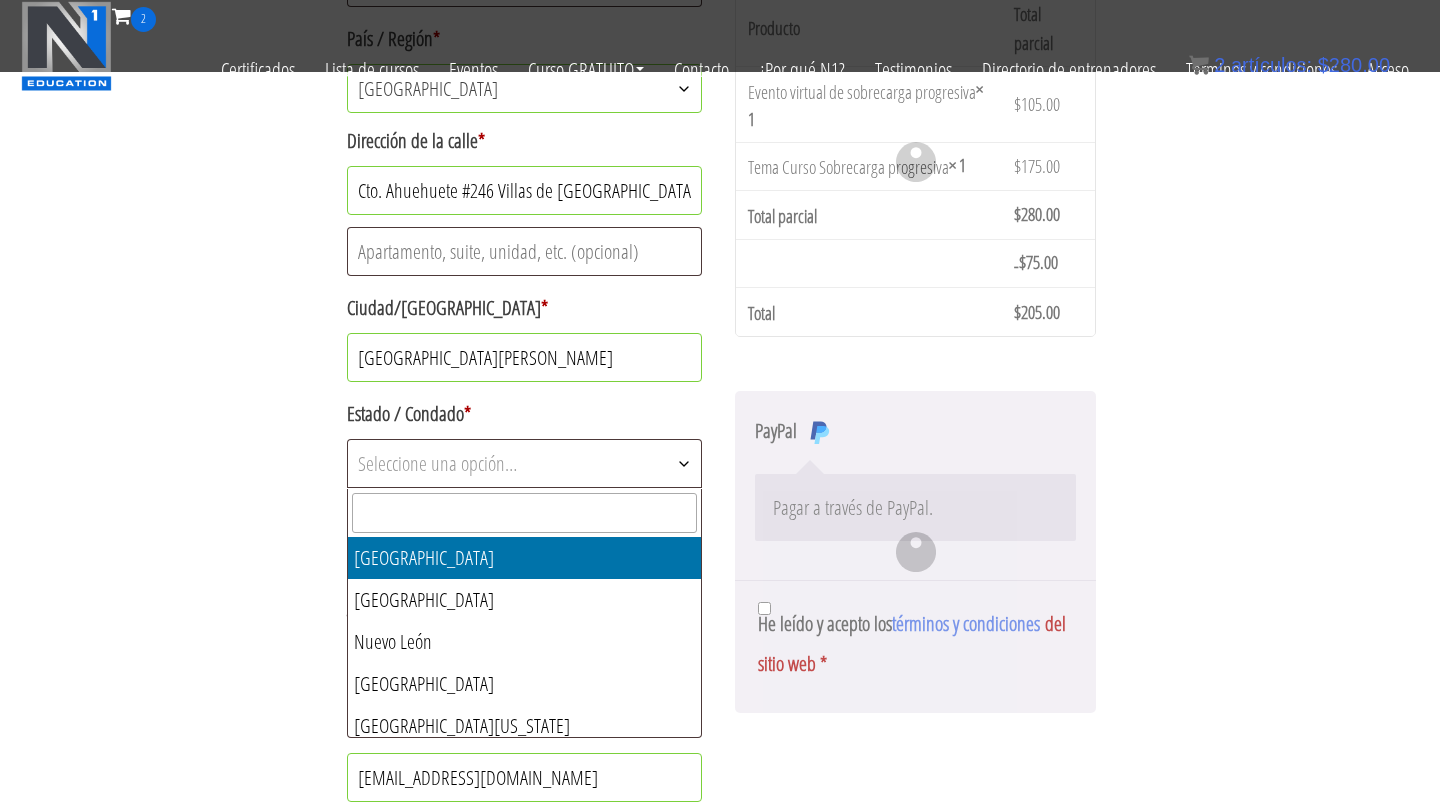 click on "Seleccione una opción…" at bounding box center [524, 463] 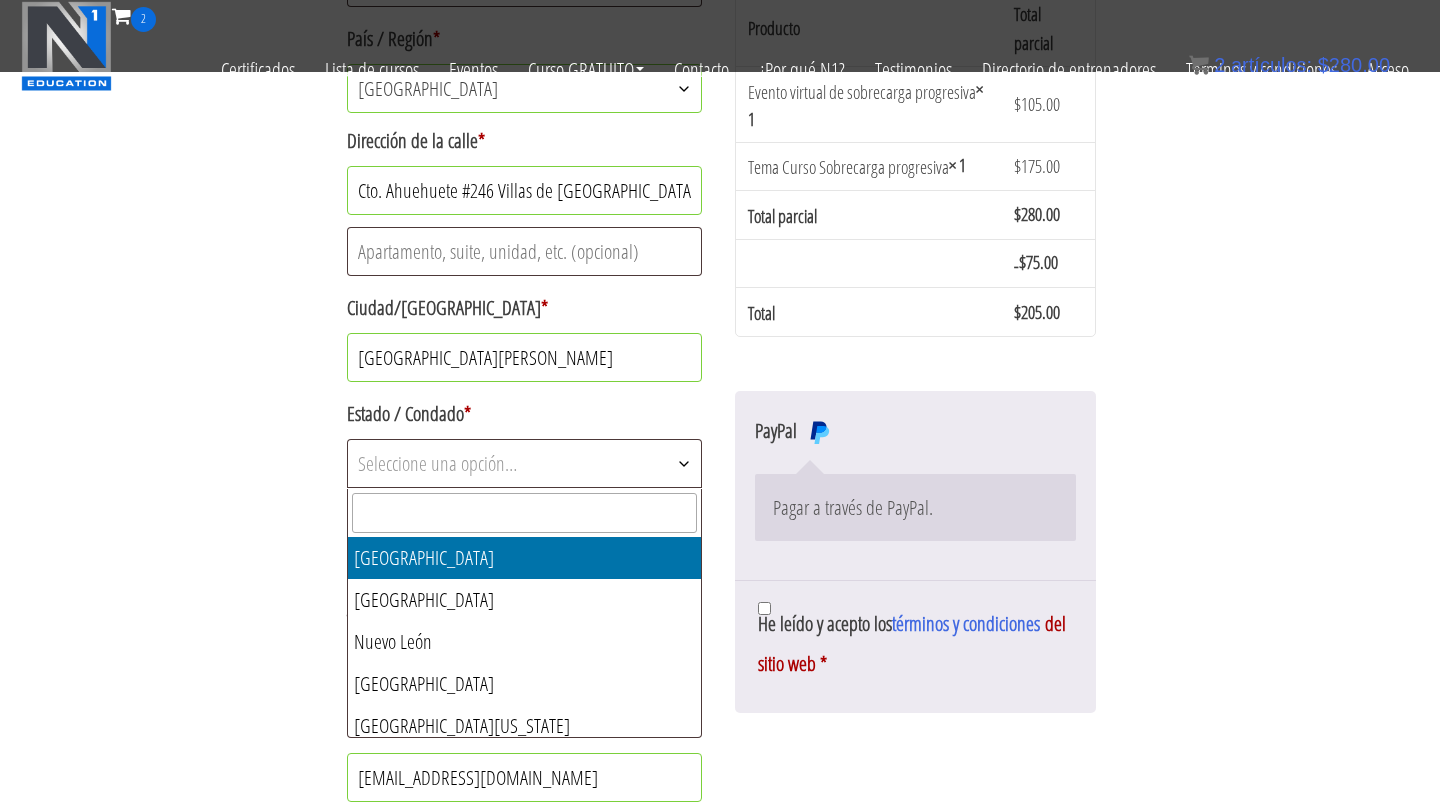 click at bounding box center [524, 513] 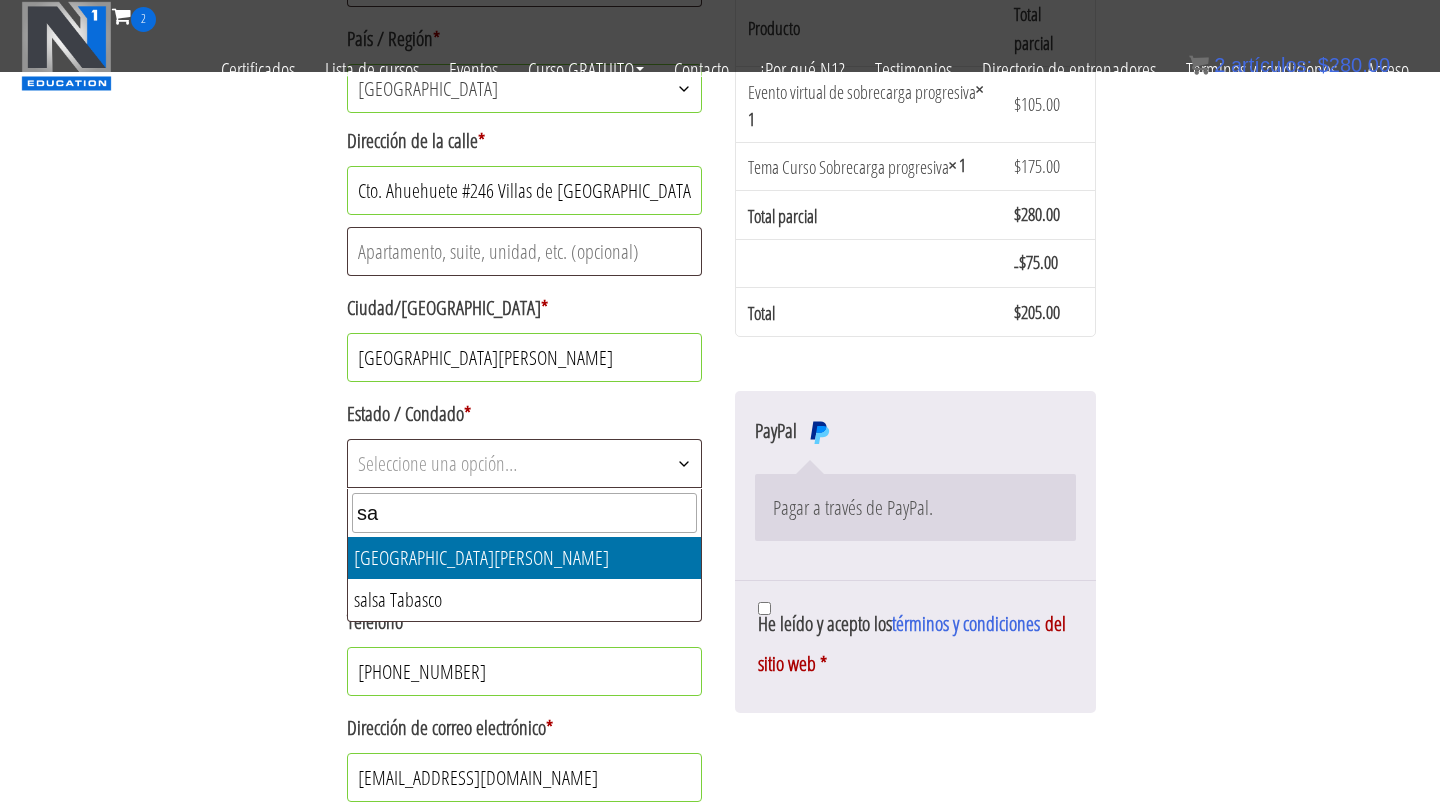 type on "sa" 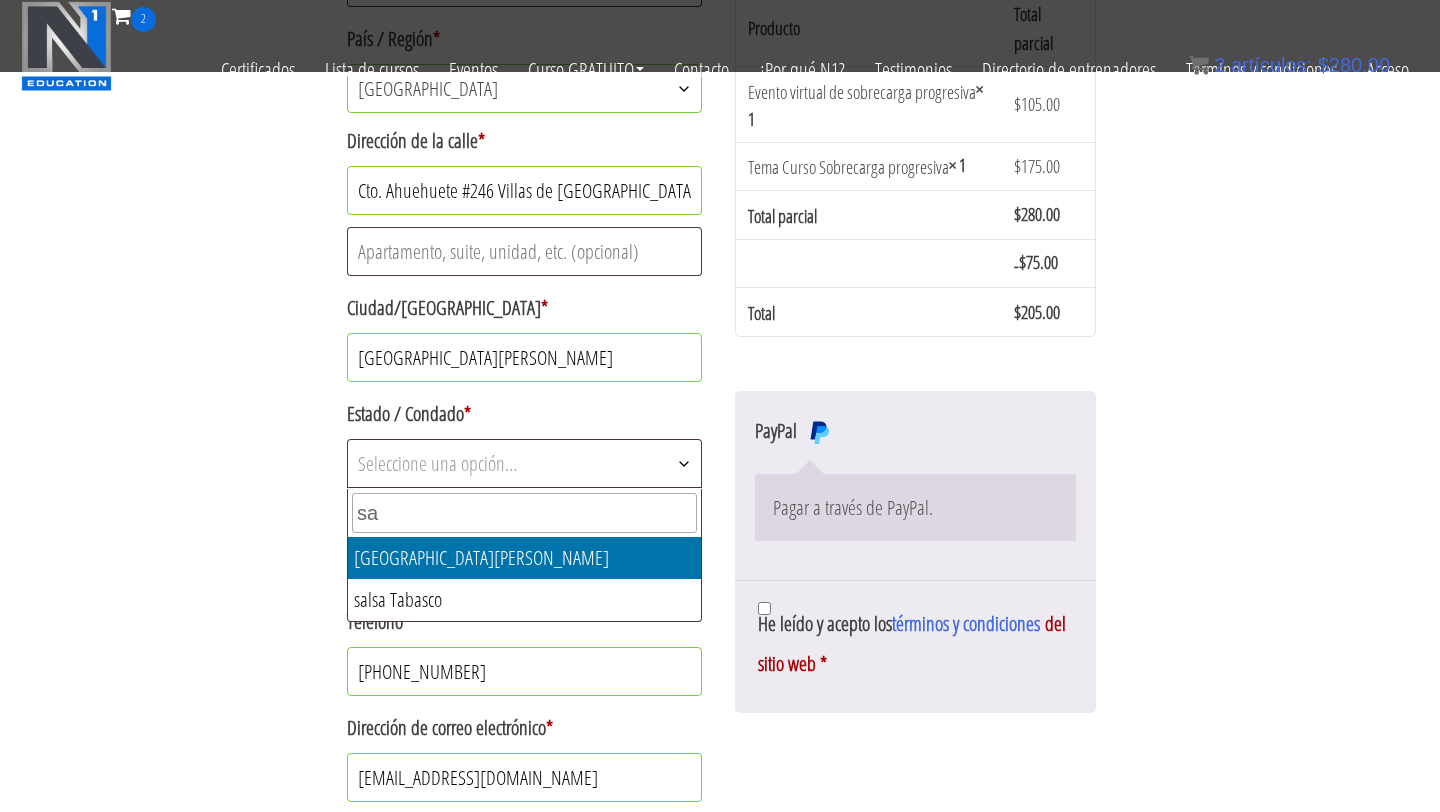 select on "SL" 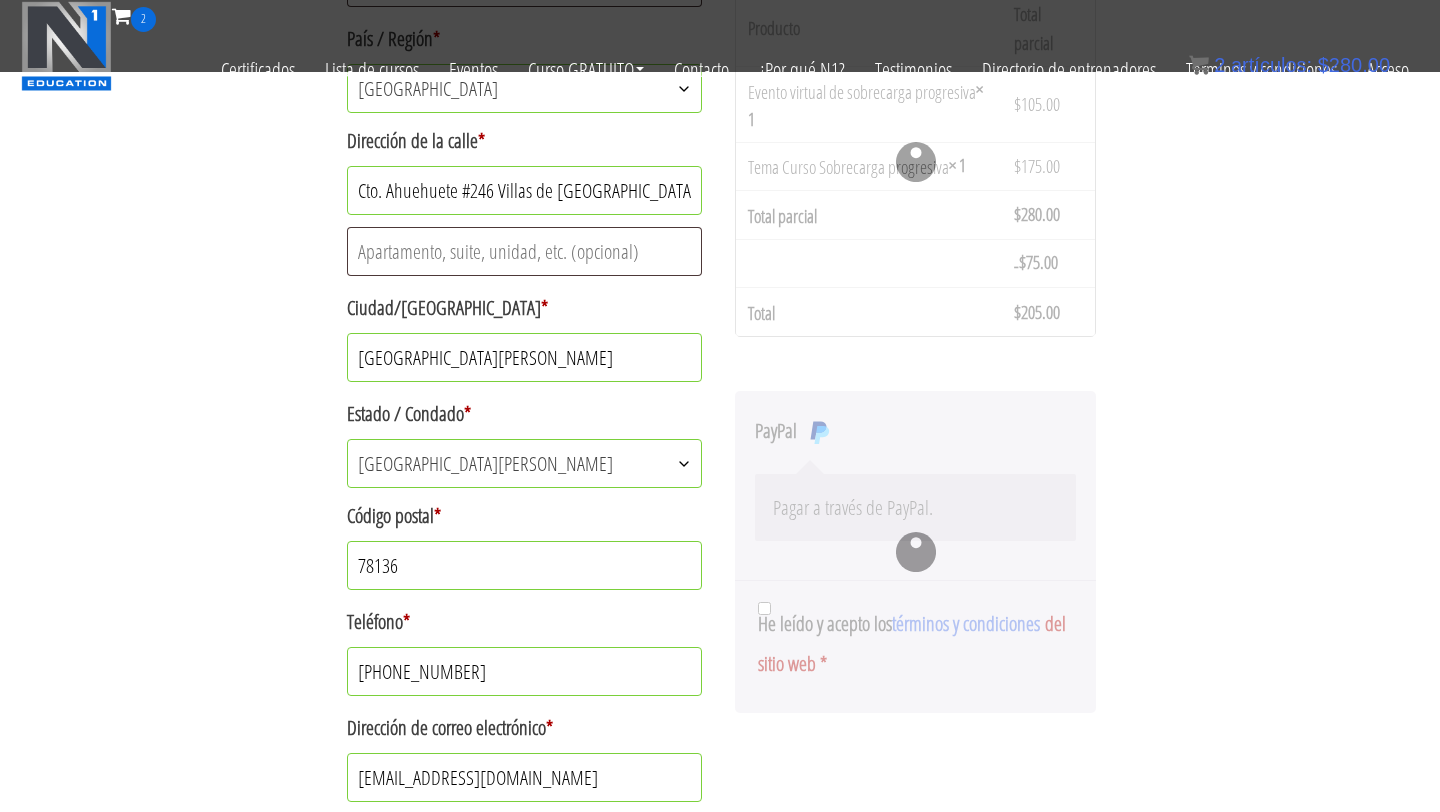 click on "+524444218872" at bounding box center (524, 671) 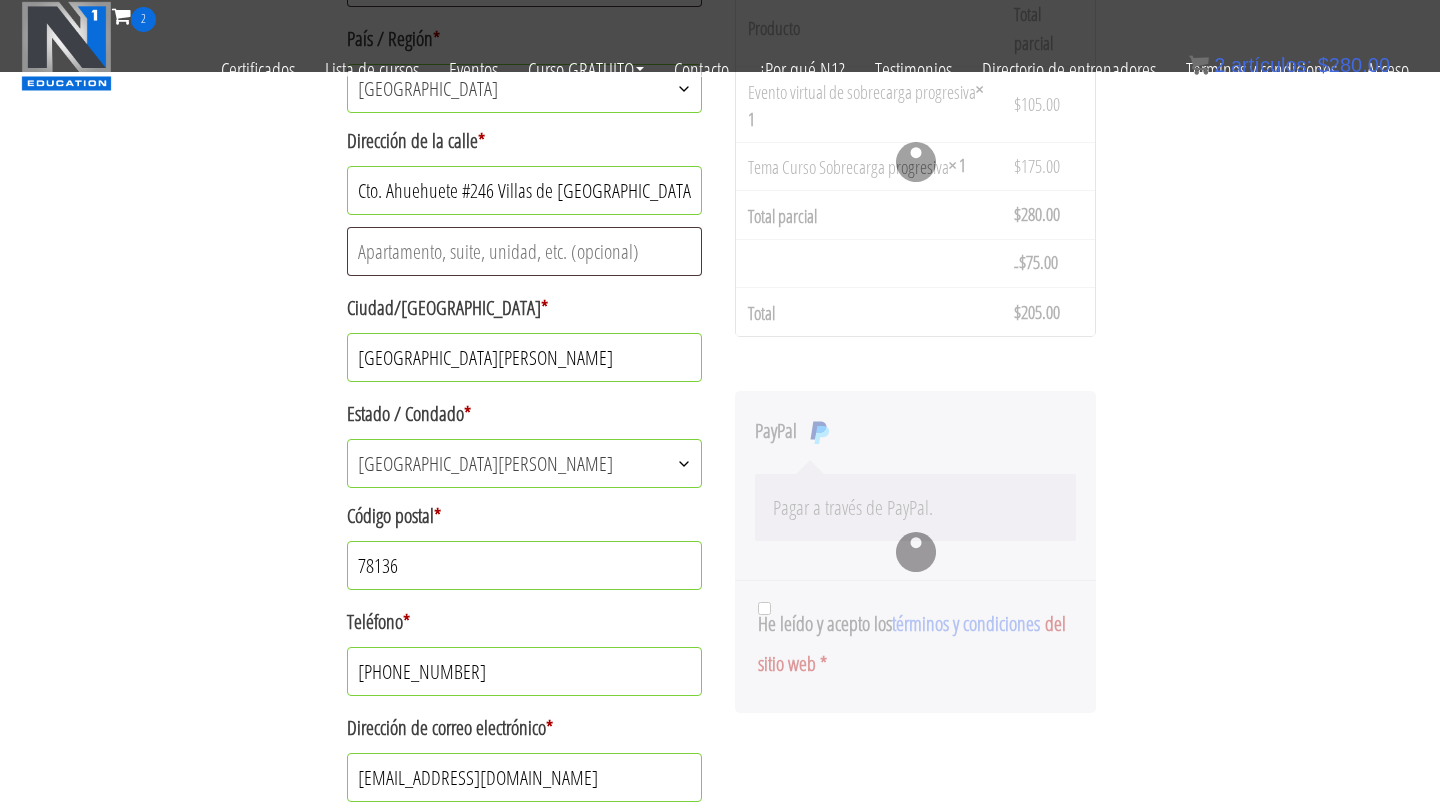 type on "[PHONE_NUMBER]" 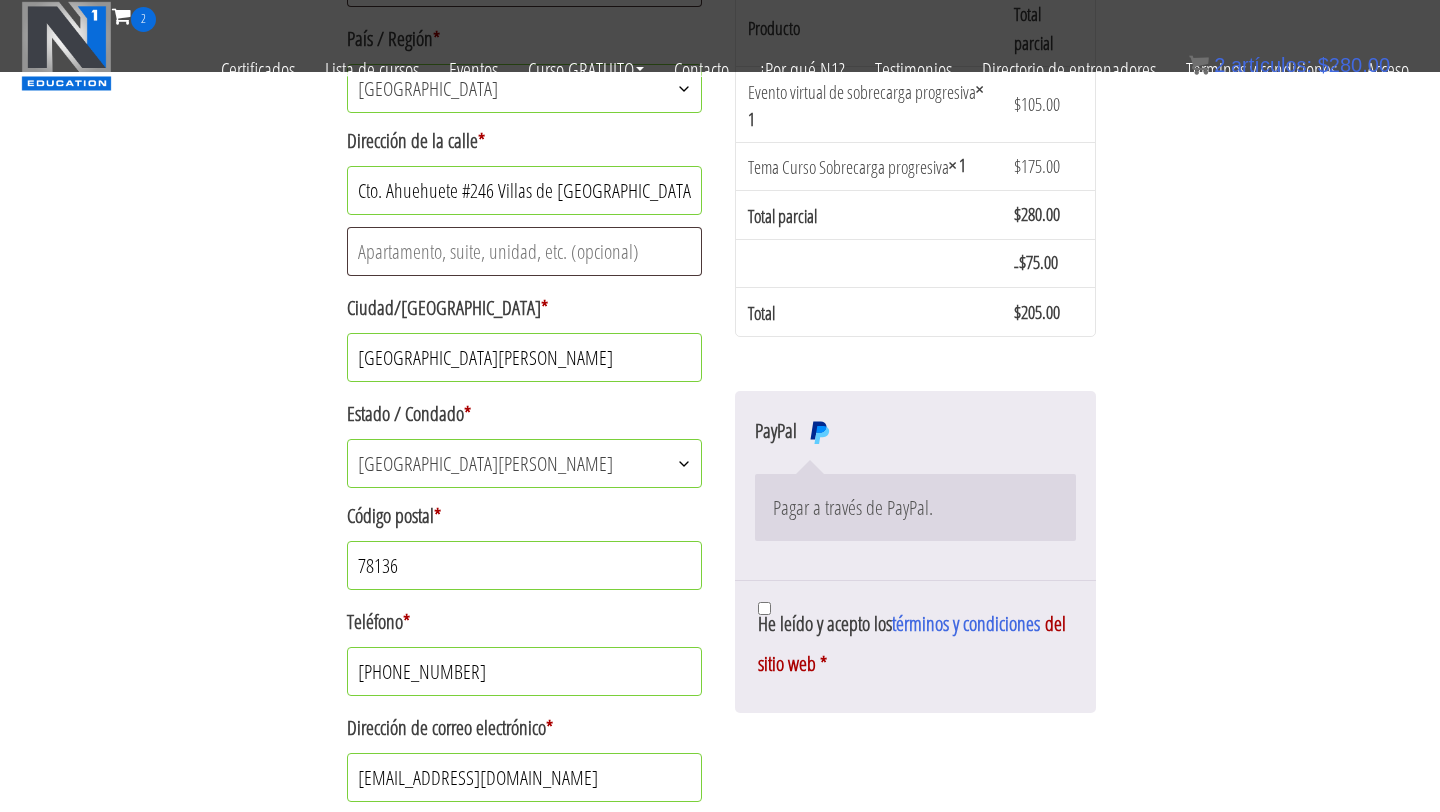 click on "¿Ya eres cliente?  Haz clic aquí para iniciar sesión.
Si ya ha comprado con nosotros, introduzca sus datos a continuación. Si es un cliente nuevo, vaya a la sección de Facturación.
Nombre de usuario o correo electrónico   *
Contraseña   *
Acuérdate de mí
Acceso
¿Perdiste tu contraseña?
¿Tienes un cupón?  Haz clic aquí para introducirlo.
Si tiene un código de cupón, aplíquelo a continuación.
Cupón:
Aplicar cupón
Detalles de facturación
Nombre de pila   * Fernando Apellido   * Vega Castro Nombre de la empresa   (opcional) País / Región   * Seleccione un país / región… Afganistán Islas Åland Albania Argelia Samoa Americana Andorra Angola Anguila Antártida Antigua y Barbuda Argentina Armenia Aruba Australia Austria Azerbaiyán Bahamas Baréin Bangladés Belau" at bounding box center [720, 266] 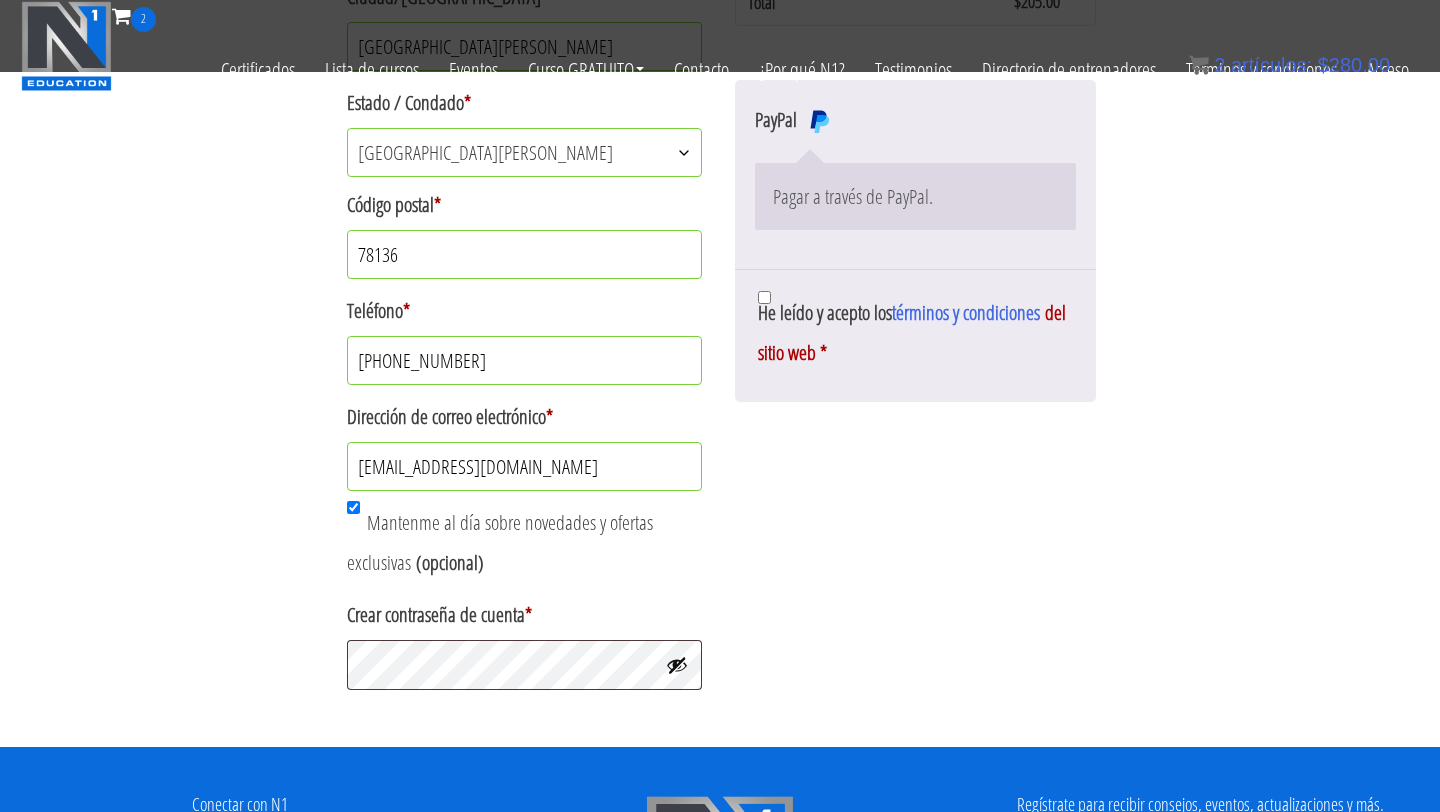 scroll, scrollTop: 903, scrollLeft: 0, axis: vertical 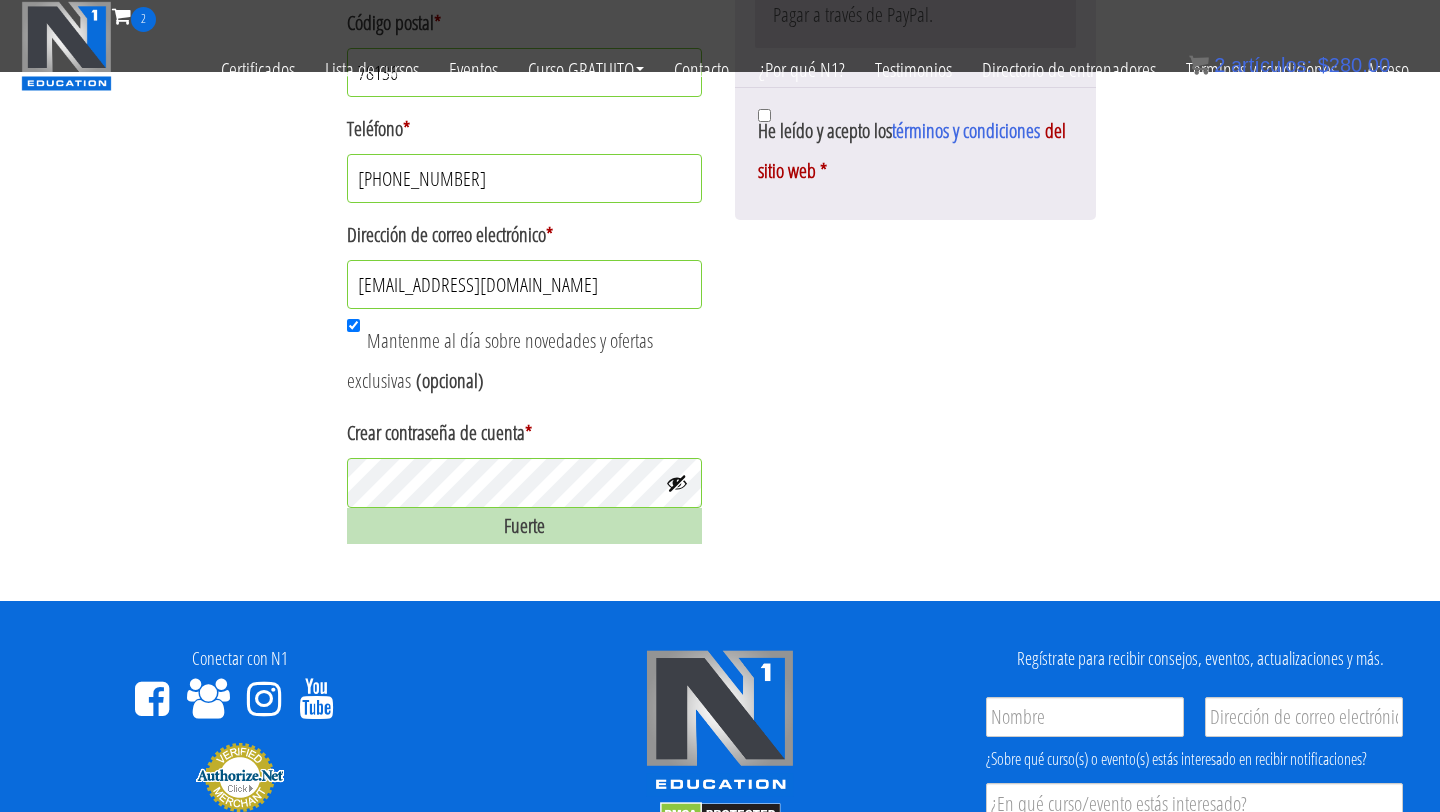 click on "¿Ya eres cliente?  Haz clic aquí para iniciar sesión.
Si ya ha comprado con nosotros, introduzca sus datos a continuación. Si es un cliente nuevo, vaya a la sección de Facturación.
Nombre de usuario o correo electrónico   *
Contraseña   *
Acuérdate de mí
Acceso
¿Perdiste tu contraseña?
¿Tienes un cupón?  Haz clic aquí para introducirlo.
Si tiene un código de cupón, aplíquelo a continuación.
Cupón:
Aplicar cupón
Detalles de facturación
Nombre de pila   * Fernando Apellido   * Vega Castro Nombre de la empresa   (opcional) País / Región   * Seleccione un país / región… Afganistán Islas Åland Albania Argelia Samoa Americana Andorra Angola Anguila Antártida Antigua y Barbuda Argentina Armenia Aruba Australia Austria Azerbaiyán Bahamas Baréin Bangladés Belau" at bounding box center [720, -209] 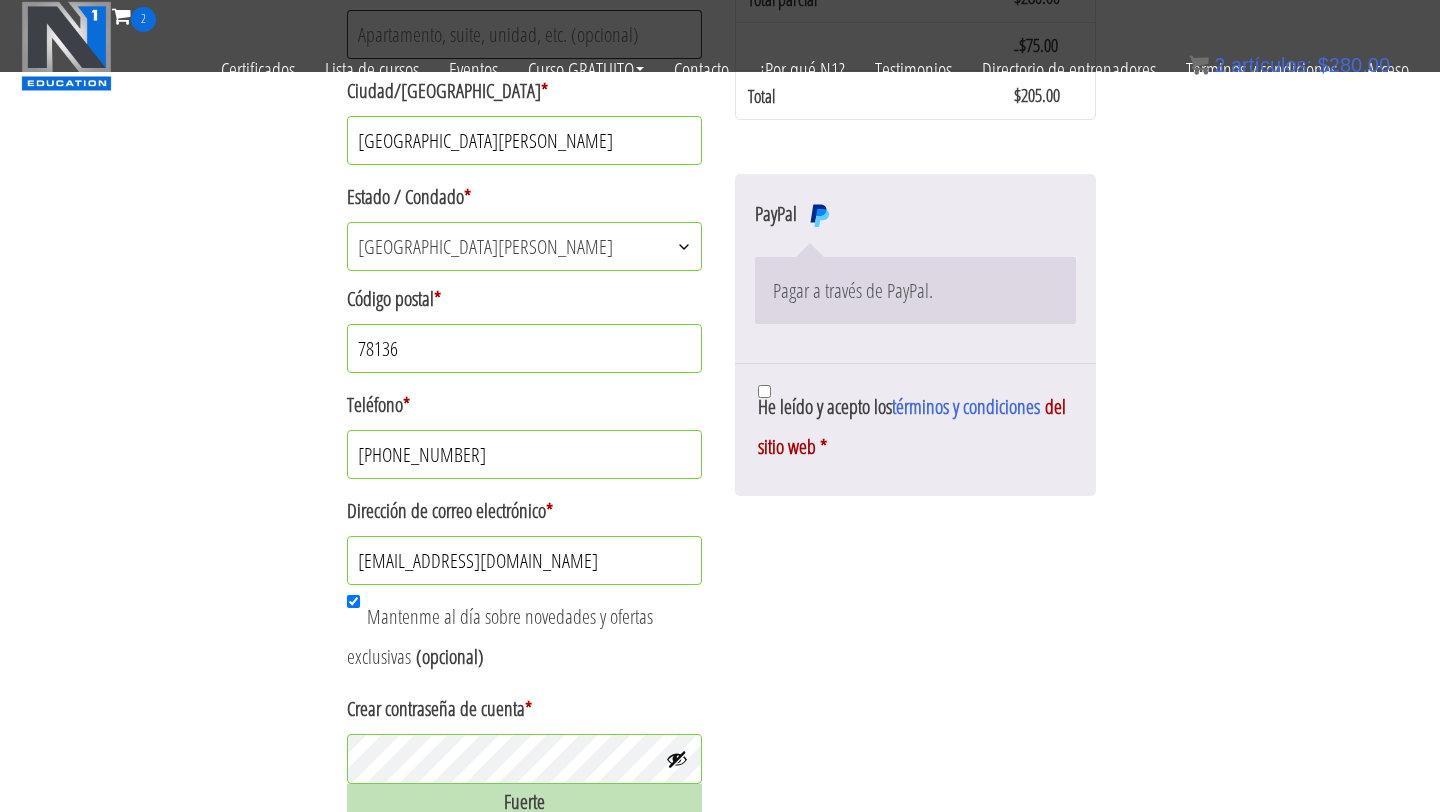 scroll, scrollTop: 733, scrollLeft: 0, axis: vertical 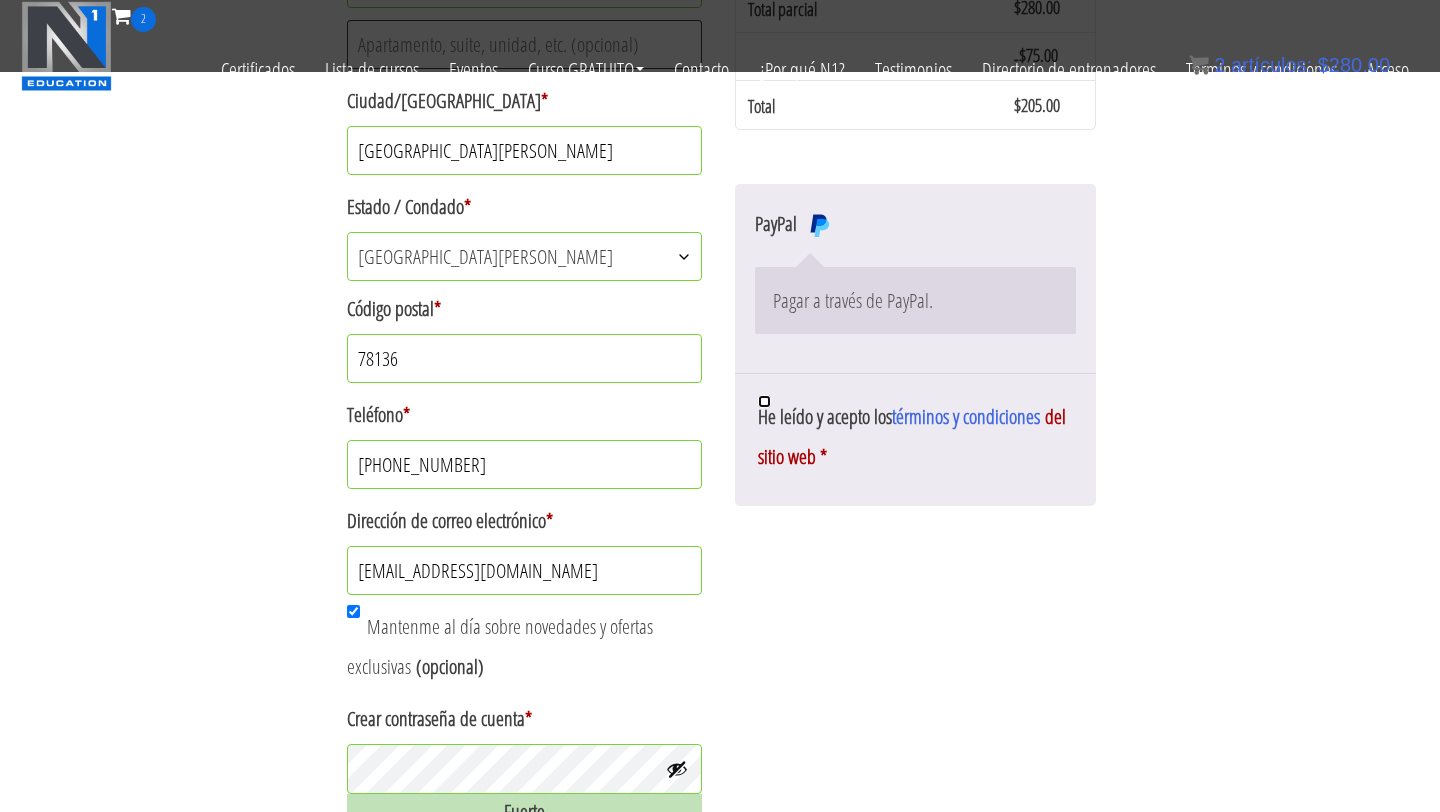 click on "He leído y acepto los  términos y condiciones    del sitio web *" at bounding box center [764, 401] 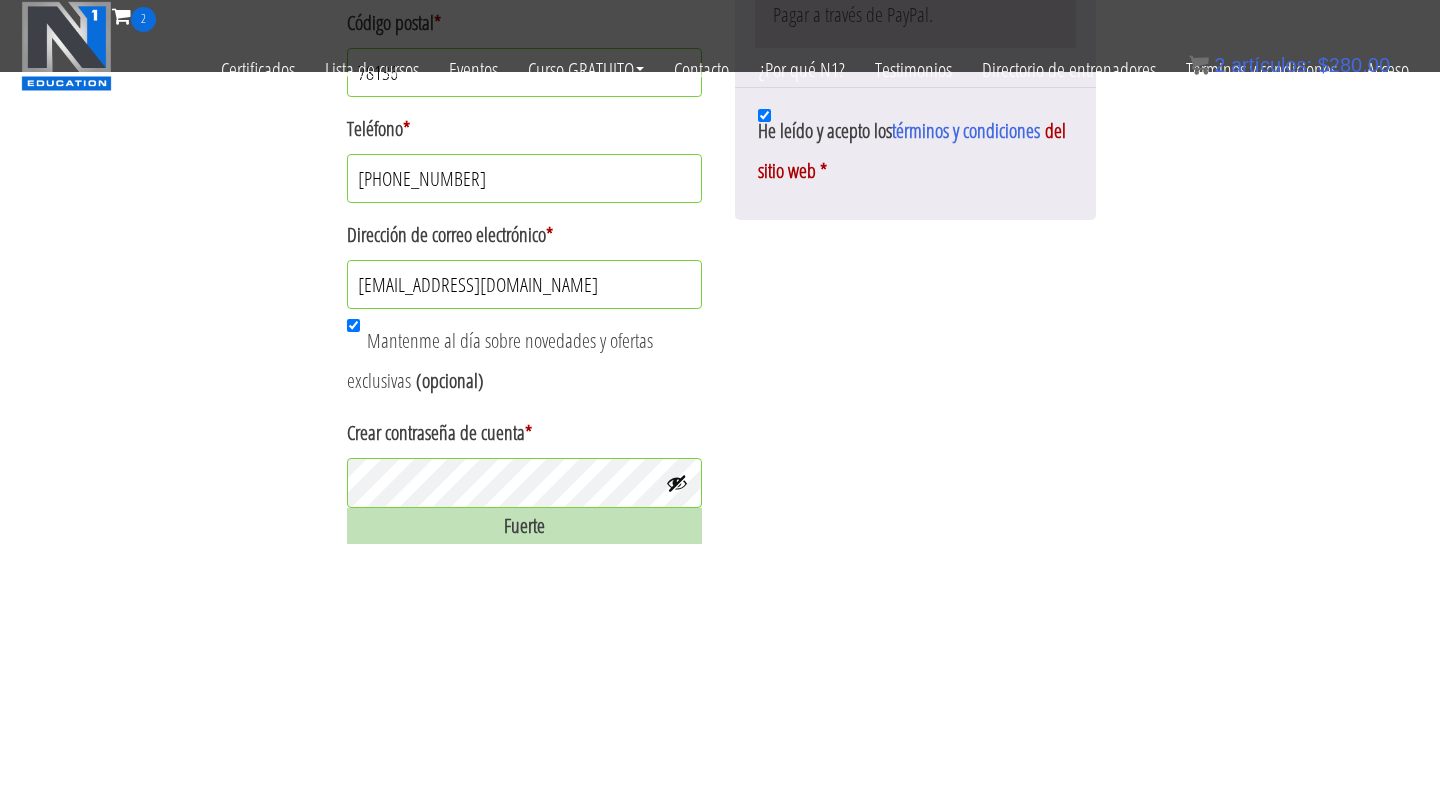scroll, scrollTop: 1020, scrollLeft: 0, axis: vertical 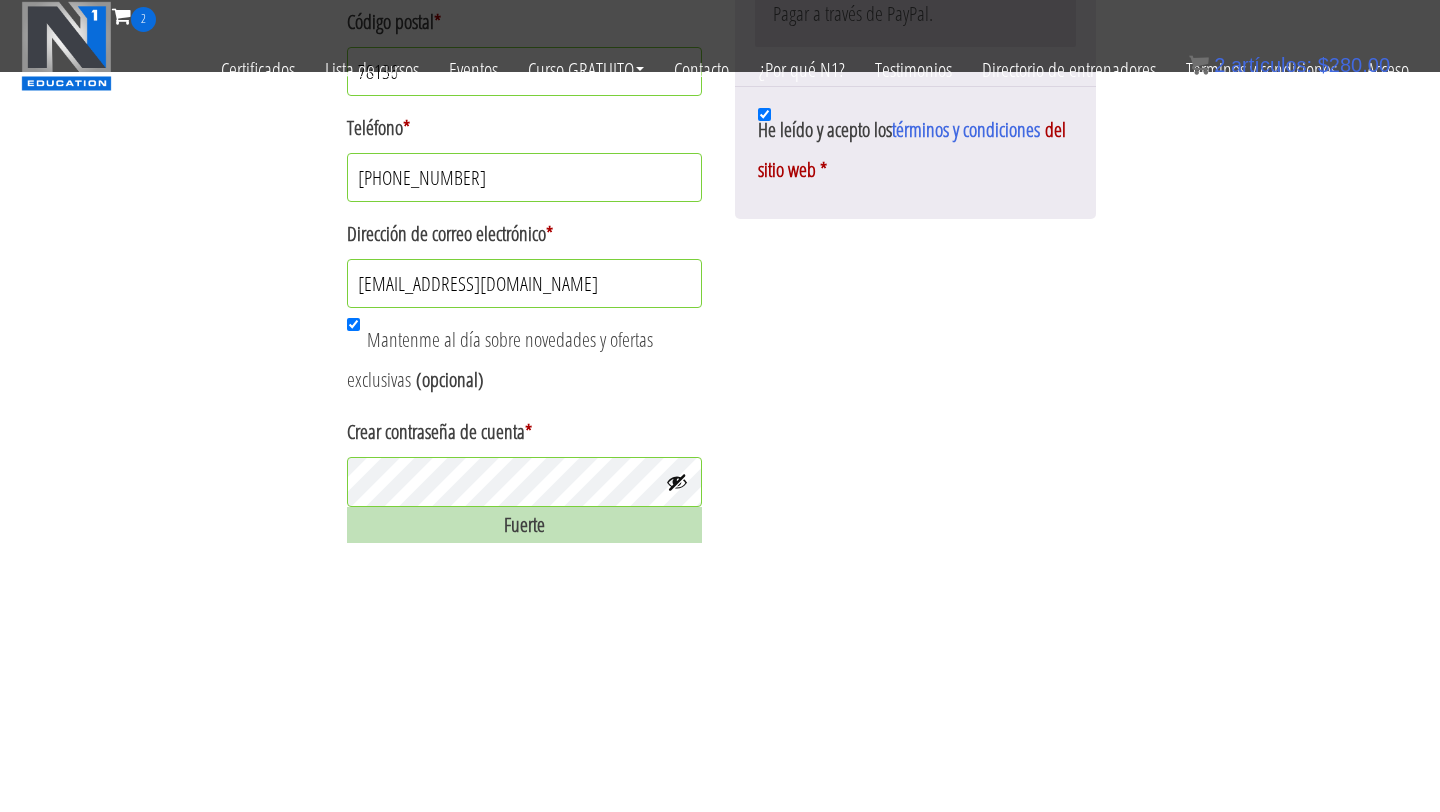 click on "¿Ya eres cliente?  Haz clic aquí para iniciar sesión.
Si ya ha comprado con nosotros, introduzca sus datos a continuación. Si es un cliente nuevo, vaya a la sección de Facturación.
Nombre de usuario o correo electrónico   *
Contraseña   *
Acuérdate de mí
Acceso
¿Perdiste tu contraseña?
¿Tienes un cupón?  Haz clic aquí para introducirlo.
Si tiene un código de cupón, aplíquelo a continuación.
Cupón:
Aplicar cupón
Detalles de facturación
Nombre de pila   * Fernando Apellido   * Vega Castro Nombre de la empresa   (opcional) País / Región   * Seleccione un país / región… Afganistán Islas Åland Albania Argelia Samoa Americana Andorra Angola Anguila Antártida Antigua y Barbuda Argentina Armenia Aruba Australia Austria Azerbaiyán Bahamas Baréin Bangladés Belau" at bounding box center [720, 46] 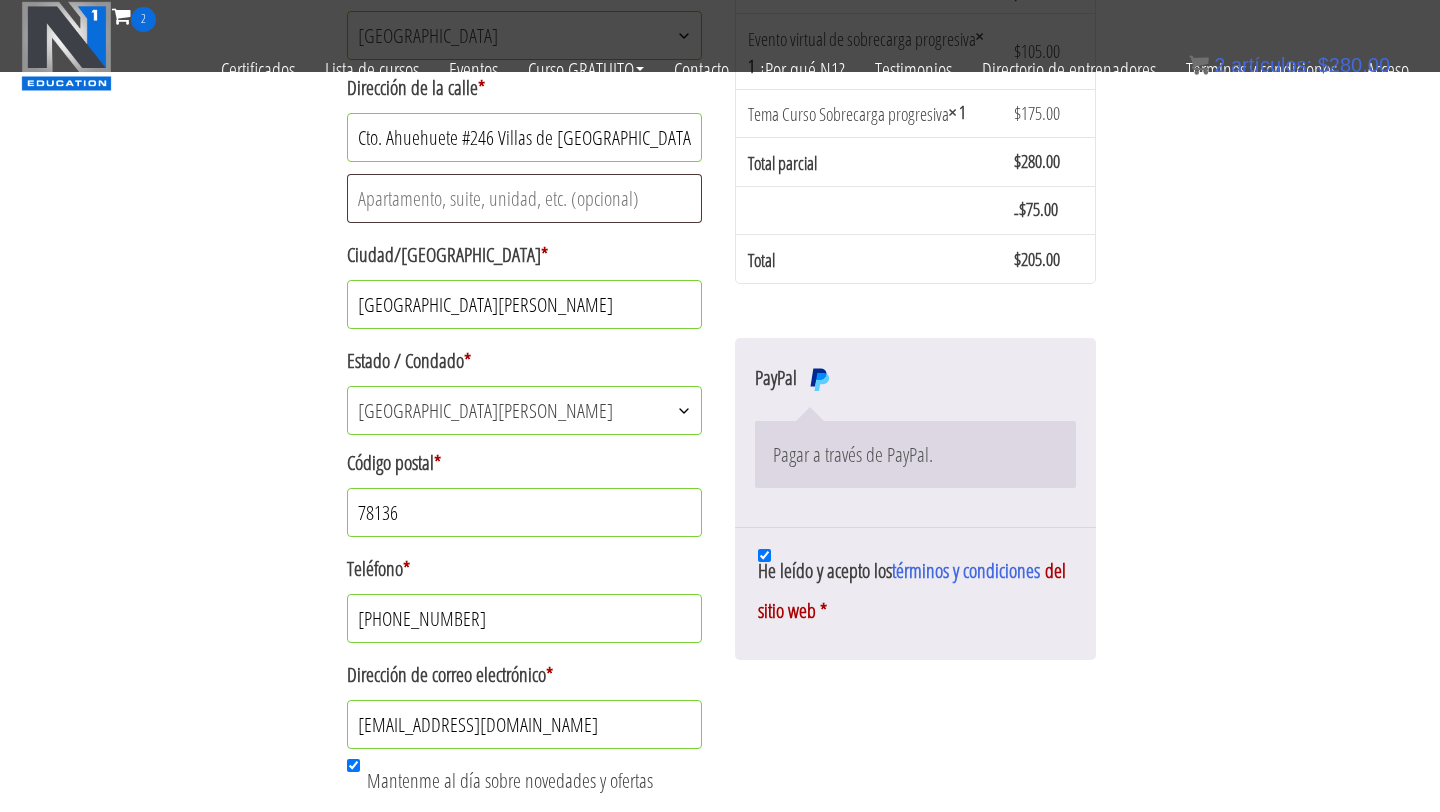 scroll, scrollTop: 585, scrollLeft: 0, axis: vertical 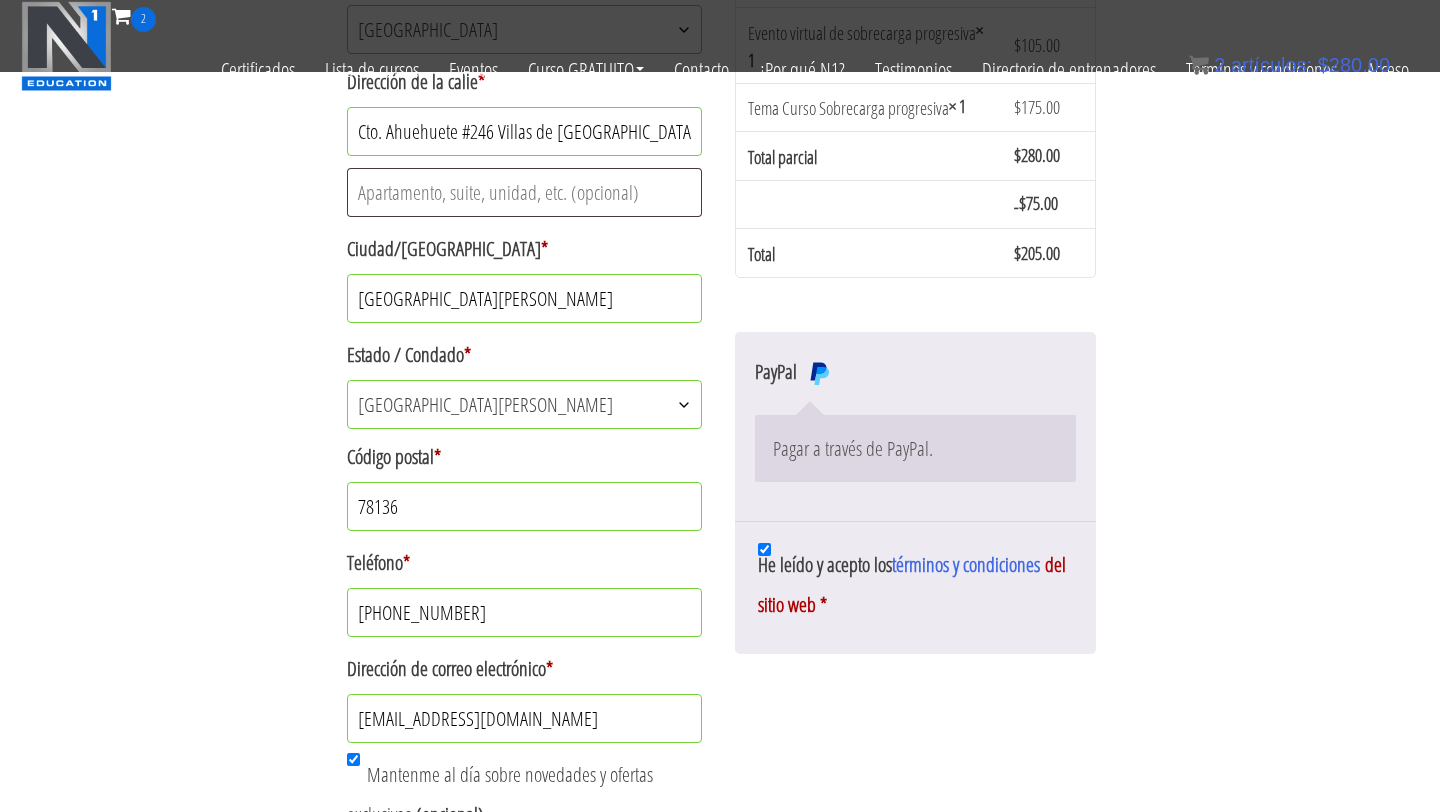 click on "Pagar a través de PayPal." at bounding box center [915, 449] 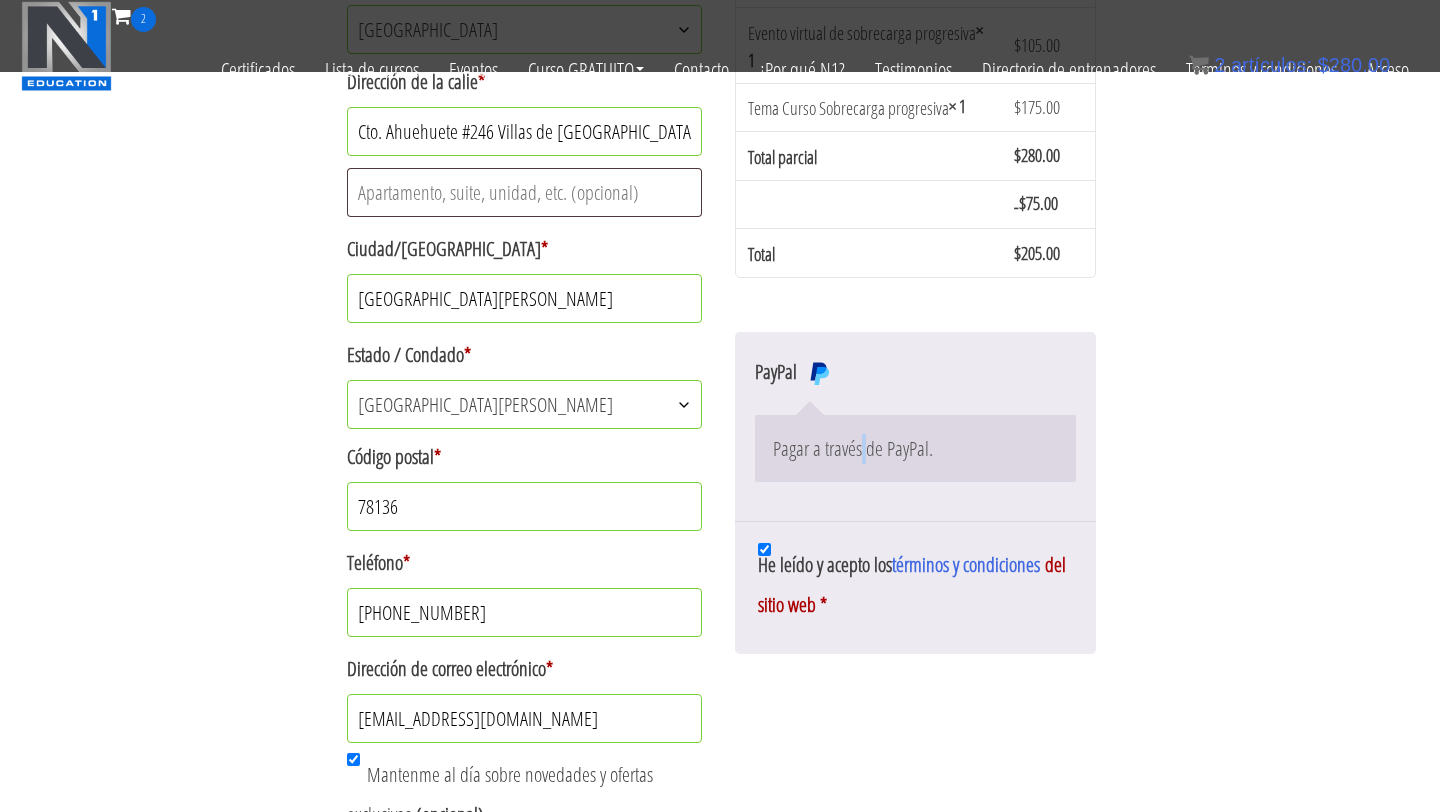click on "Pagar a través de PayPal." at bounding box center (853, 448) 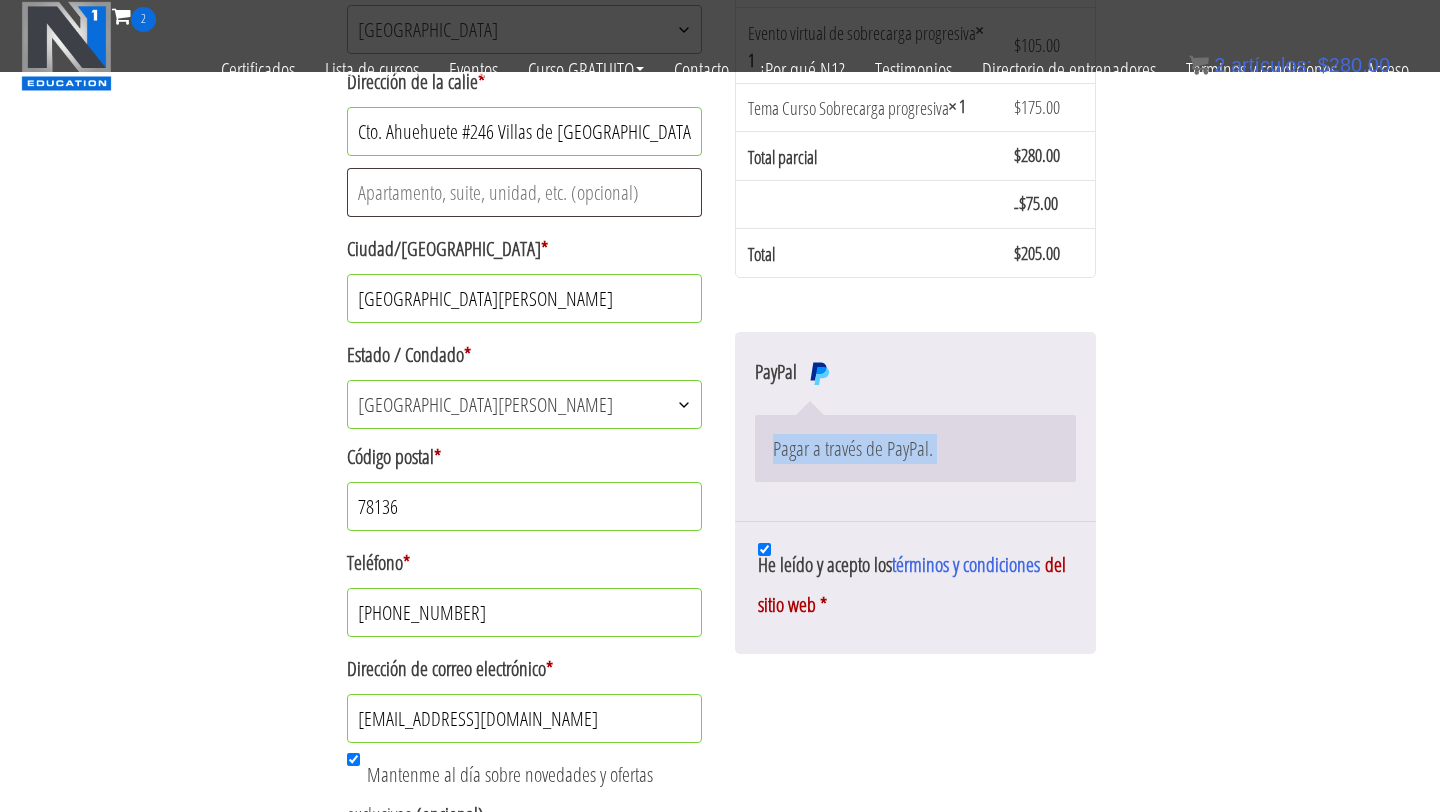 click on "Pagar a través de PayPal." at bounding box center (853, 448) 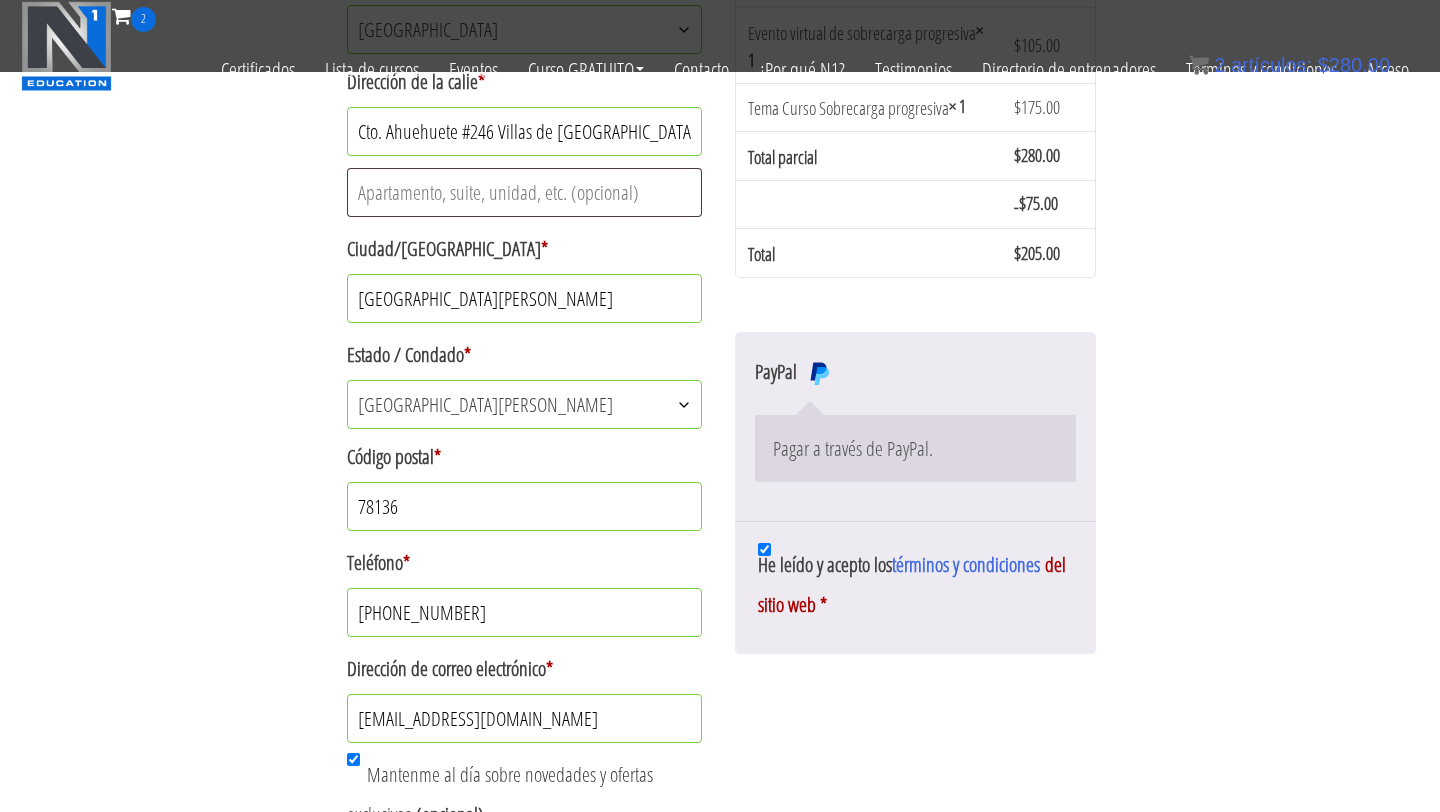 click on "Pagar a través de PayPal." at bounding box center [853, 448] 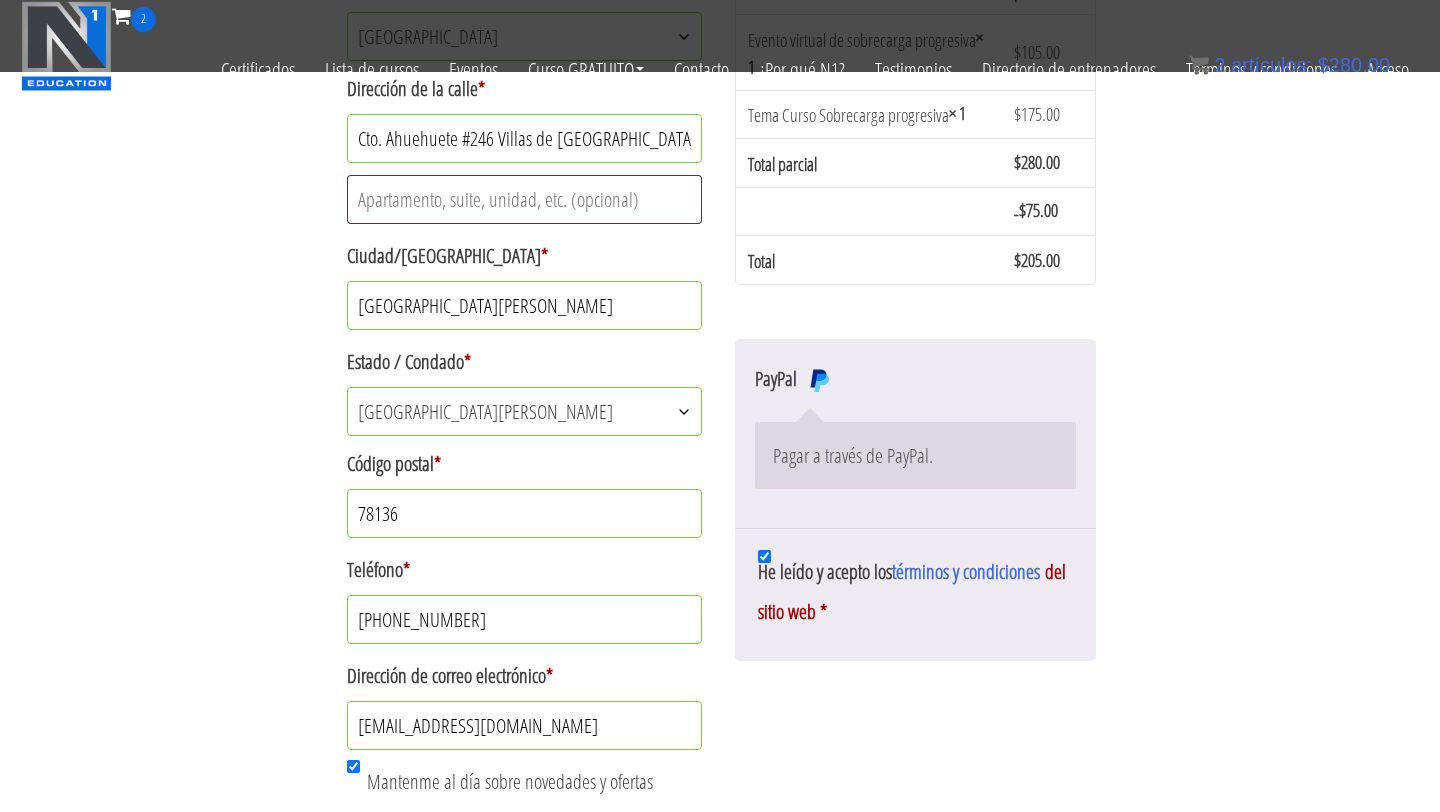 scroll, scrollTop: 579, scrollLeft: 0, axis: vertical 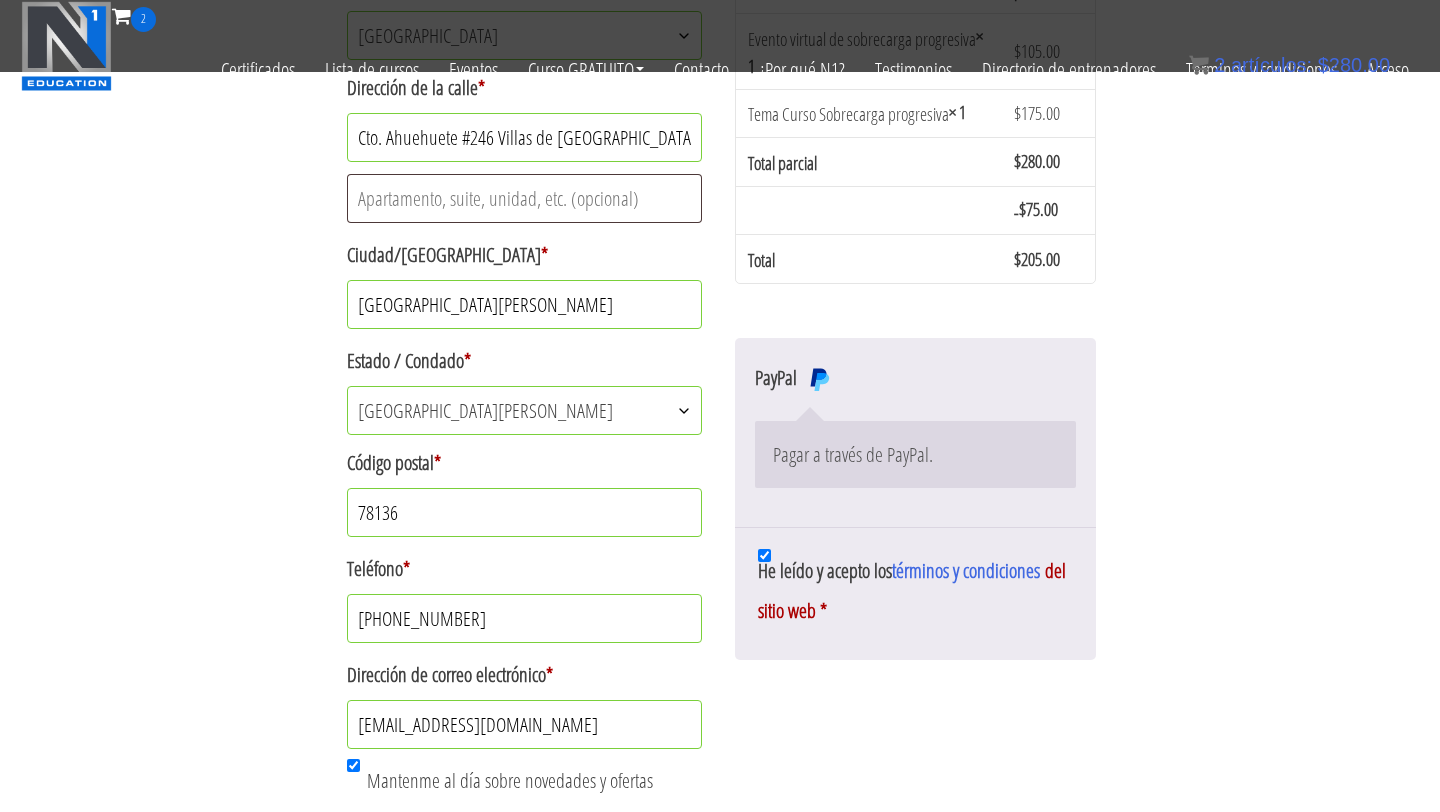 click on "Pagar a través de PayPal." at bounding box center (915, 454) 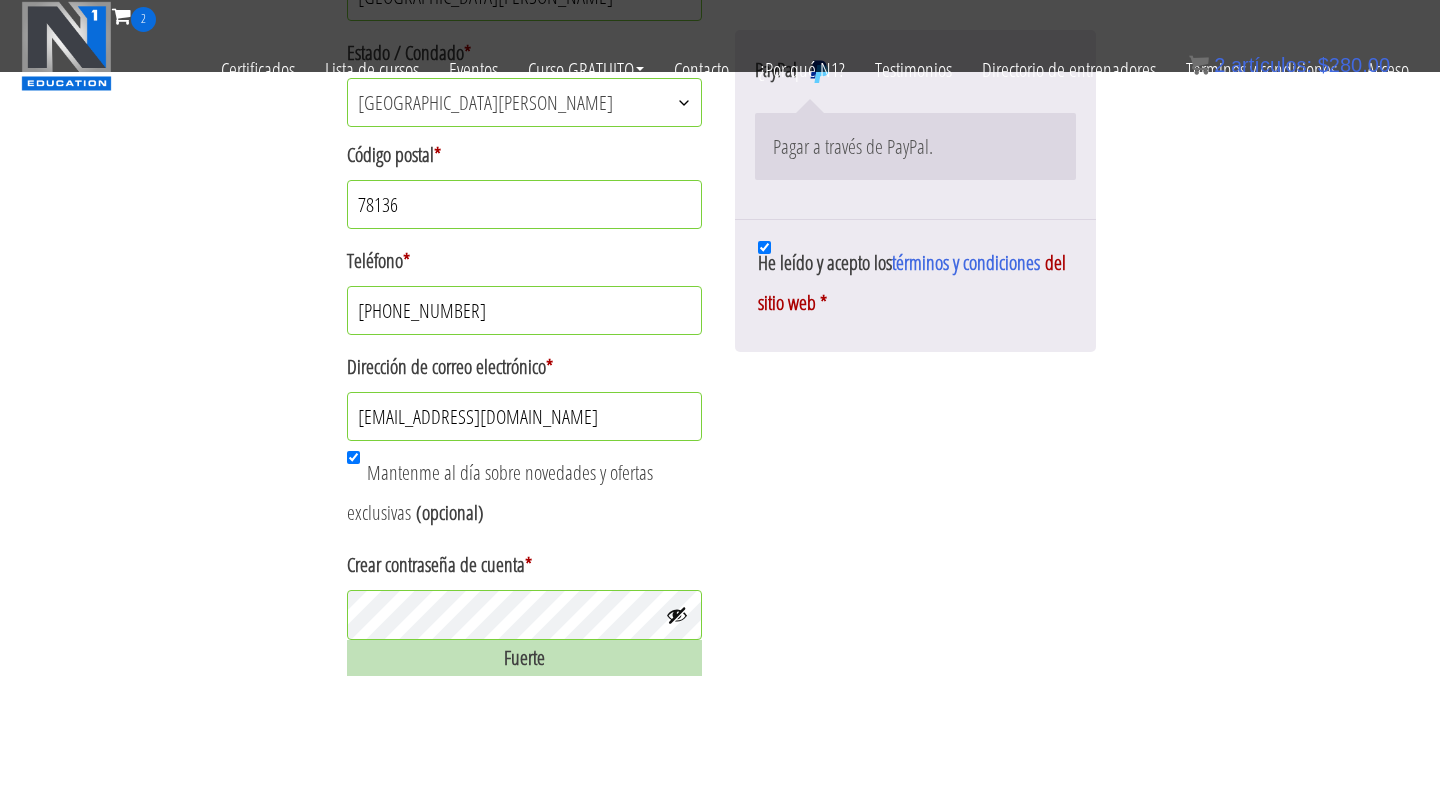 scroll, scrollTop: 912, scrollLeft: 0, axis: vertical 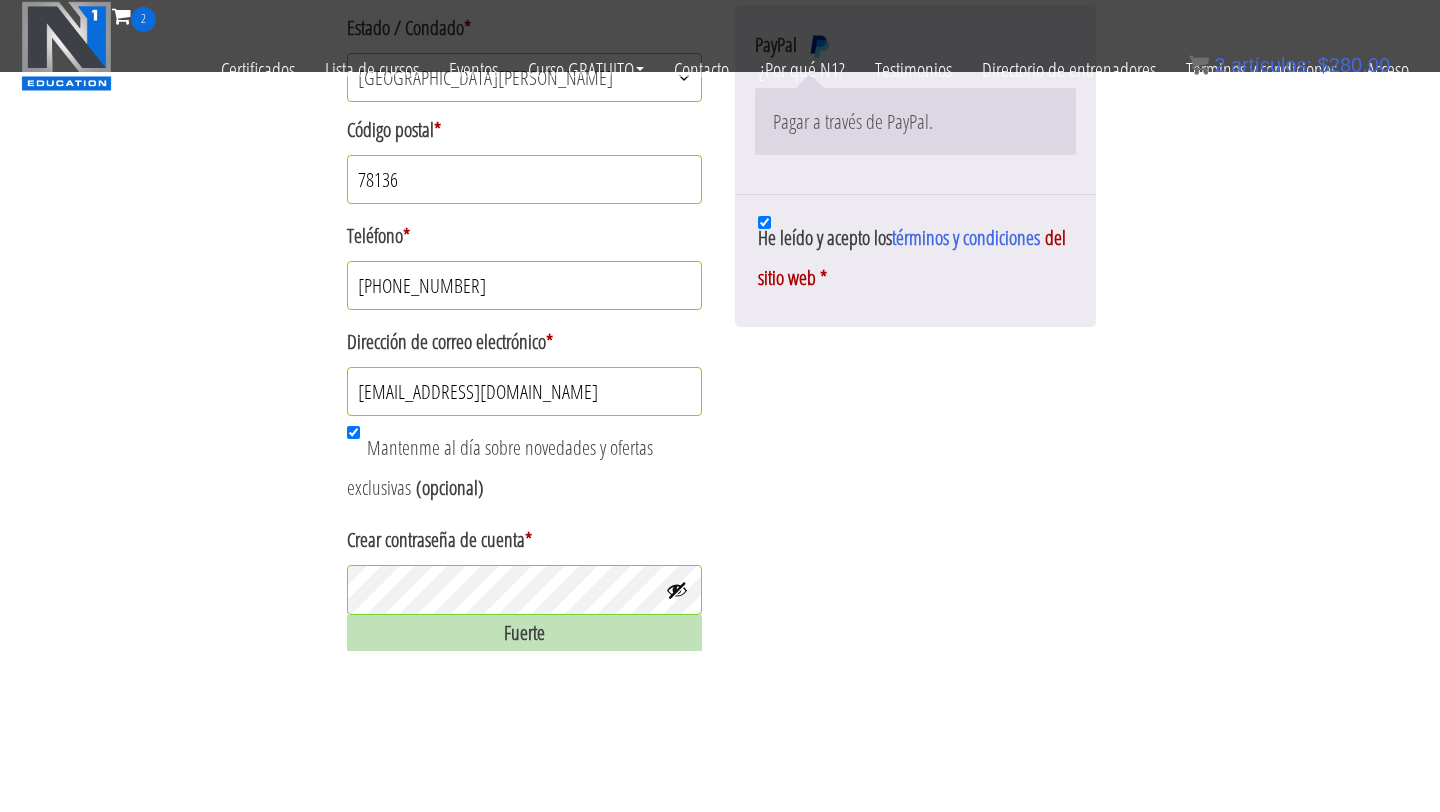 click on "¿Ya eres cliente?  Haz clic aquí para iniciar sesión.
Si ya ha comprado con nosotros, introduzca sus datos a continuación. Si es un cliente nuevo, vaya a la sección de Facturación.
Nombre de usuario o correo electrónico   *
Contraseña   *
Acuérdate de mí
Acceso
¿Perdiste tu contraseña?
¿Tienes un cupón?  Haz clic aquí para introducirlo.
Si tiene un código de cupón, aplíquelo a continuación.
Cupón:
Aplicar cupón
Detalles de facturación
Nombre de pila   * Fernando Apellido   * Vega Castro Nombre de la empresa   (opcional) País / Región   * Seleccione un país / región… Afganistán Islas Åland Albania Argelia Samoa Americana Andorra Angola Anguila Antártida Antigua y Barbuda Argentina Armenia Aruba Australia Austria Azerbaiyán Bahamas Baréin Bangladés Belau" at bounding box center [720, 43] 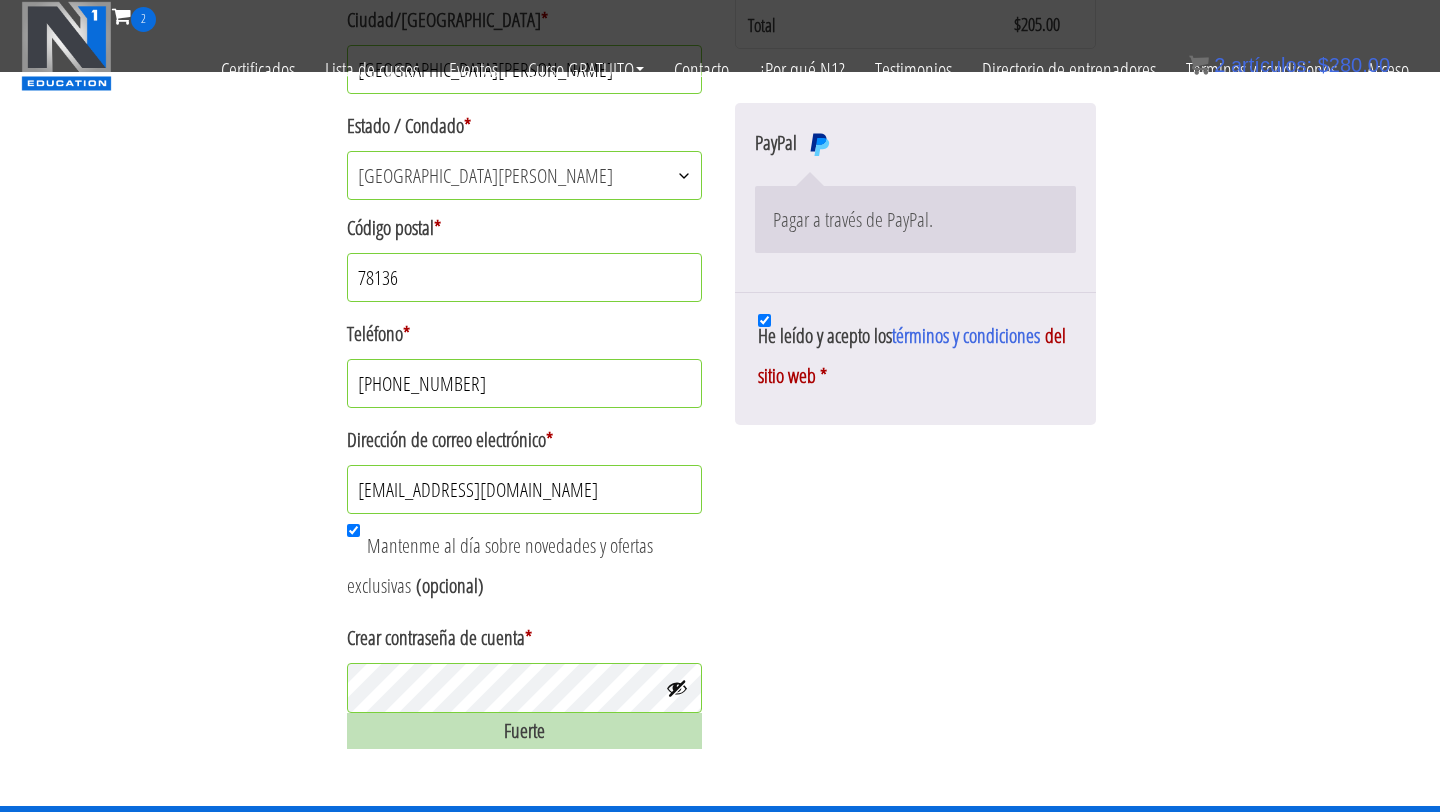 scroll, scrollTop: 811, scrollLeft: 0, axis: vertical 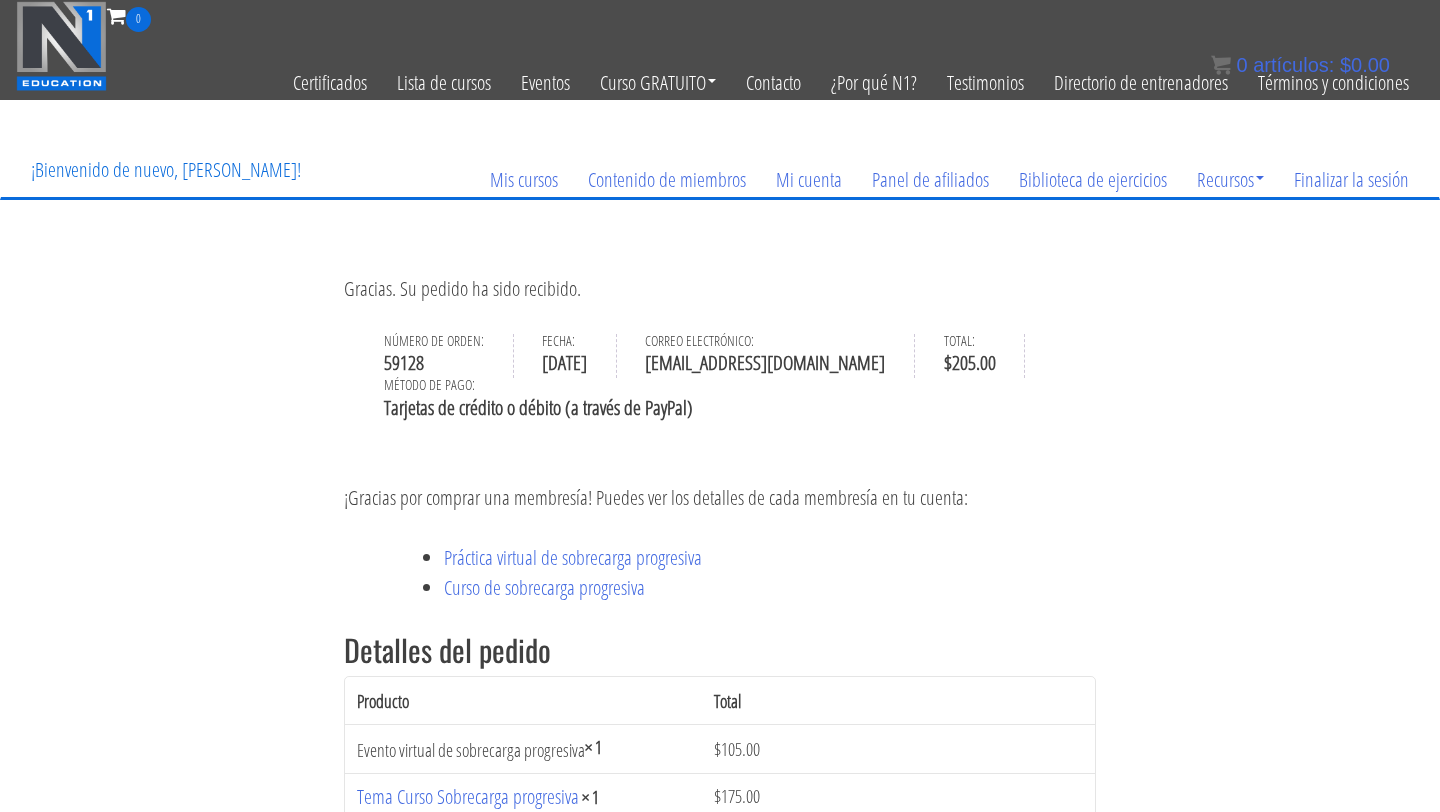click on "Gracias. Su pedido ha sido recibido.
Número de orden:					 59128
Fecha:					 [DATE]
Correo electrónico:						 [EMAIL_ADDRESS][DOMAIN_NAME]
Total:					 $  205.00
Método de pago:						 Tarjetas de crédito o débito (a través de PayPal)
¡Gracias por comprar una membresía! Puedes ver los detalles de cada membresía en tu cuenta: Práctica virtual de sobrecarga progresiva Curso de sobrecarga progresiva
Detalles del pedido
Producto
Total
Evento virtual de sobrecarga progresiva  × 1
$  105.00
Tema Curso Sobrecarga progresiva    × 1
$  175.00
Total parcial:
$  280.00
Descuento:
-  $  75.00
Método de pago:
Total:
$" at bounding box center (720, 823) 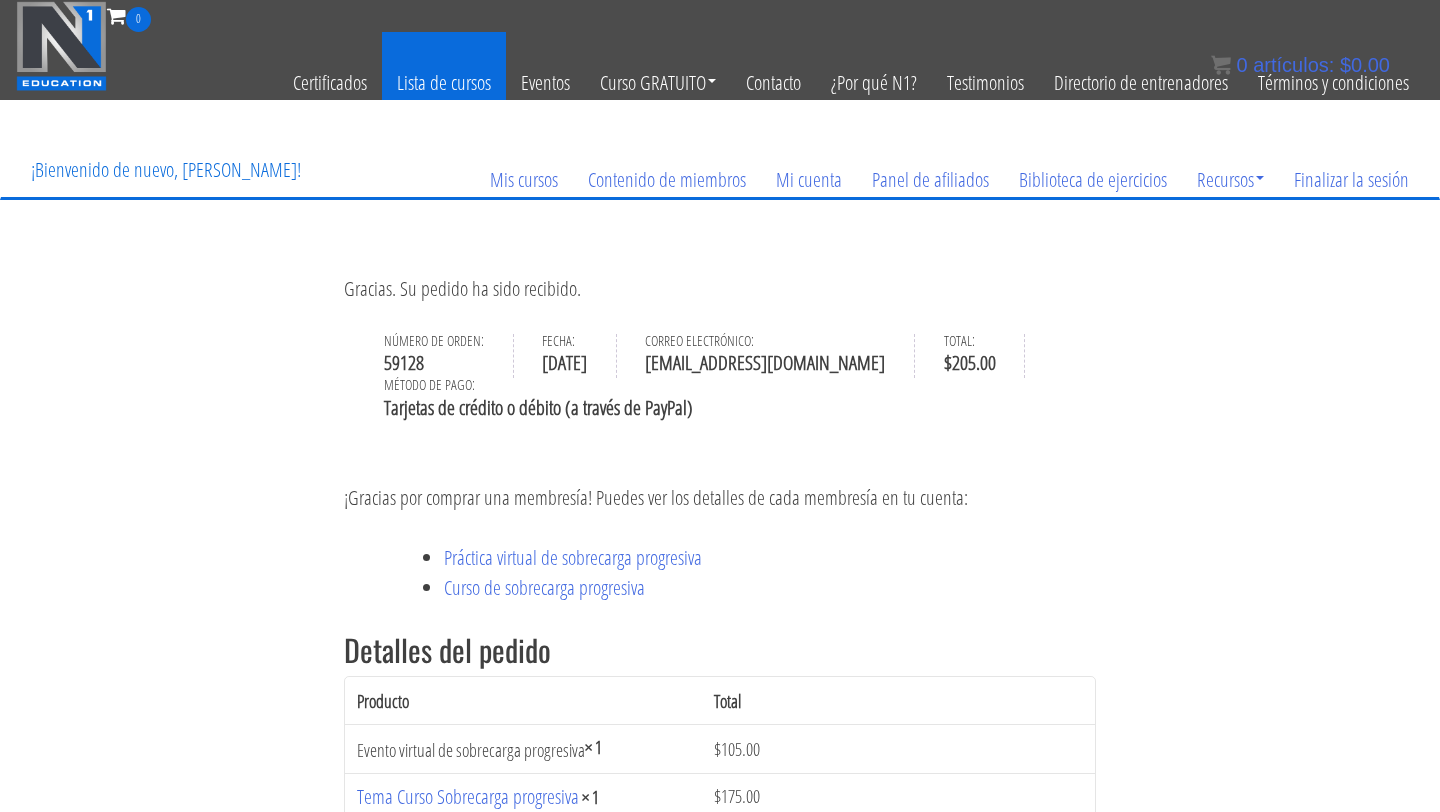 click on "Lista de cursos" at bounding box center [444, 81] 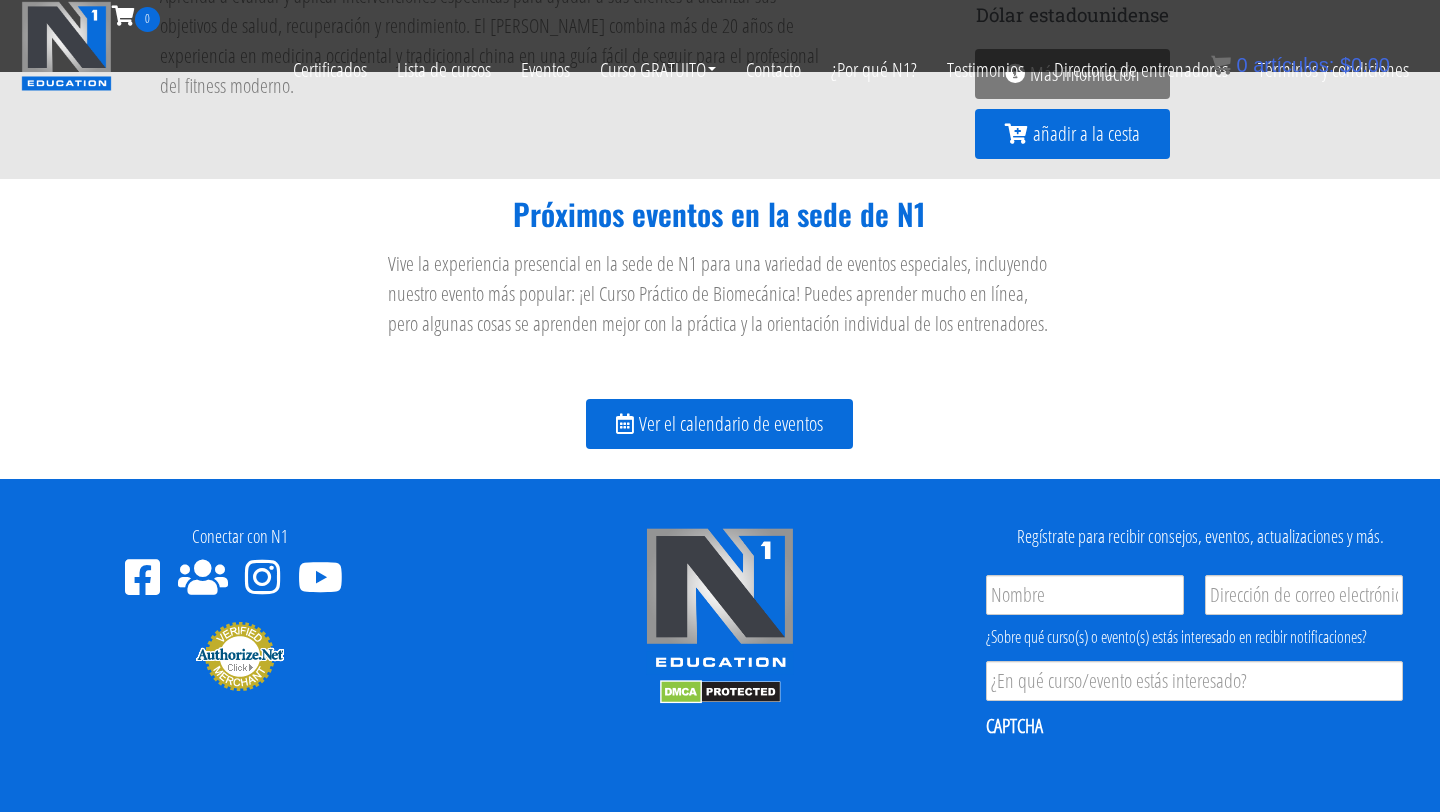 scroll, scrollTop: 2733, scrollLeft: 0, axis: vertical 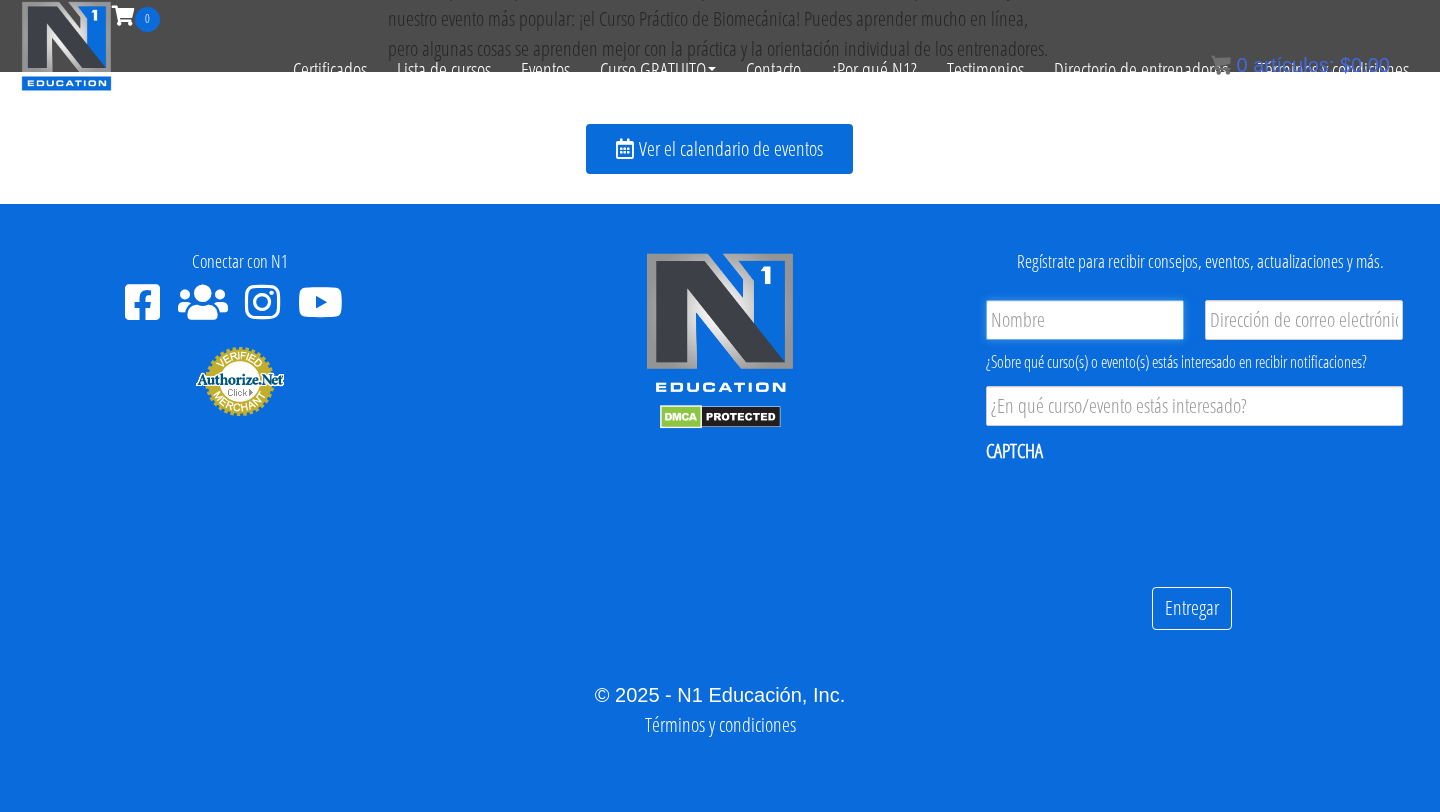 click on "Nombre  *" at bounding box center (1085, 320) 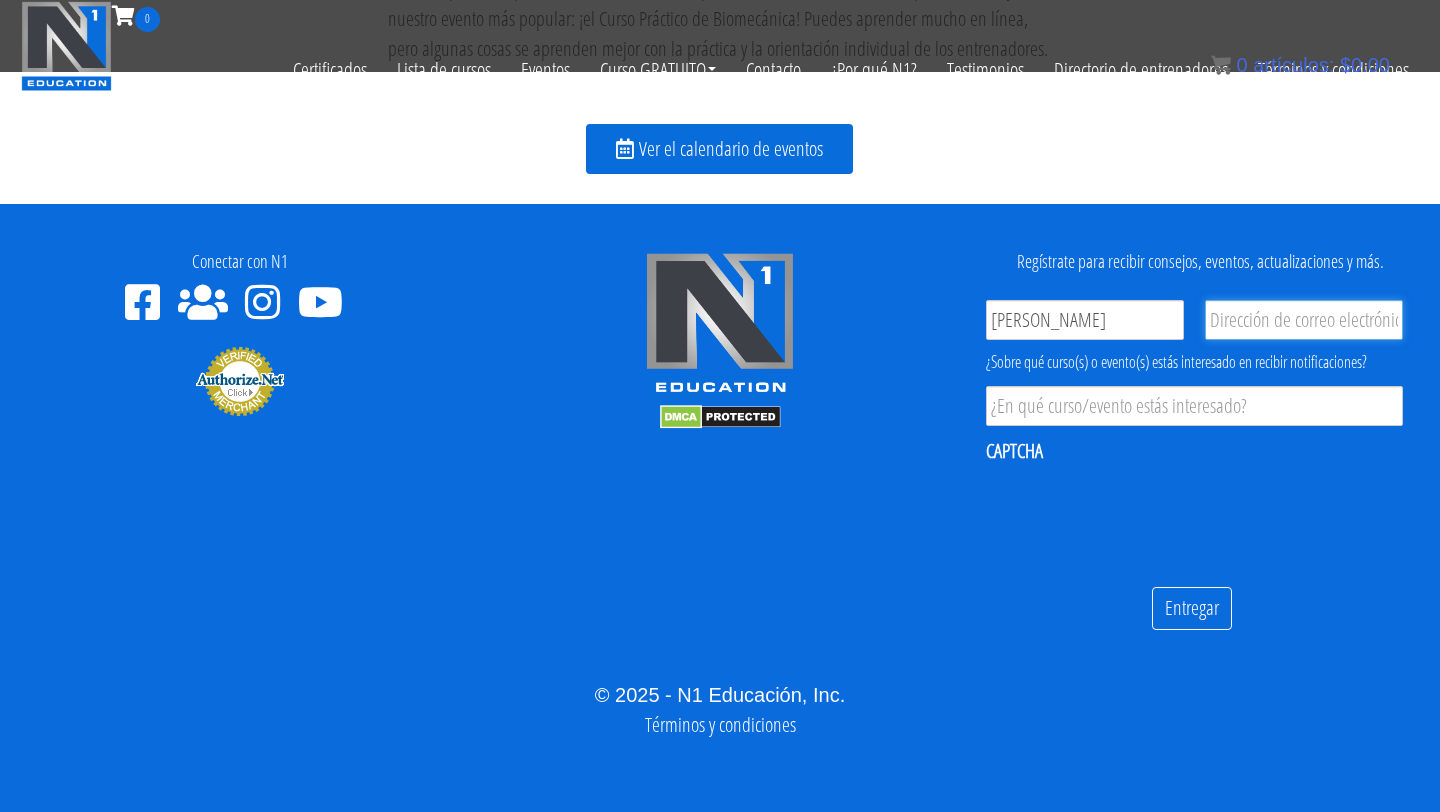 type on "[EMAIL_ADDRESS][DOMAIN_NAME]" 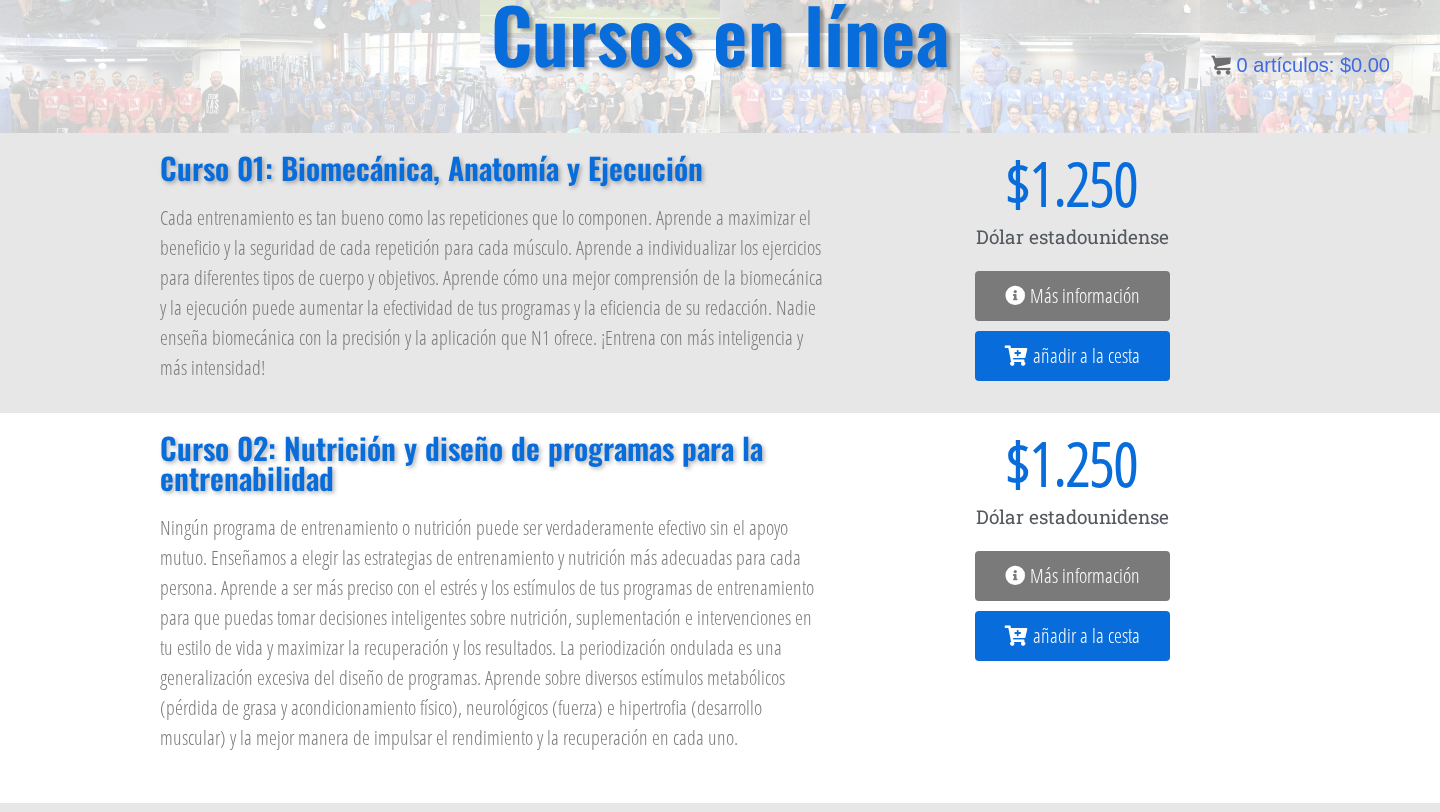 scroll, scrollTop: 0, scrollLeft: 0, axis: both 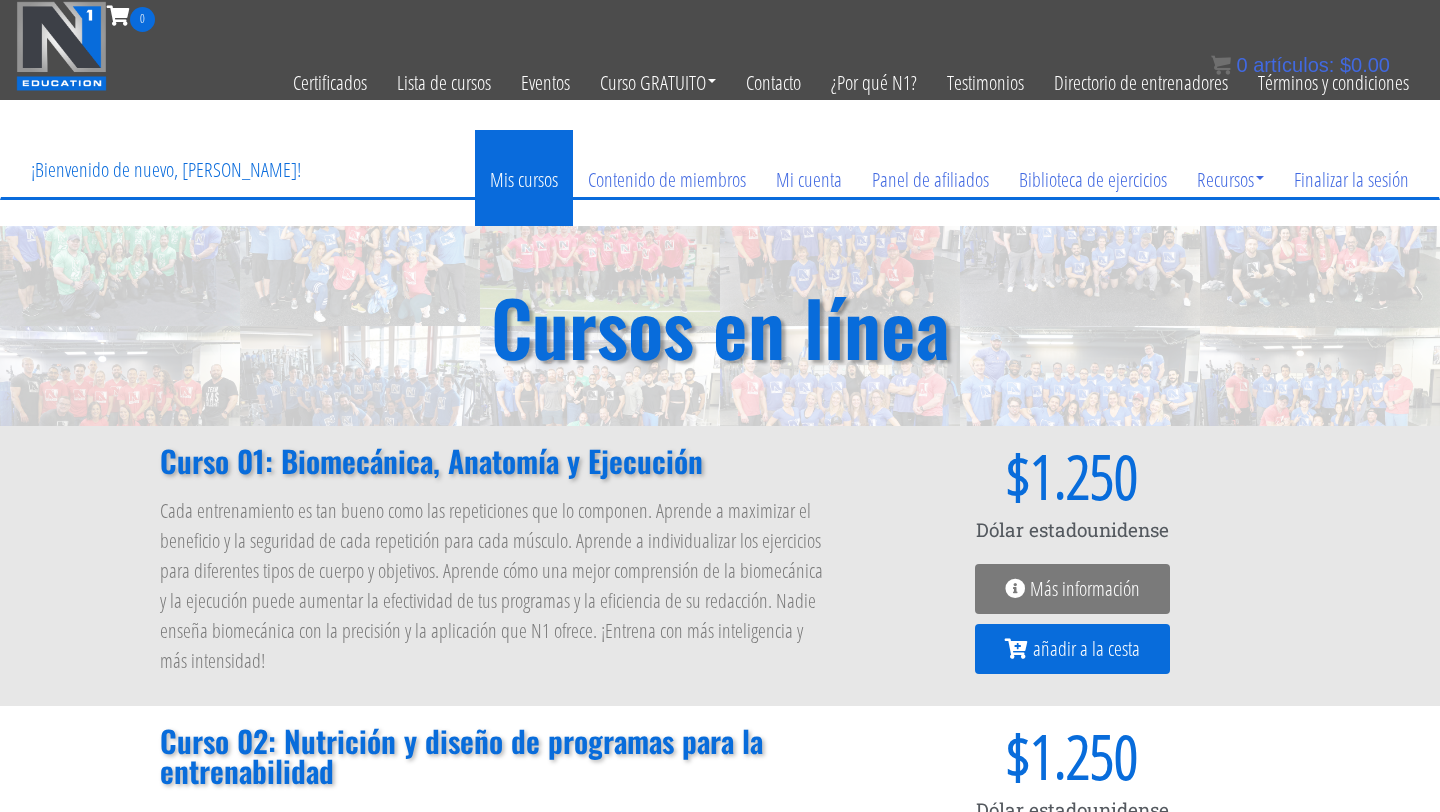 click on "Mis cursos" at bounding box center [524, 178] 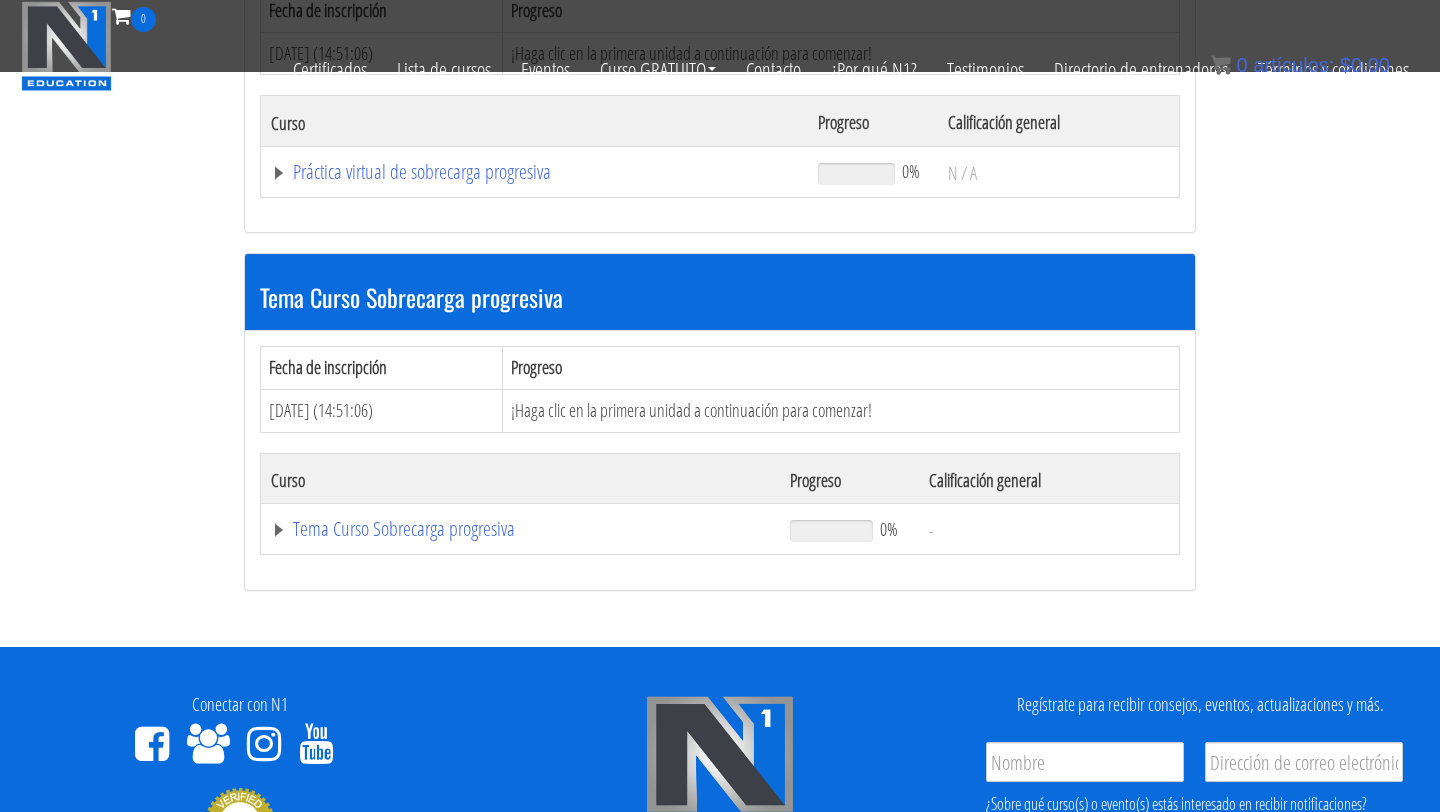 scroll, scrollTop: 406, scrollLeft: 0, axis: vertical 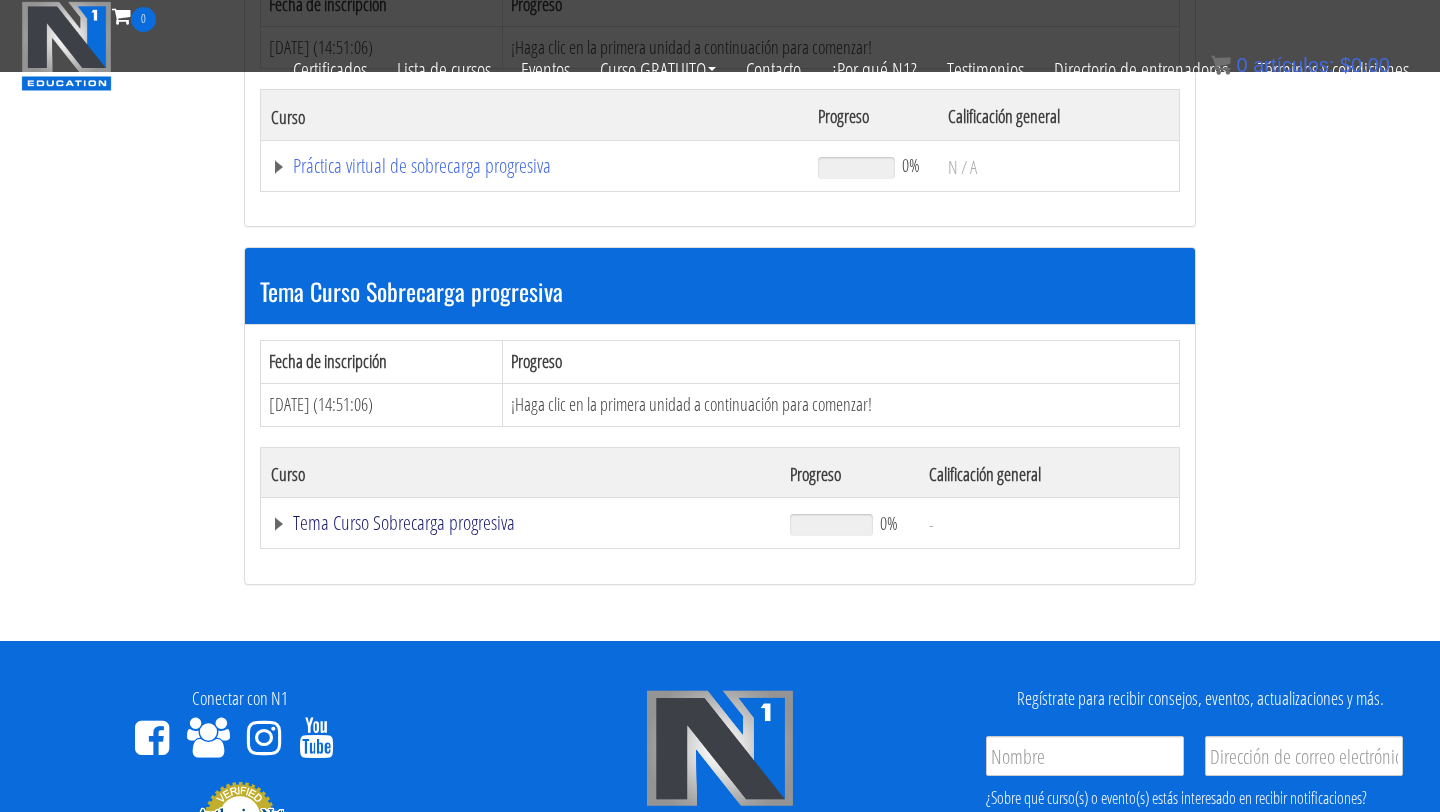 click on "Tema Curso Sobrecarga progresiva" at bounding box center (422, 165) 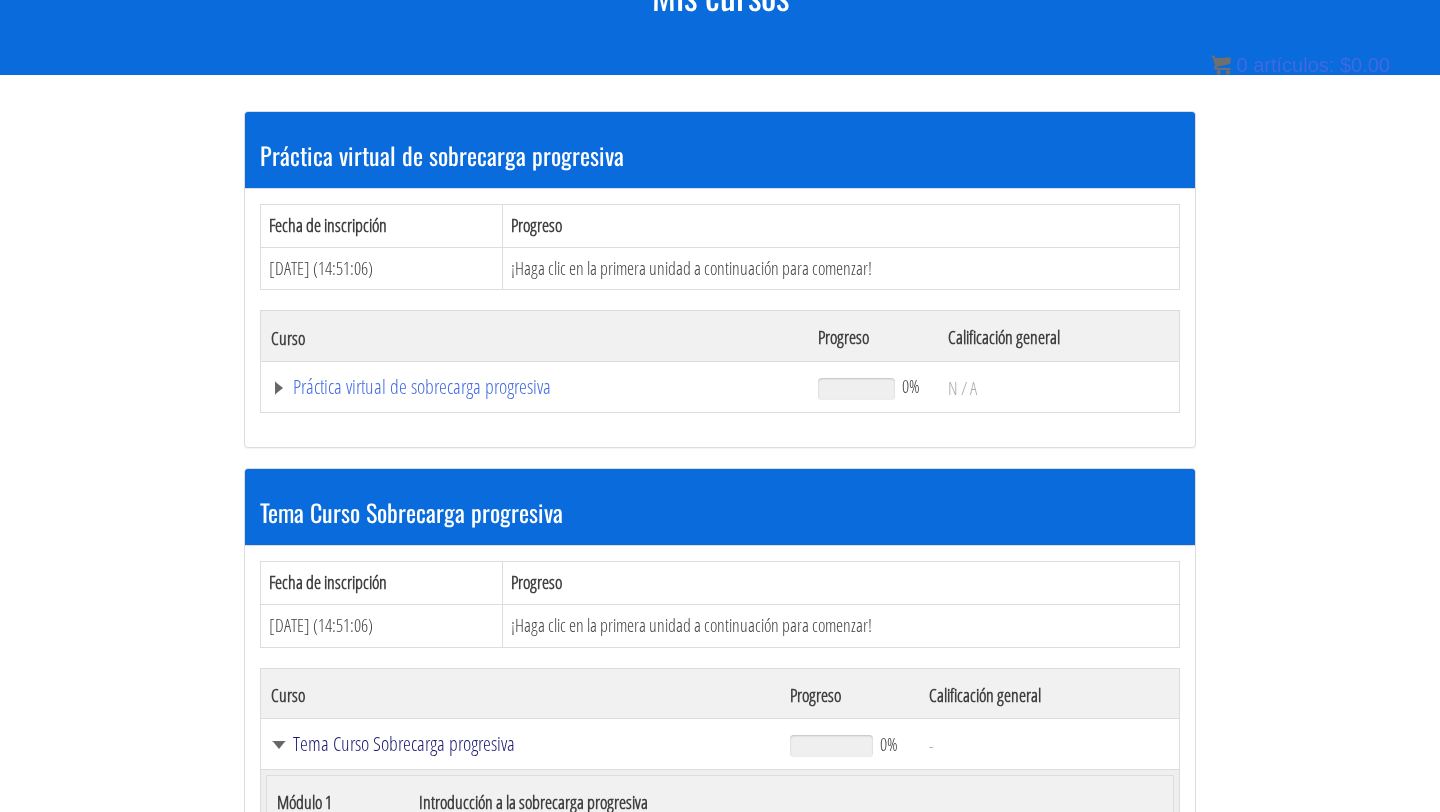 scroll, scrollTop: 314, scrollLeft: 0, axis: vertical 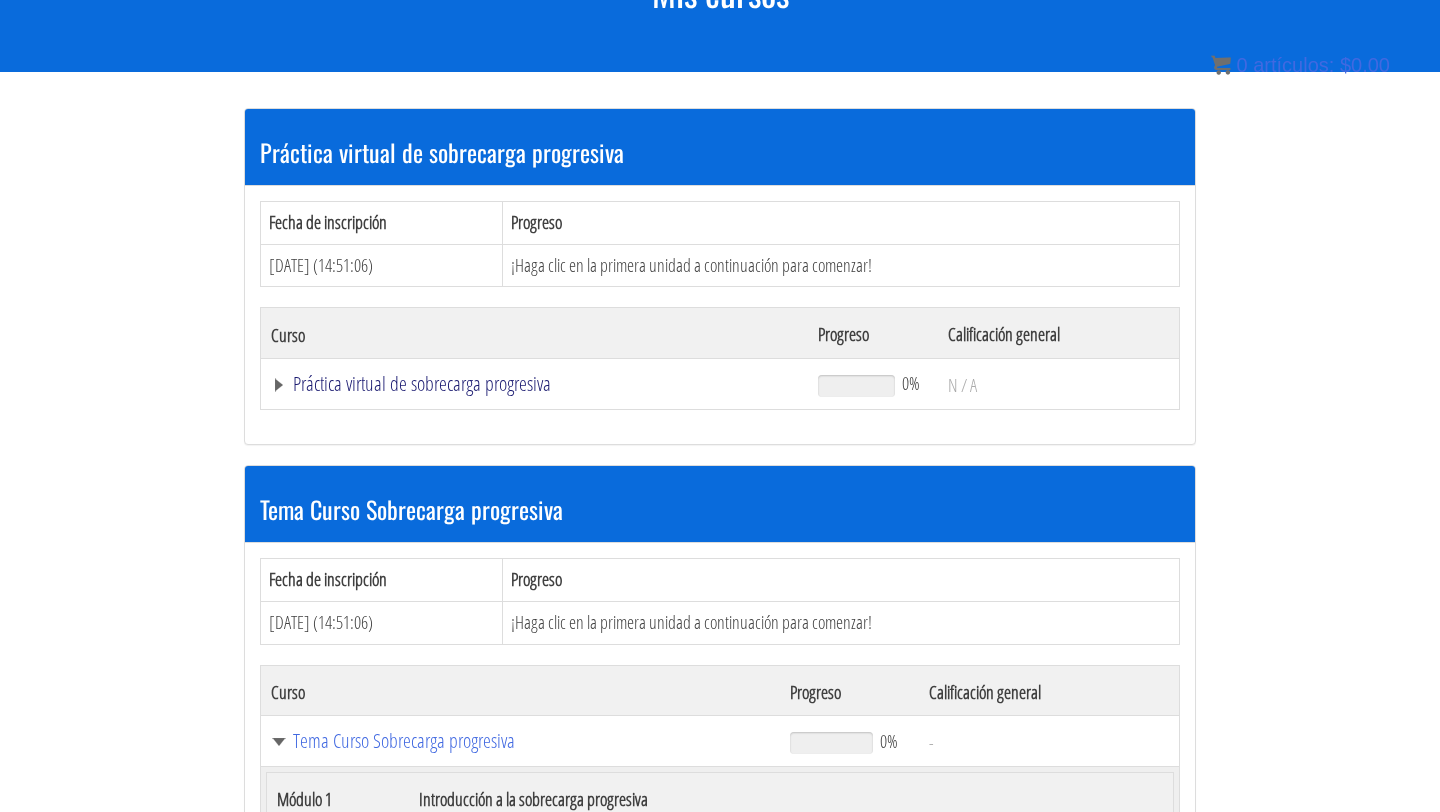 click on "Práctica virtual de sobrecarga progresiva" at bounding box center (422, 383) 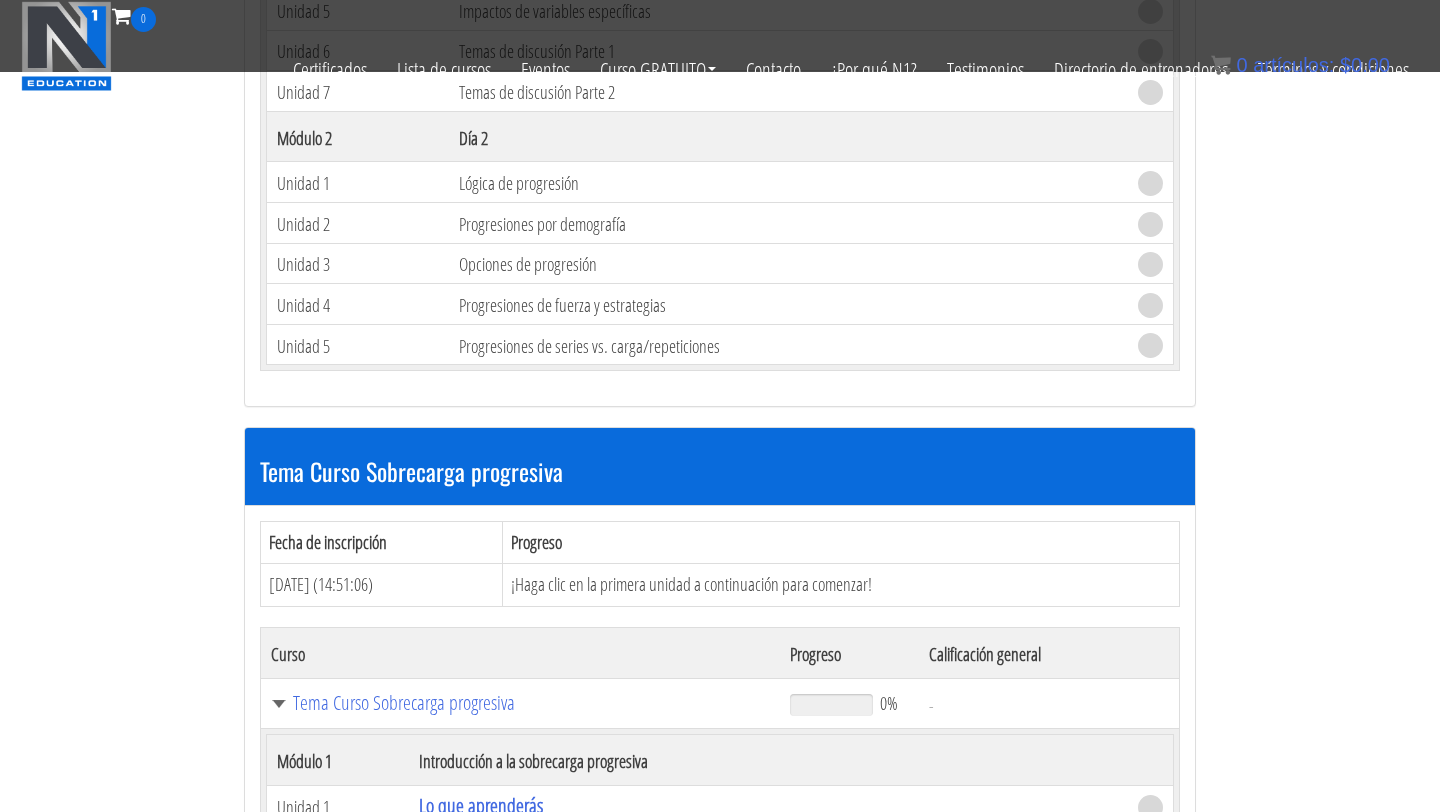scroll, scrollTop: 844, scrollLeft: 0, axis: vertical 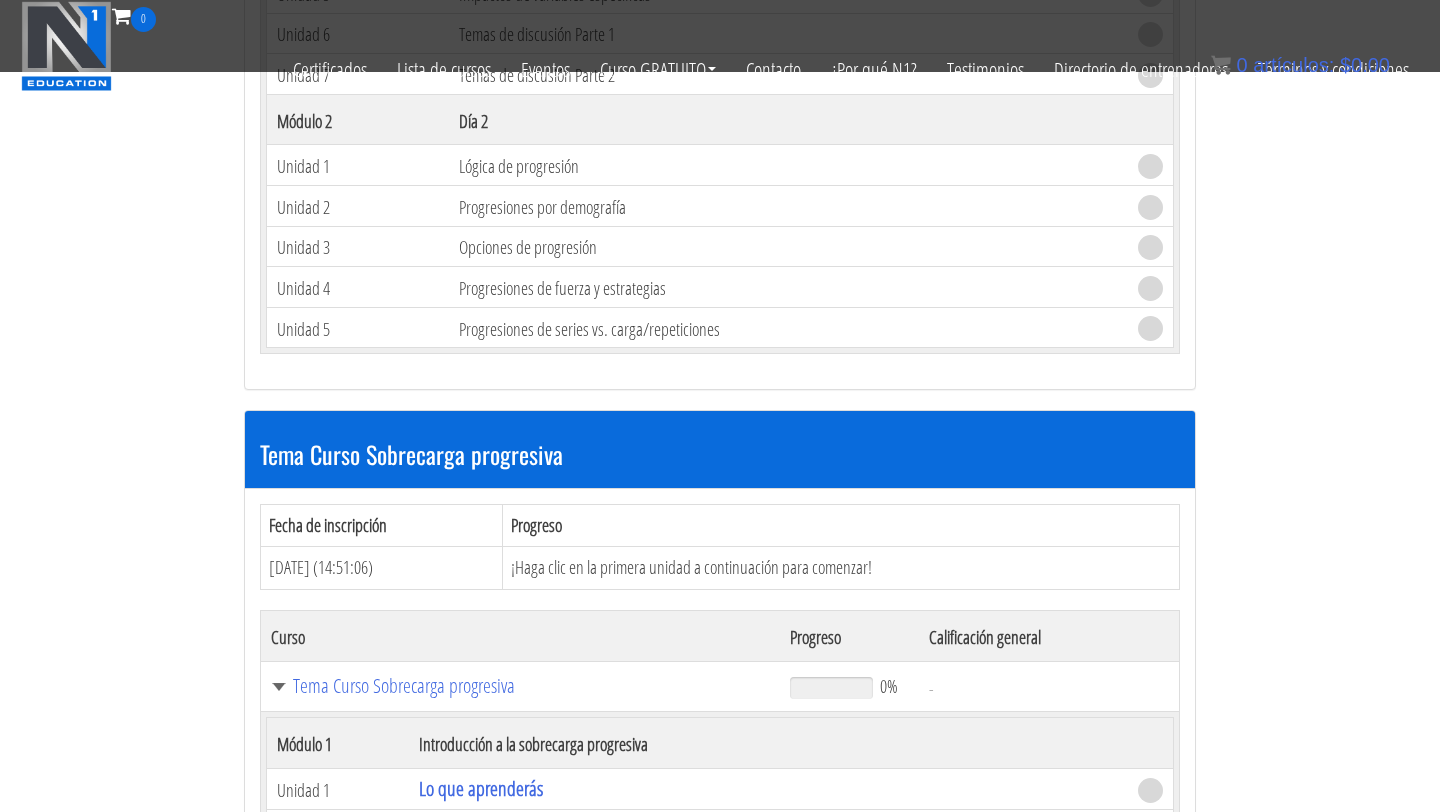 click on "Práctica virtual de sobrecarga progresiva
Fecha de inscripción
Progreso
21 de julio de 2025 (14:51:06)
¡Haga clic en la primera unidad a continuación para comenzar!
Curso Progreso Calificación general Práctica virtual de sobrecarga progresiva
0%
N / A
Módulo 1
Día 1
Unidad 1
Progresión del estímulo fisiológico
Unidad 2
Adaptaciones fisiológicas
Unidad 3
Efecto del estado de entrenamiento" at bounding box center [720, 811] 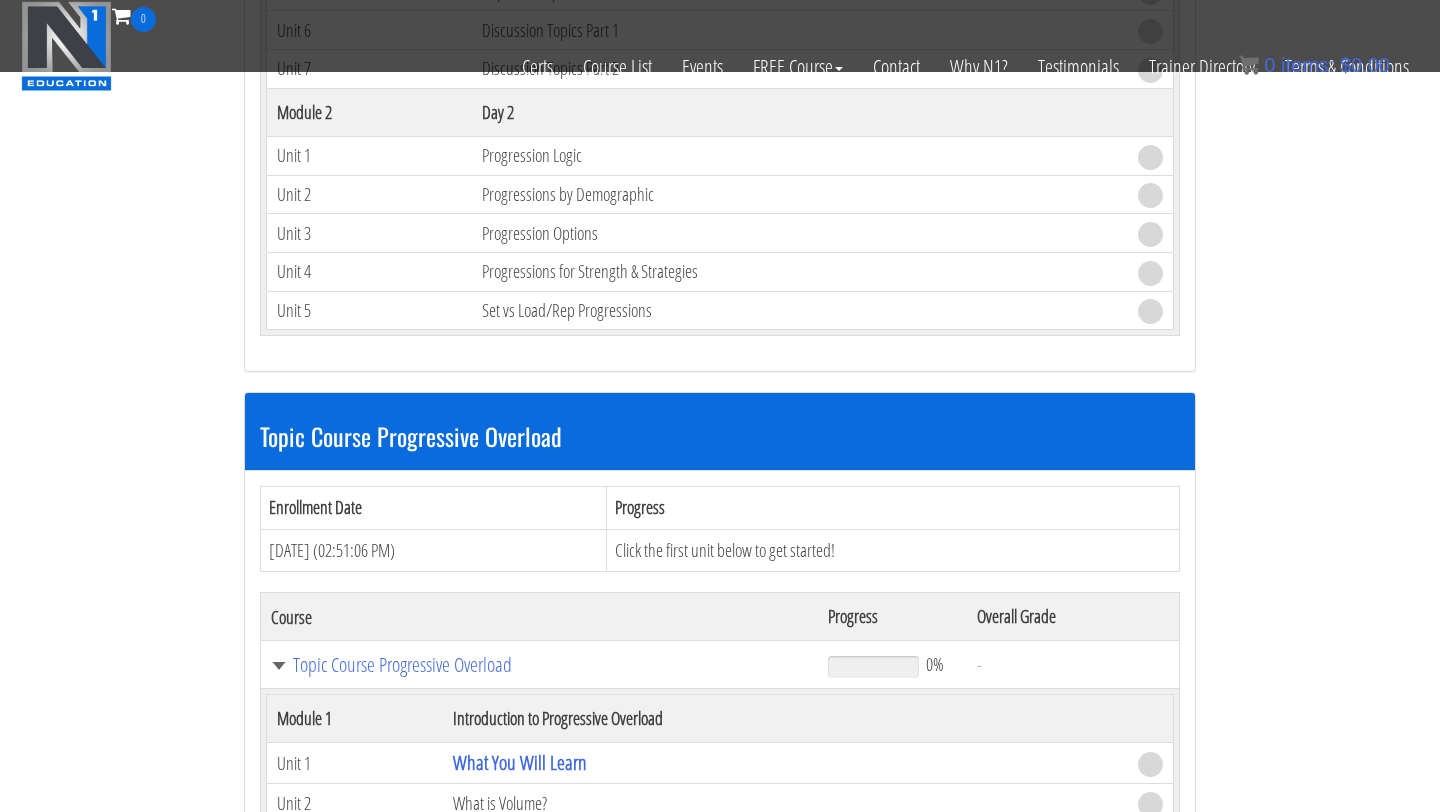 click on "Progressive Overload Virtual Practical
Enrollment Date
Progress
Jul 21, 2025 (02:51:06 PM)
Click the first unit below to get started!
Course Progress Overall Grade Progressive Overload Virtual Practical
0%
N/A
Module 1
Day 1
Unit 1
Physiological Stimulus Progression
Unit 2
Physiological Adaptations
Unit 3
Effect of Training Status
Unit 4" at bounding box center [720, 775] 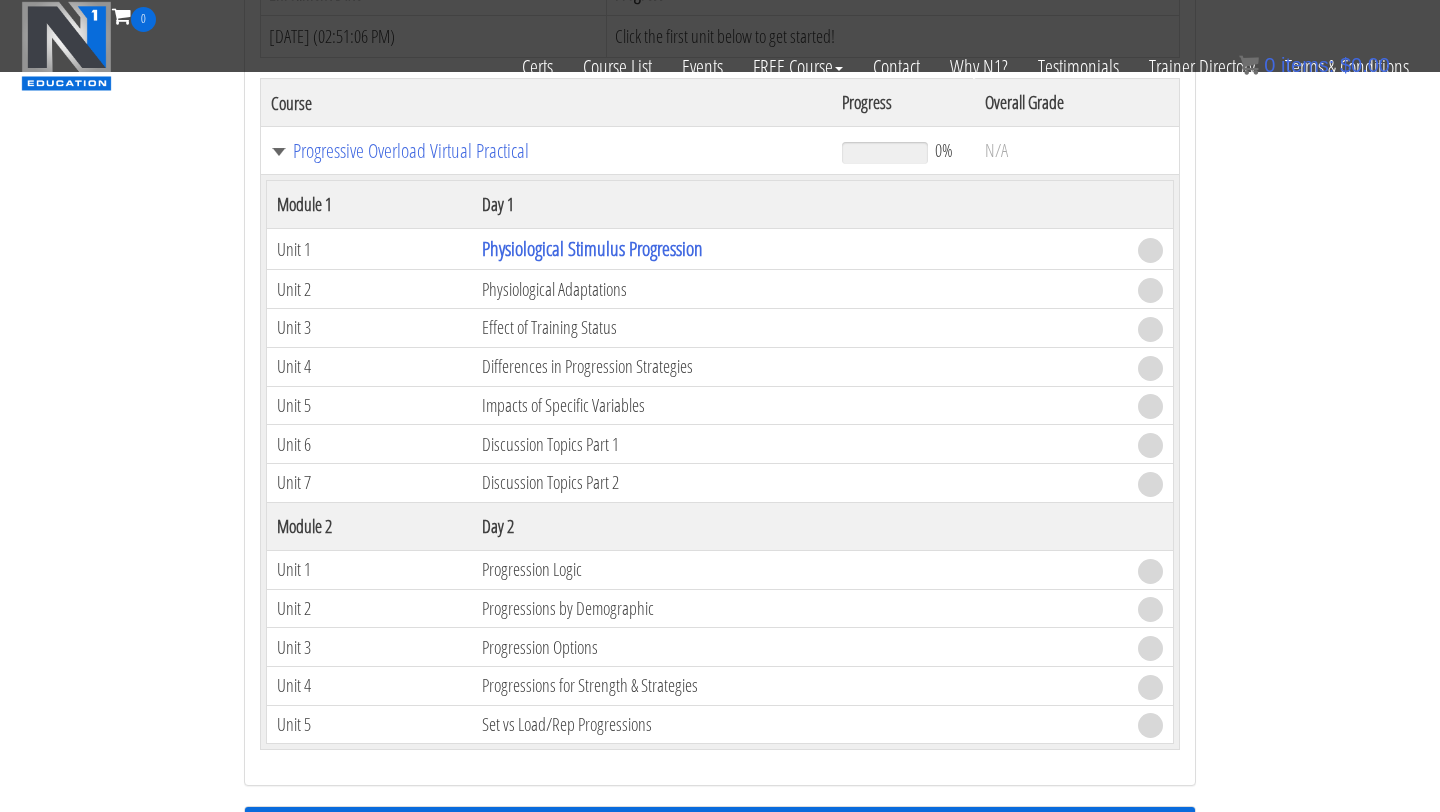 scroll, scrollTop: 407, scrollLeft: 0, axis: vertical 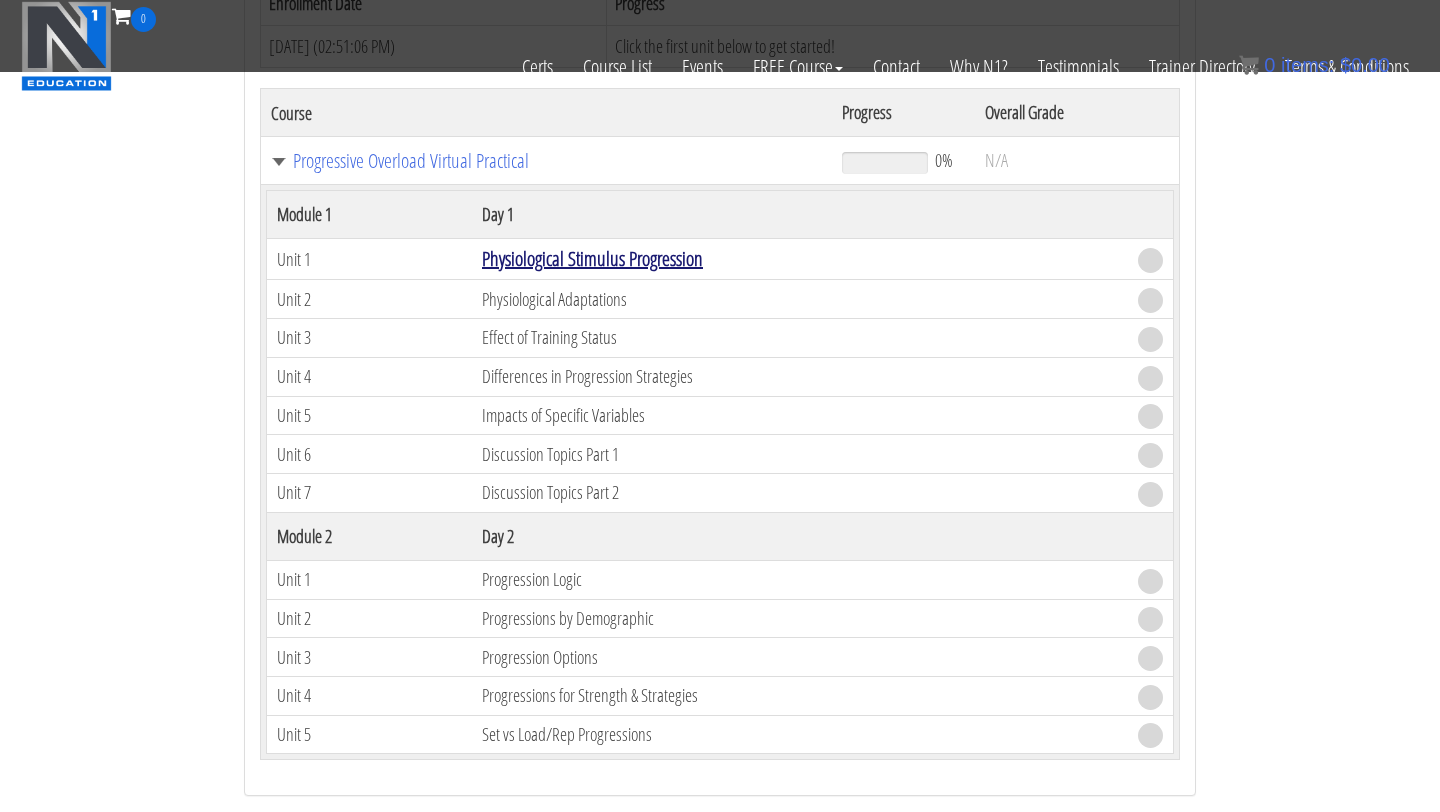 click on "Physiological Stimulus Progression" at bounding box center (592, 258) 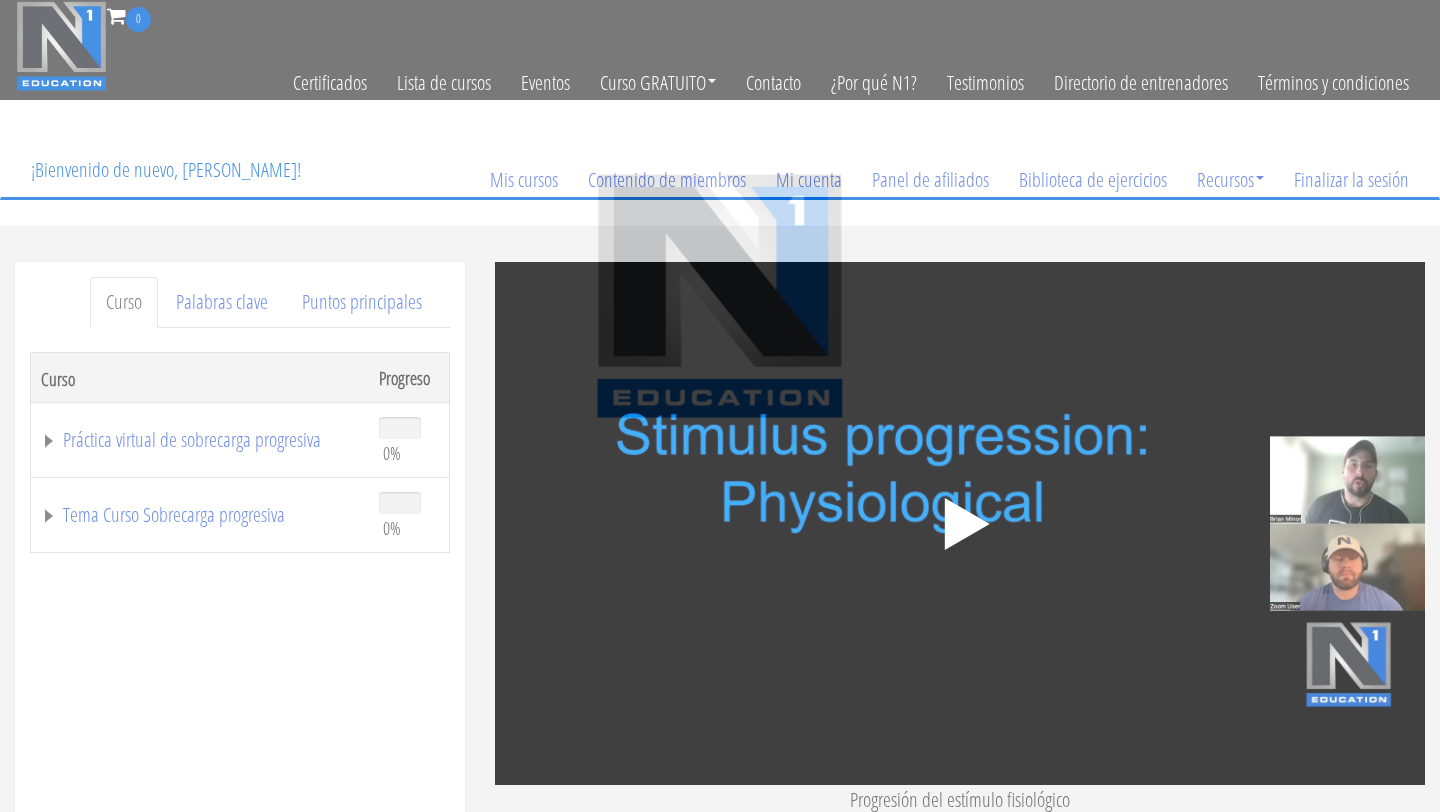 scroll, scrollTop: 0, scrollLeft: 0, axis: both 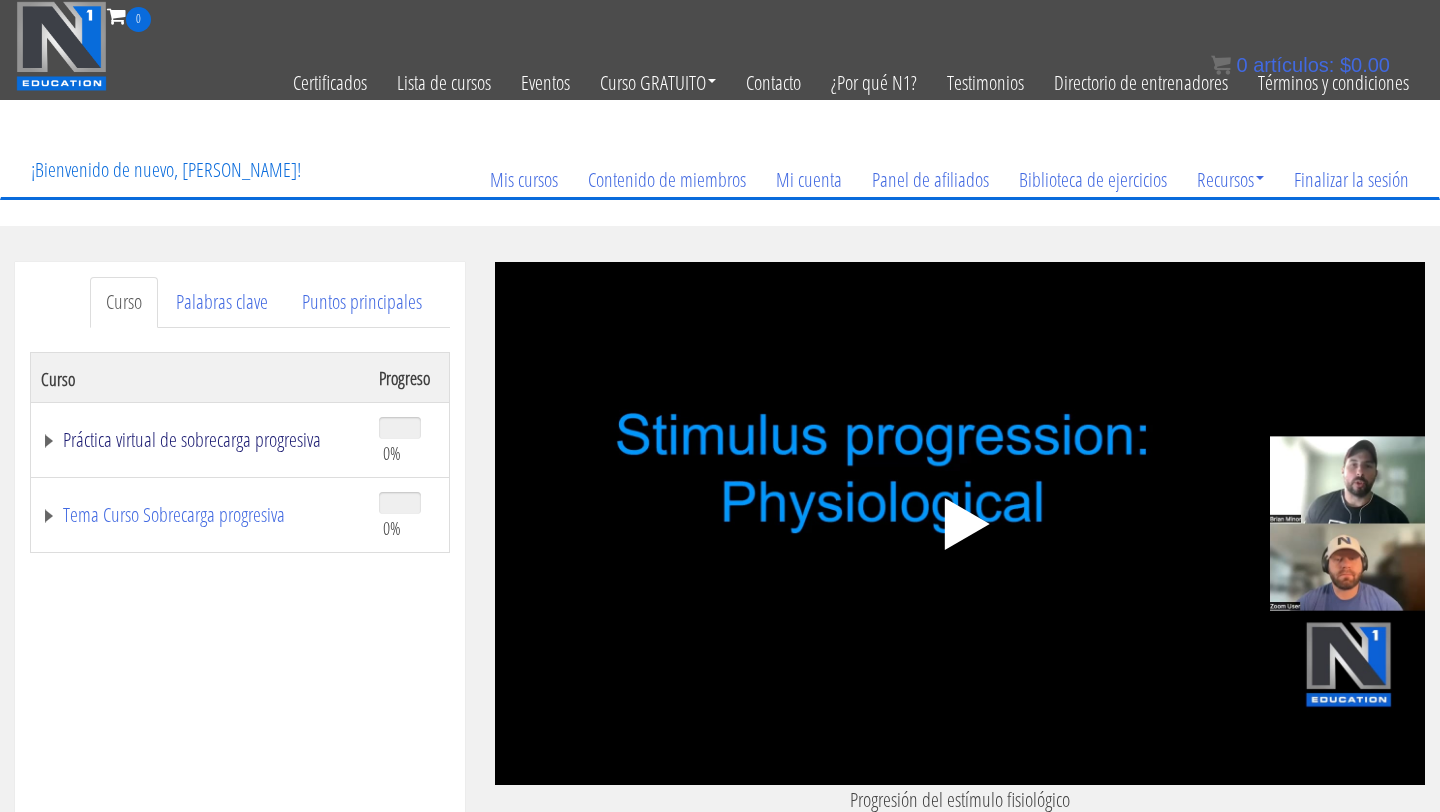 click on "Práctica virtual de sobrecarga progresiva" at bounding box center [192, 439] 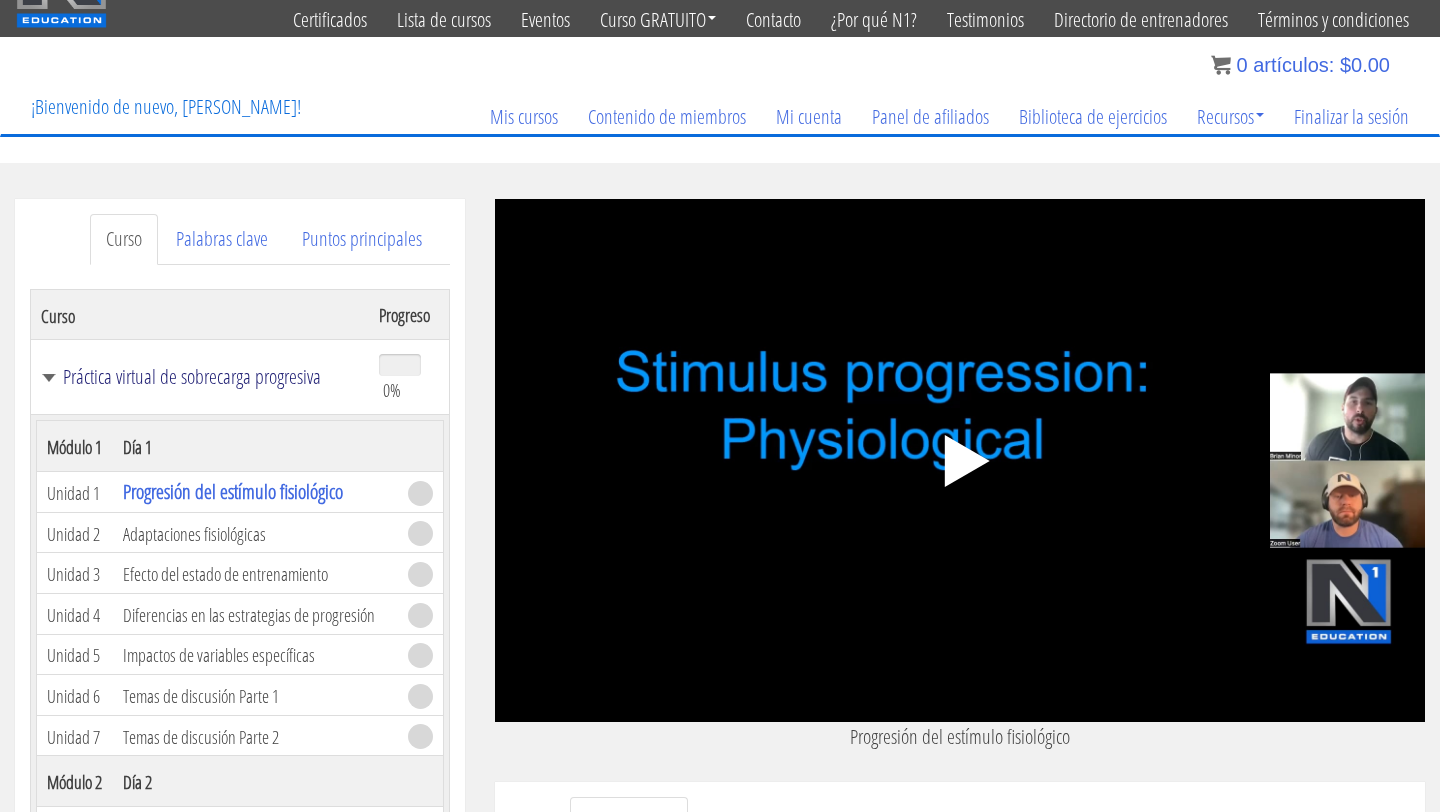 scroll, scrollTop: 65, scrollLeft: 0, axis: vertical 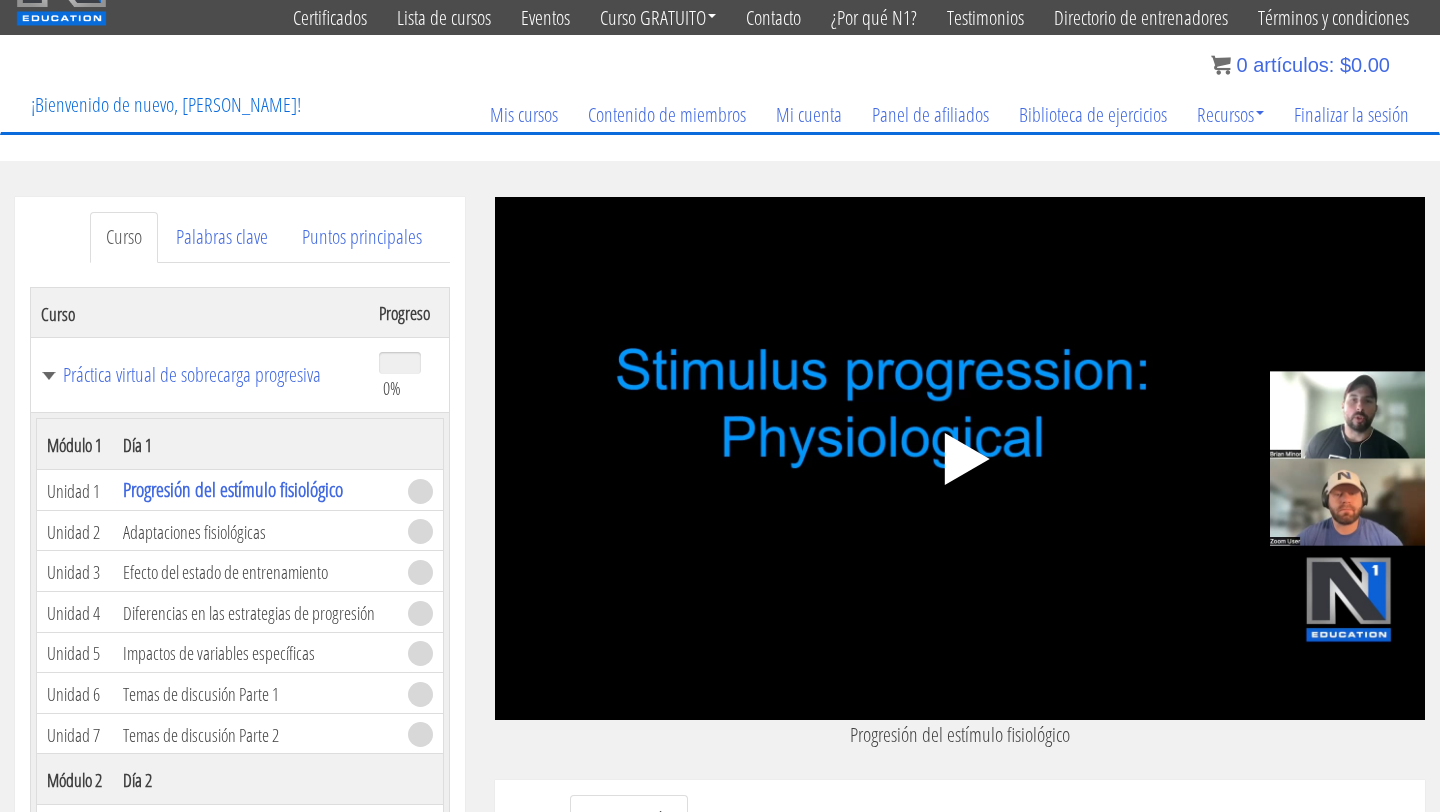 click at bounding box center [421, 489] 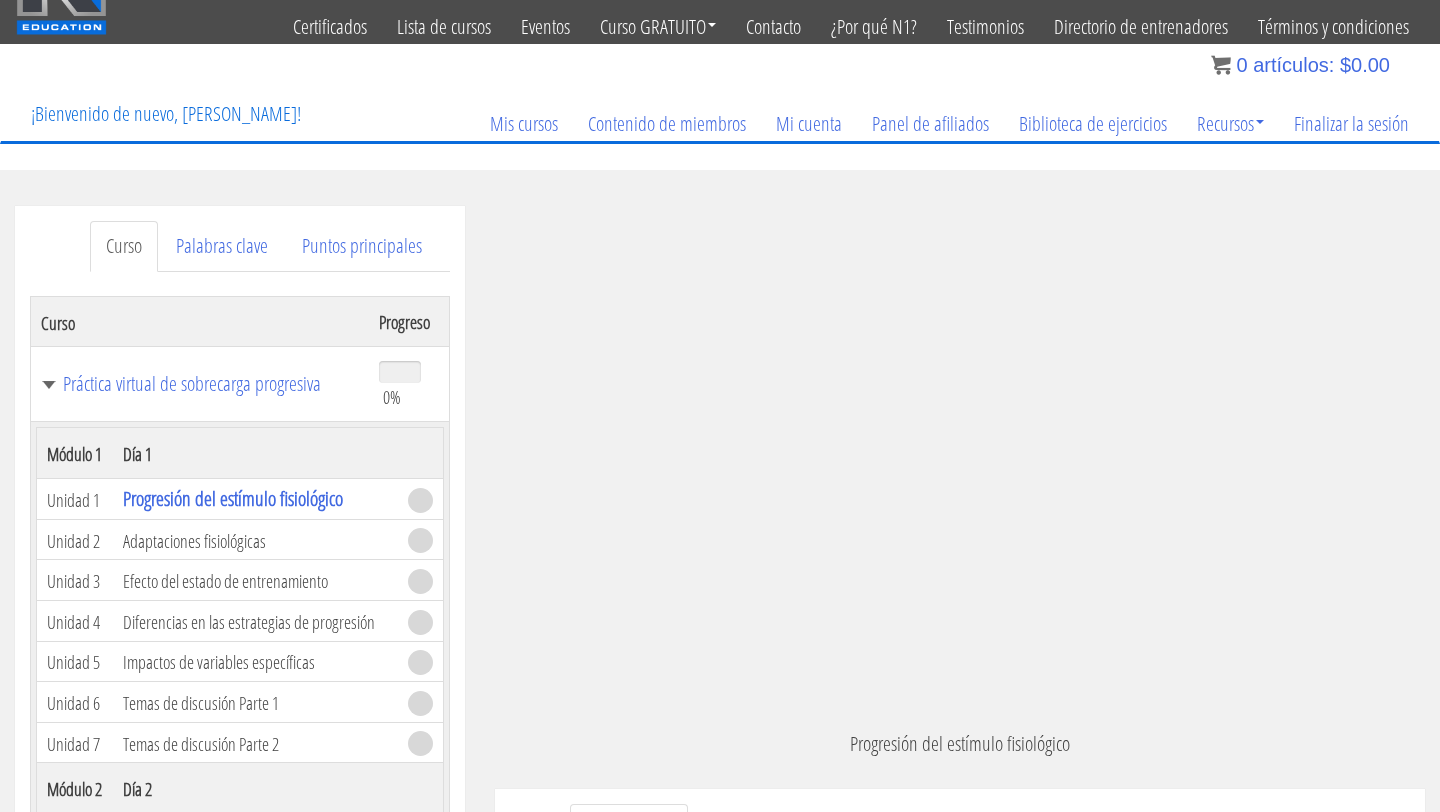 scroll, scrollTop: 73, scrollLeft: 0, axis: vertical 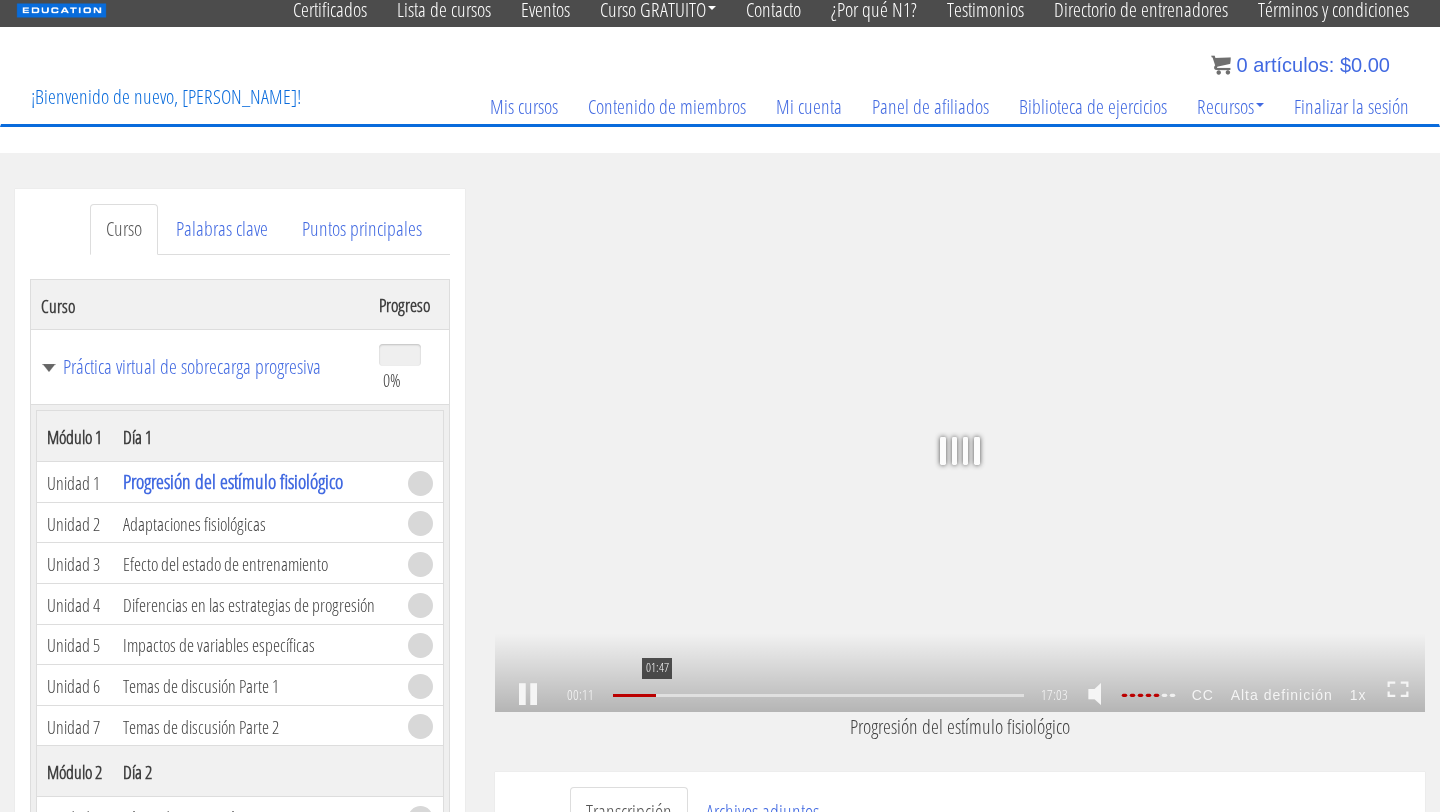 click on "01:47" at bounding box center (818, 695) 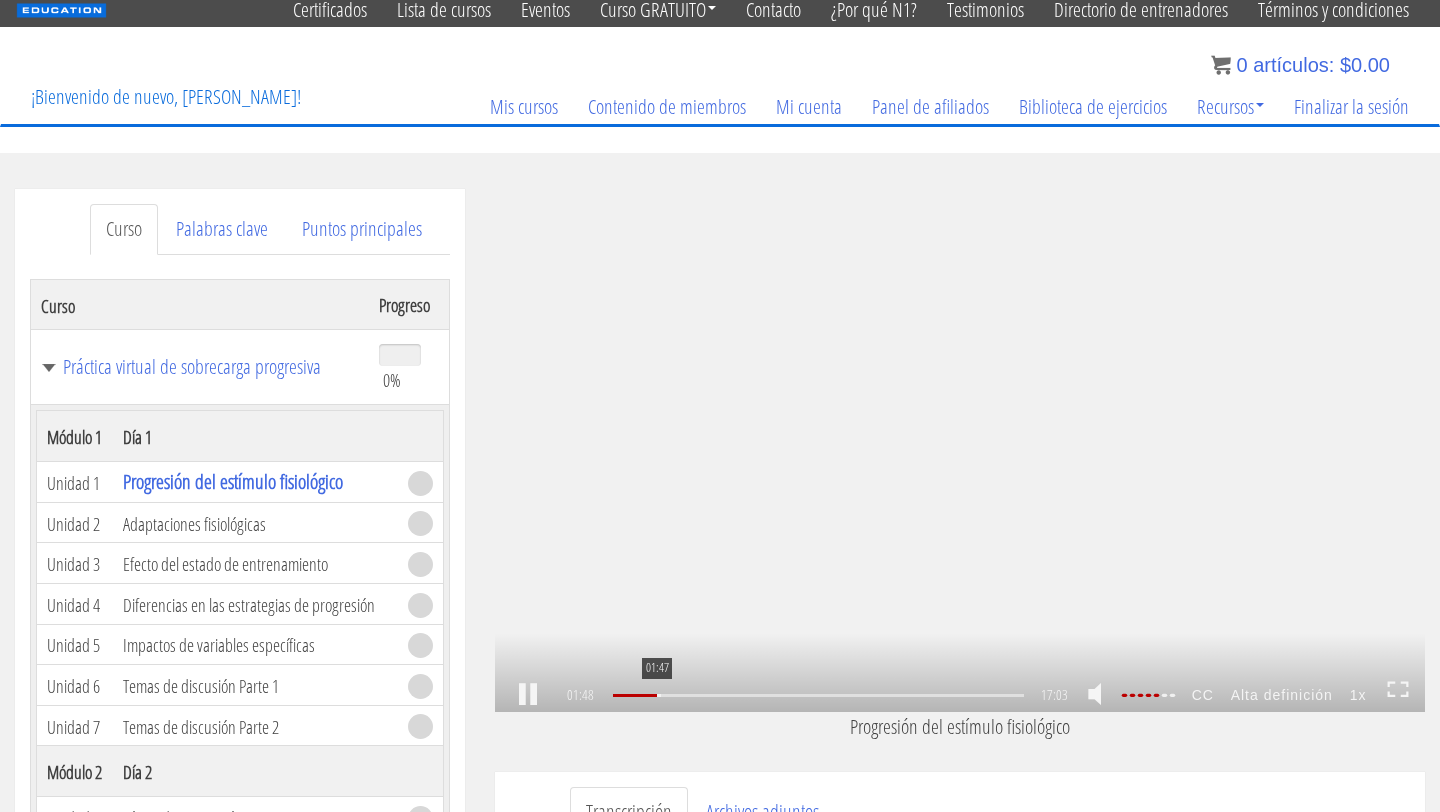 scroll, scrollTop: 301, scrollLeft: 0, axis: vertical 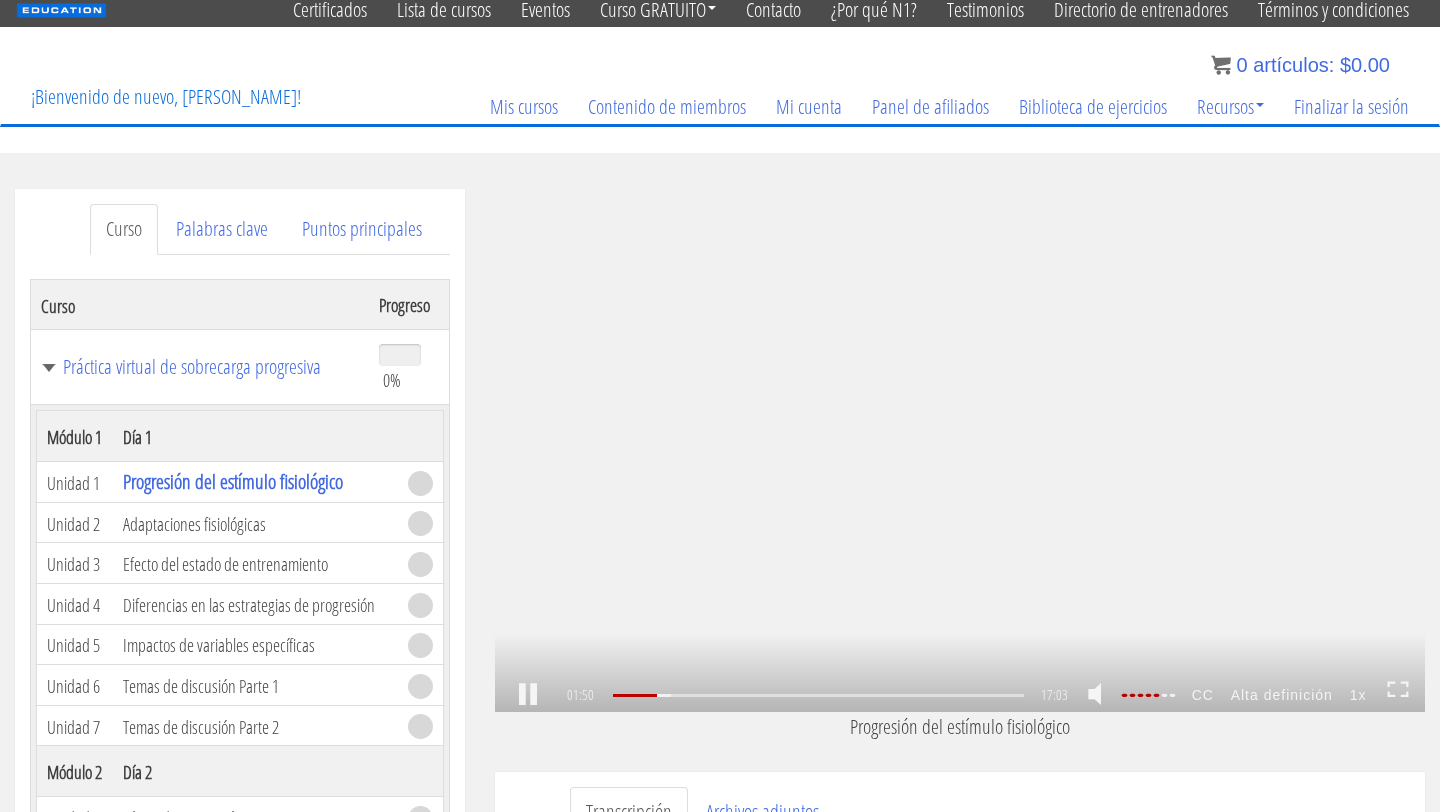 click on ".a{fill:#000;opacity:0.65;}.b{fill:#fff;opacity:1.0;}
.fp-color-play{opacity:0.65;}.controlbutton{fill:#fff;}
.fp-color-play{opacity:0.65;}.controlbutton{fill:#fff;}
.controlbuttonbg{opacity:0.65;}.controlbutton{fill:#fff;}
.fp-color-play{opacity:0.65;}.rect{fill:#fff;}
.fp-color-play{opacity:0.65;}.rect{fill:#fff;}
.fp-color-play{opacity:0.65;}.rect{fill:#fff;}
.fp-color-play{opacity:0.65;}.rect{fill:#fff;}
01:50                              02:19                                           17:03              15:14" at bounding box center (960, 450) 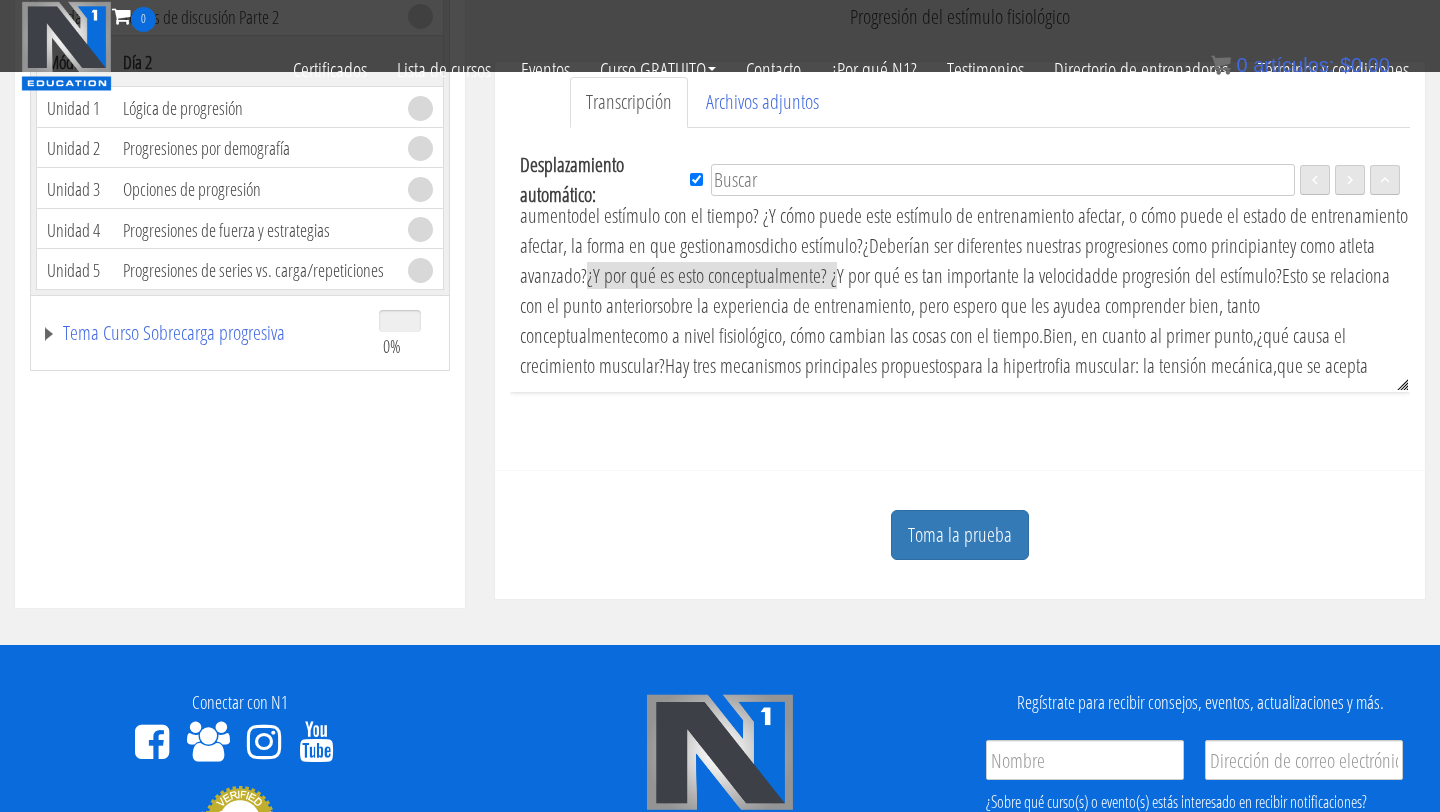 scroll, scrollTop: 661, scrollLeft: 0, axis: vertical 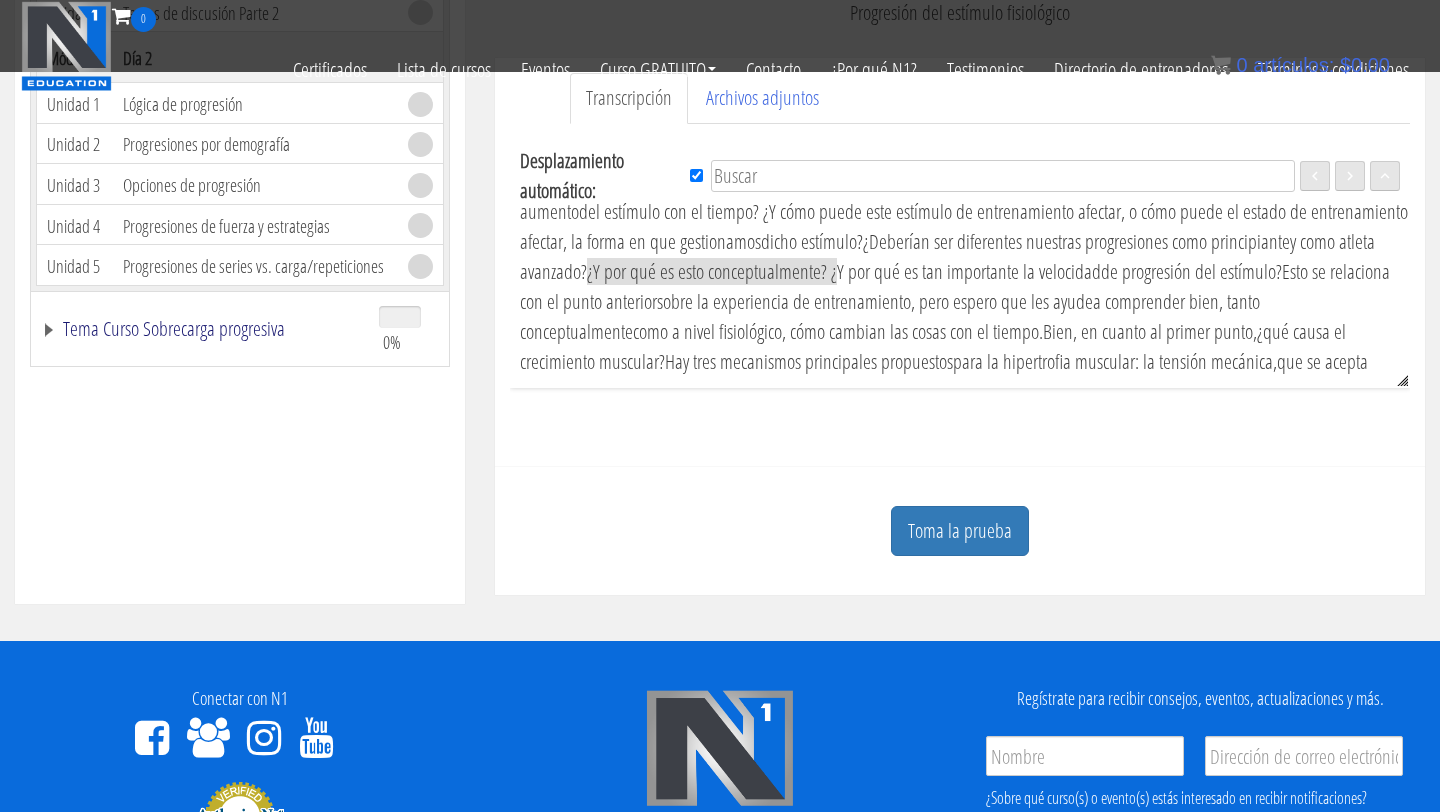 click on "Tema Curso Sobrecarga progresiva" at bounding box center (174, 328) 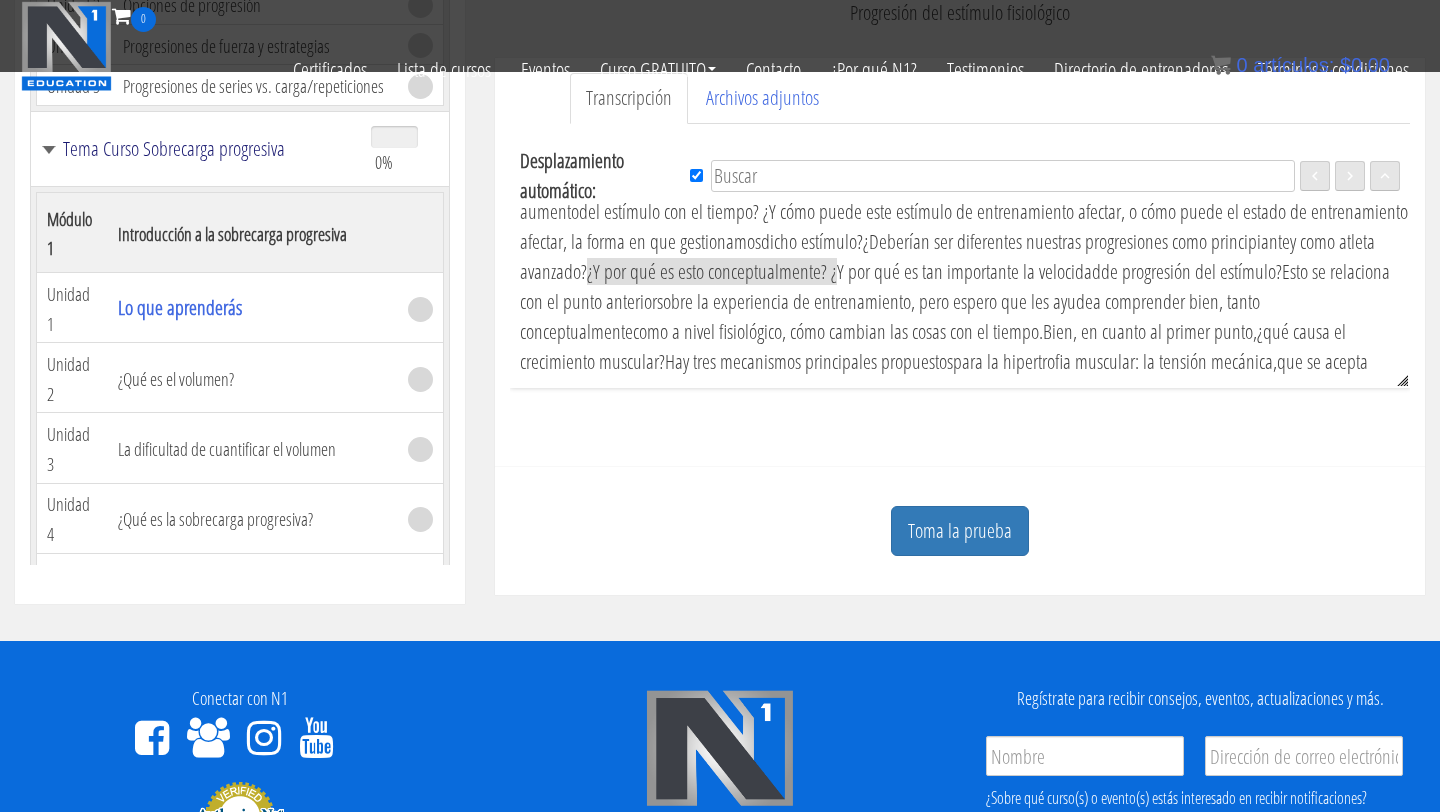 scroll, scrollTop: 196, scrollLeft: 0, axis: vertical 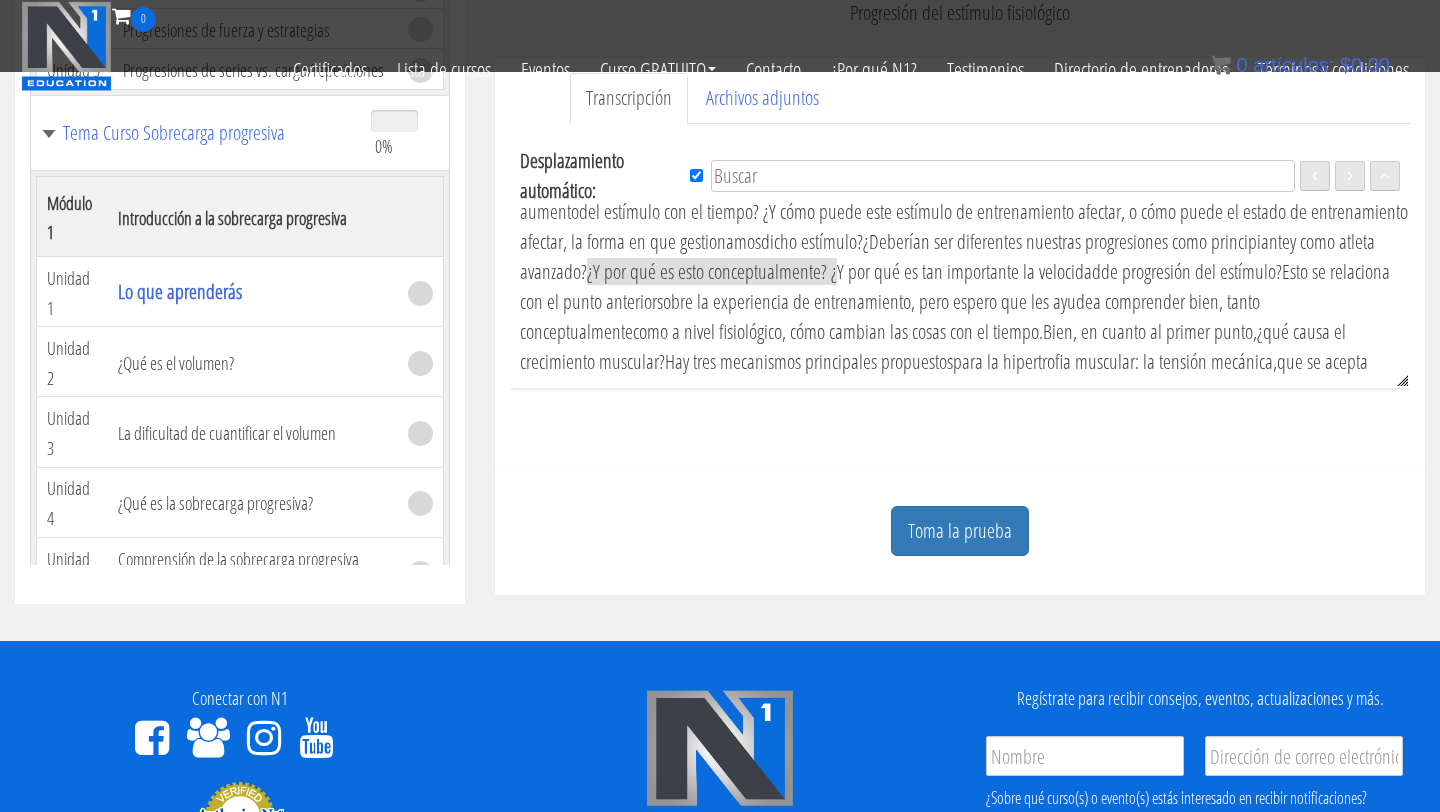 click on "¿Qué es el volumen?" at bounding box center [176, 363] 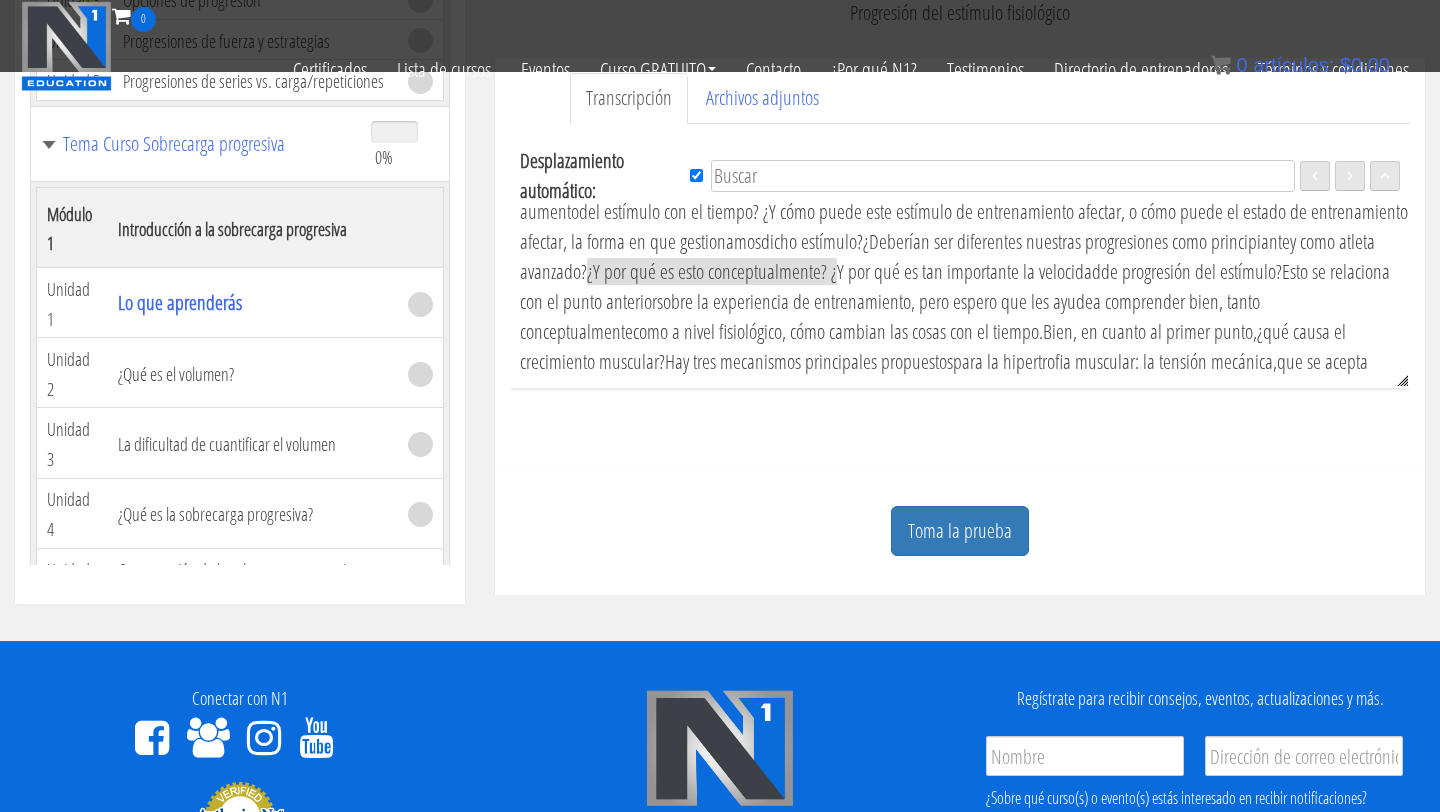 scroll, scrollTop: 183, scrollLeft: 0, axis: vertical 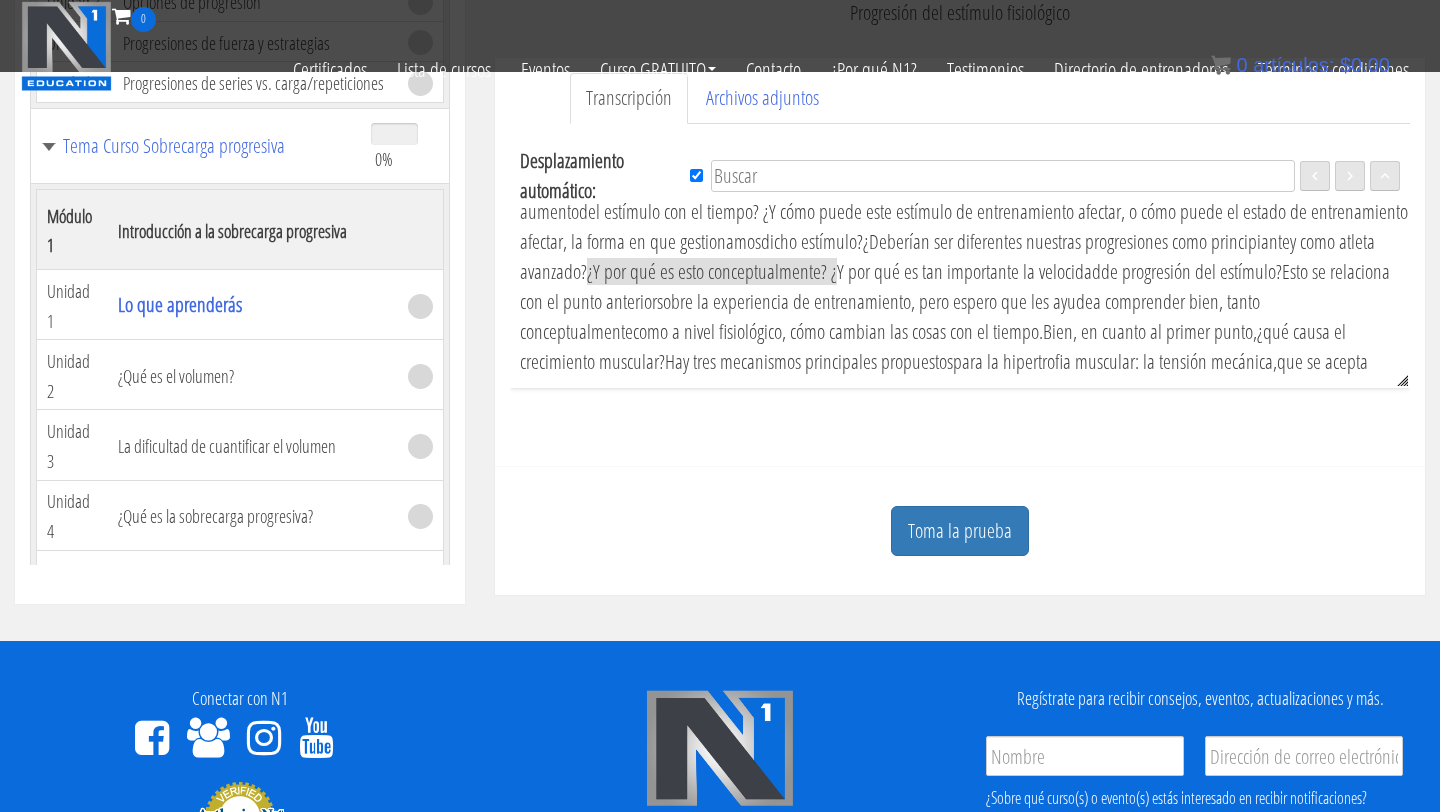 click on "Introducción a la sobrecarga progresiva" at bounding box center (232, 230) 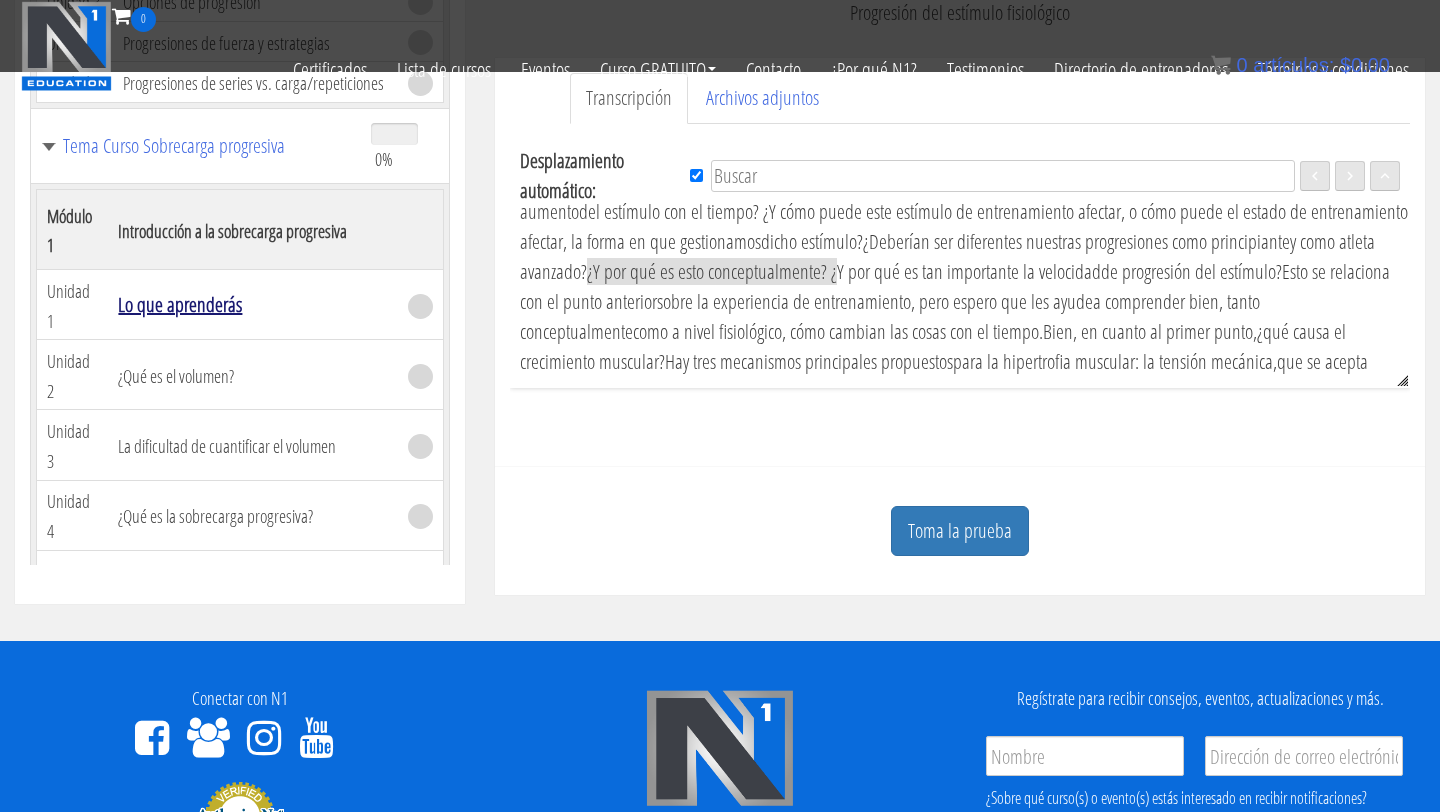 click on "Lo que aprenderás" at bounding box center [180, 304] 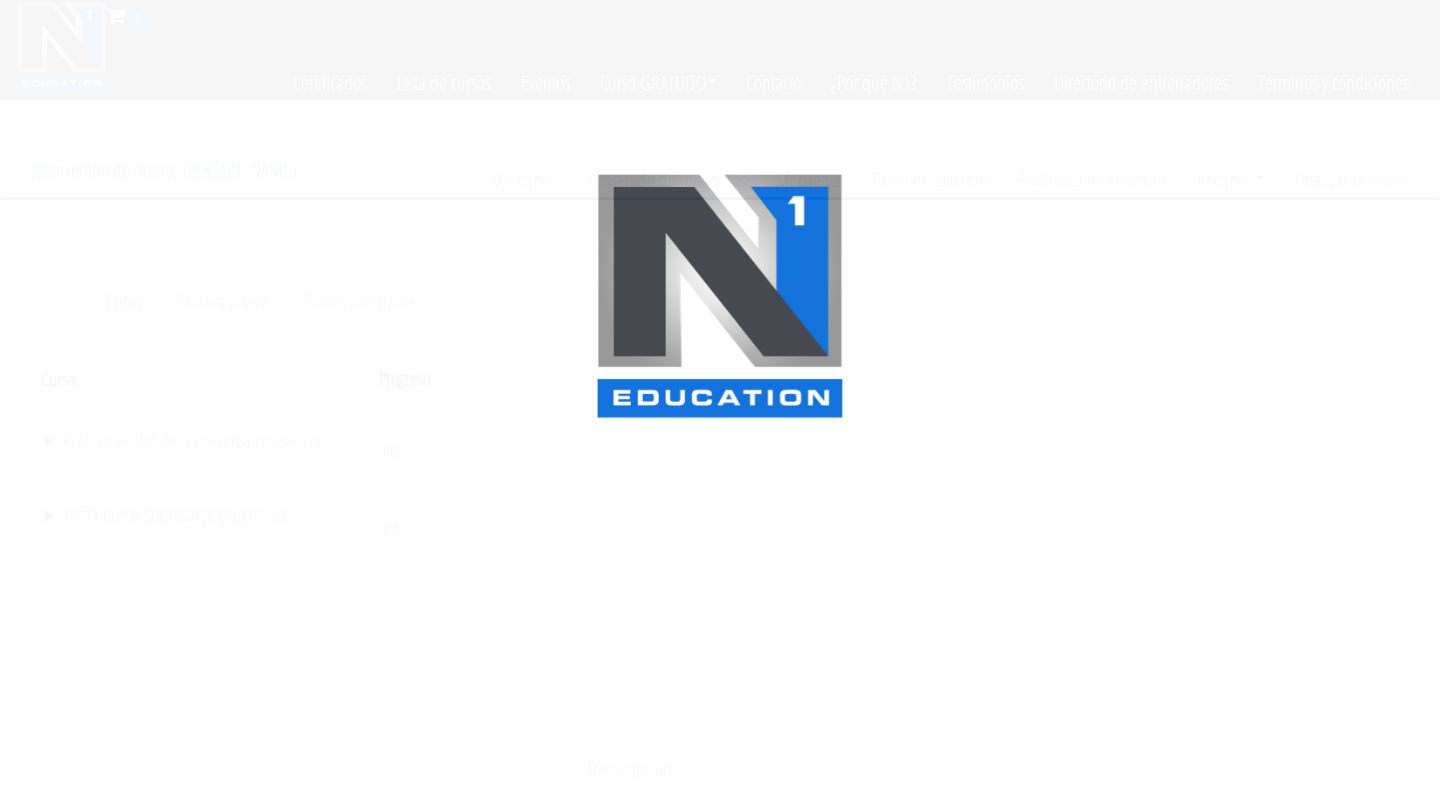 scroll, scrollTop: 0, scrollLeft: 0, axis: both 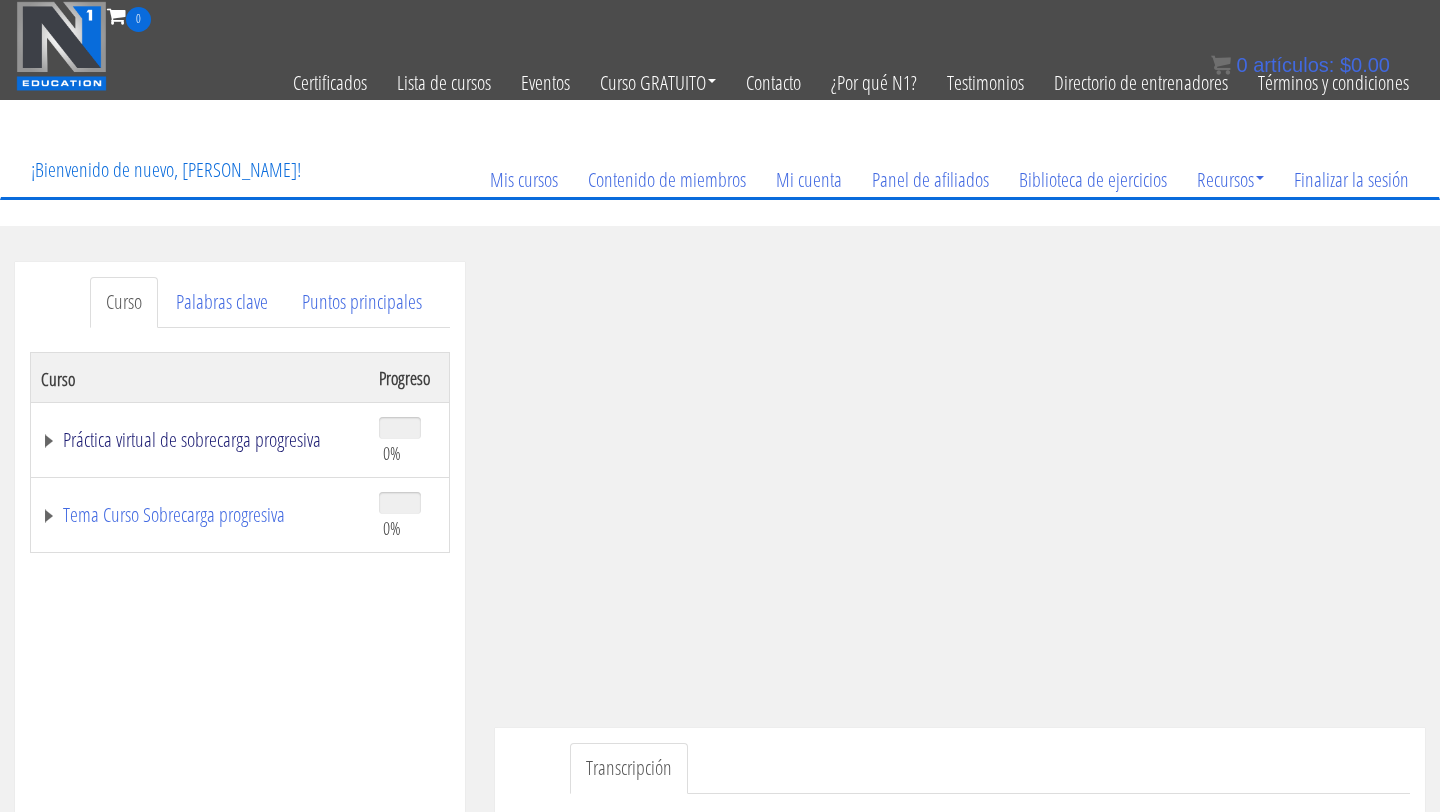 click on "Práctica virtual de sobrecarga progresiva" at bounding box center (192, 439) 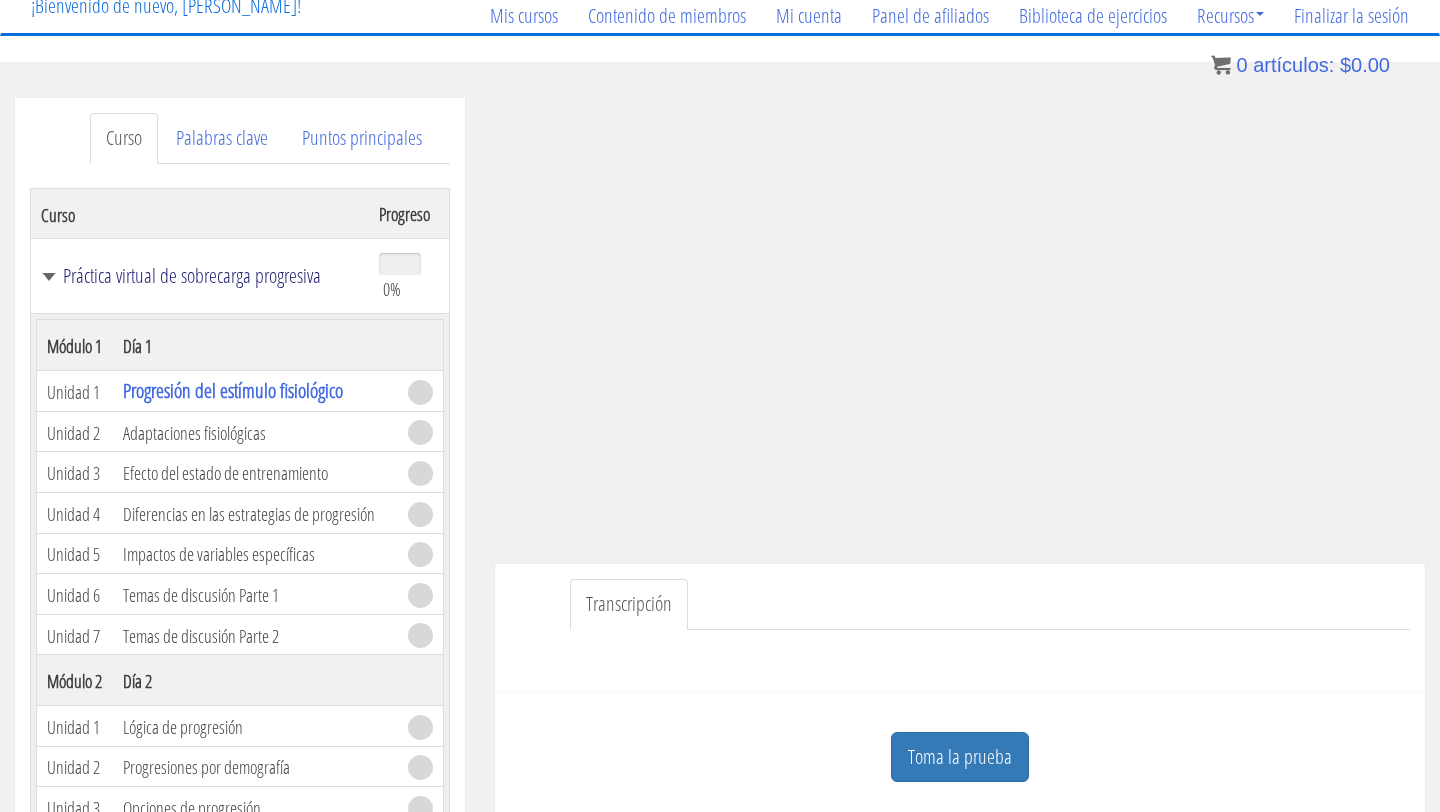 scroll, scrollTop: 167, scrollLeft: 0, axis: vertical 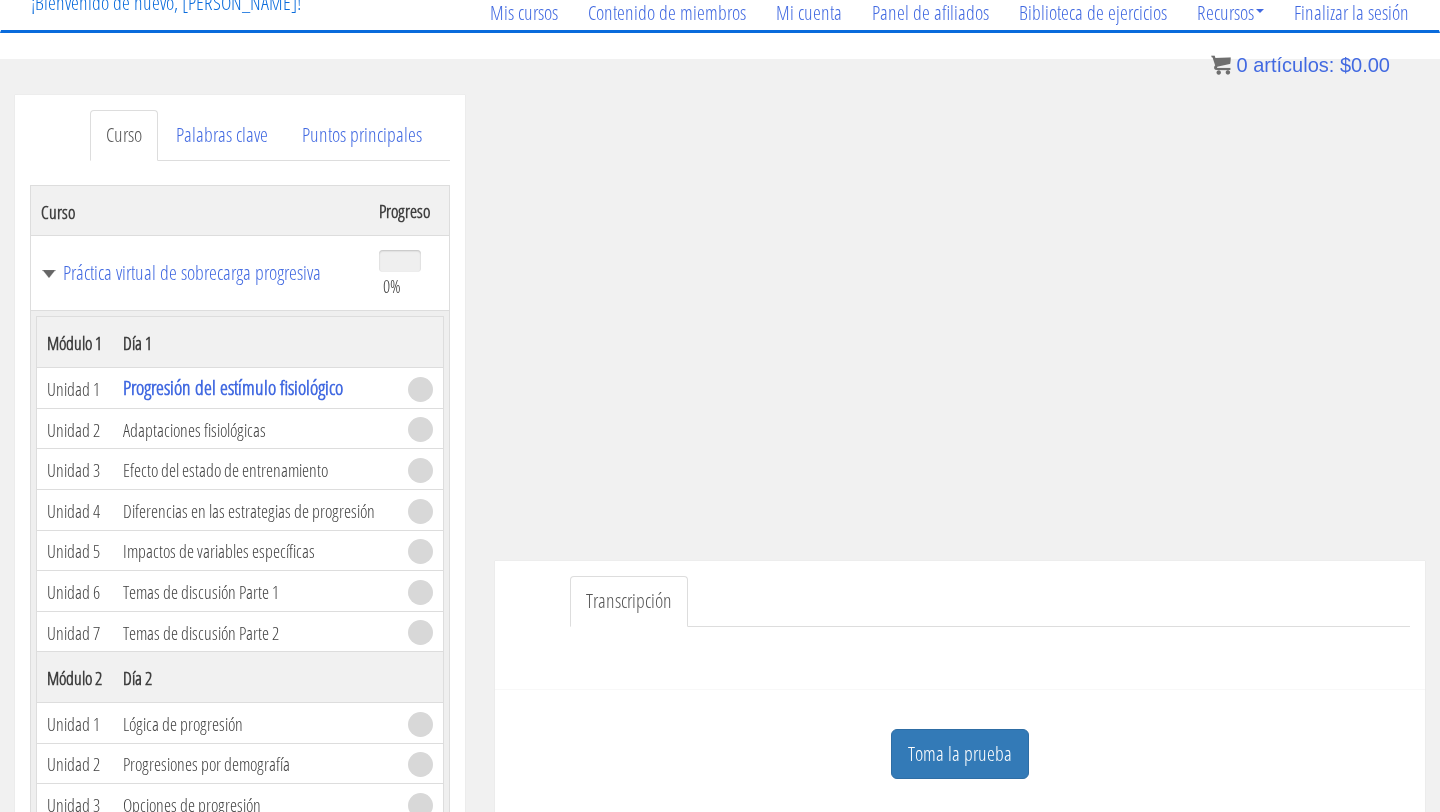 click on "Adaptaciones fisiológicas" at bounding box center (194, 429) 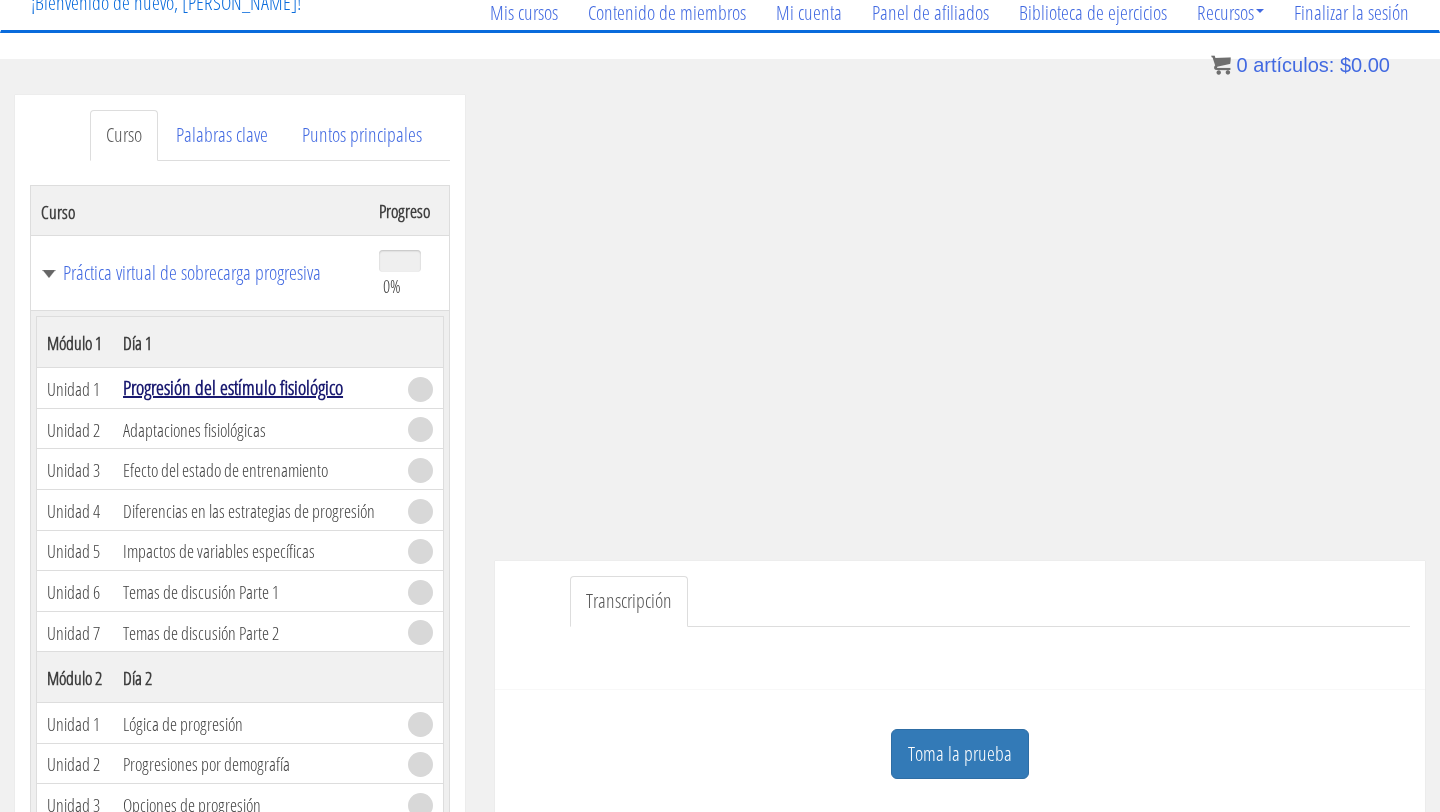 click on "Progresión del estímulo fisiológico" at bounding box center [233, 387] 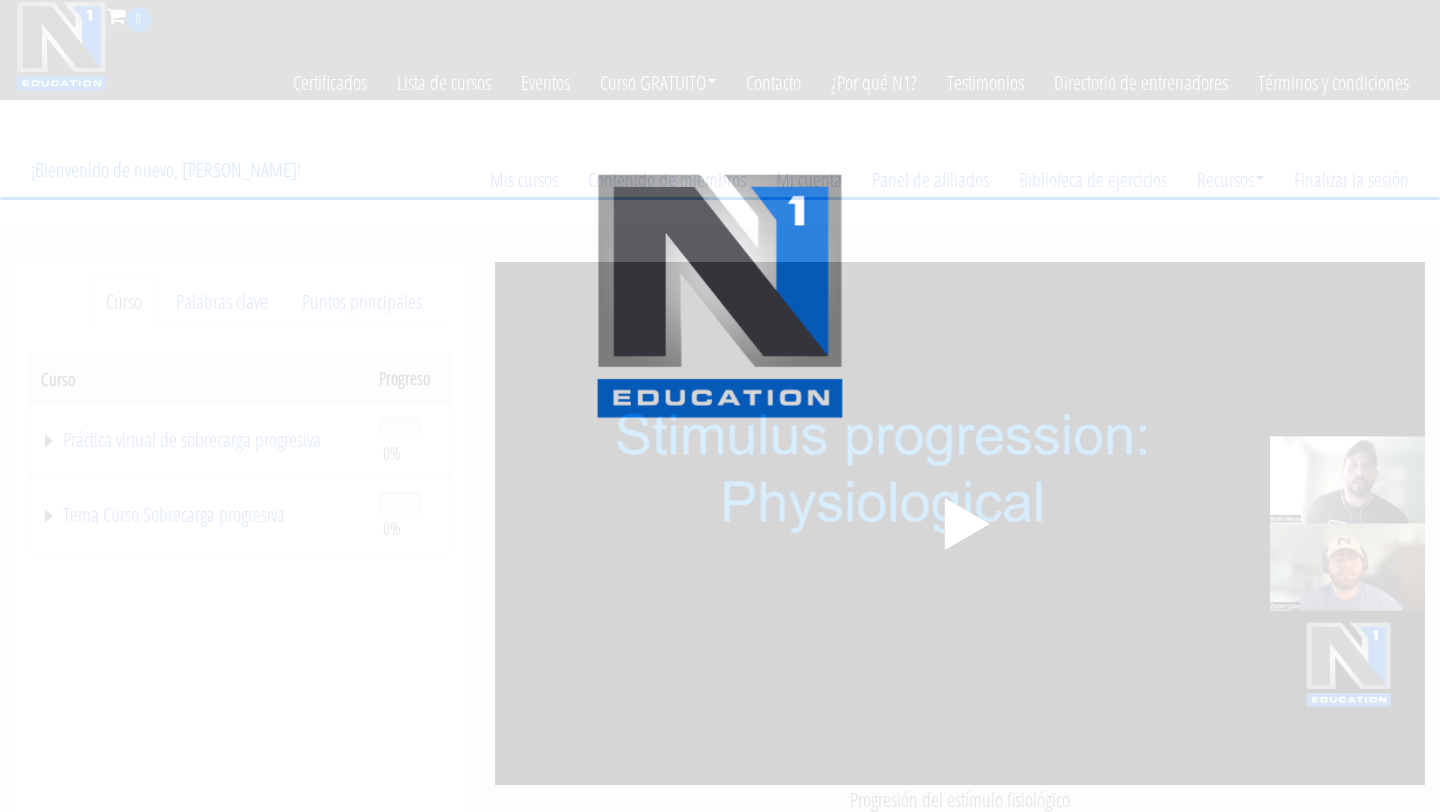 scroll, scrollTop: 0, scrollLeft: 0, axis: both 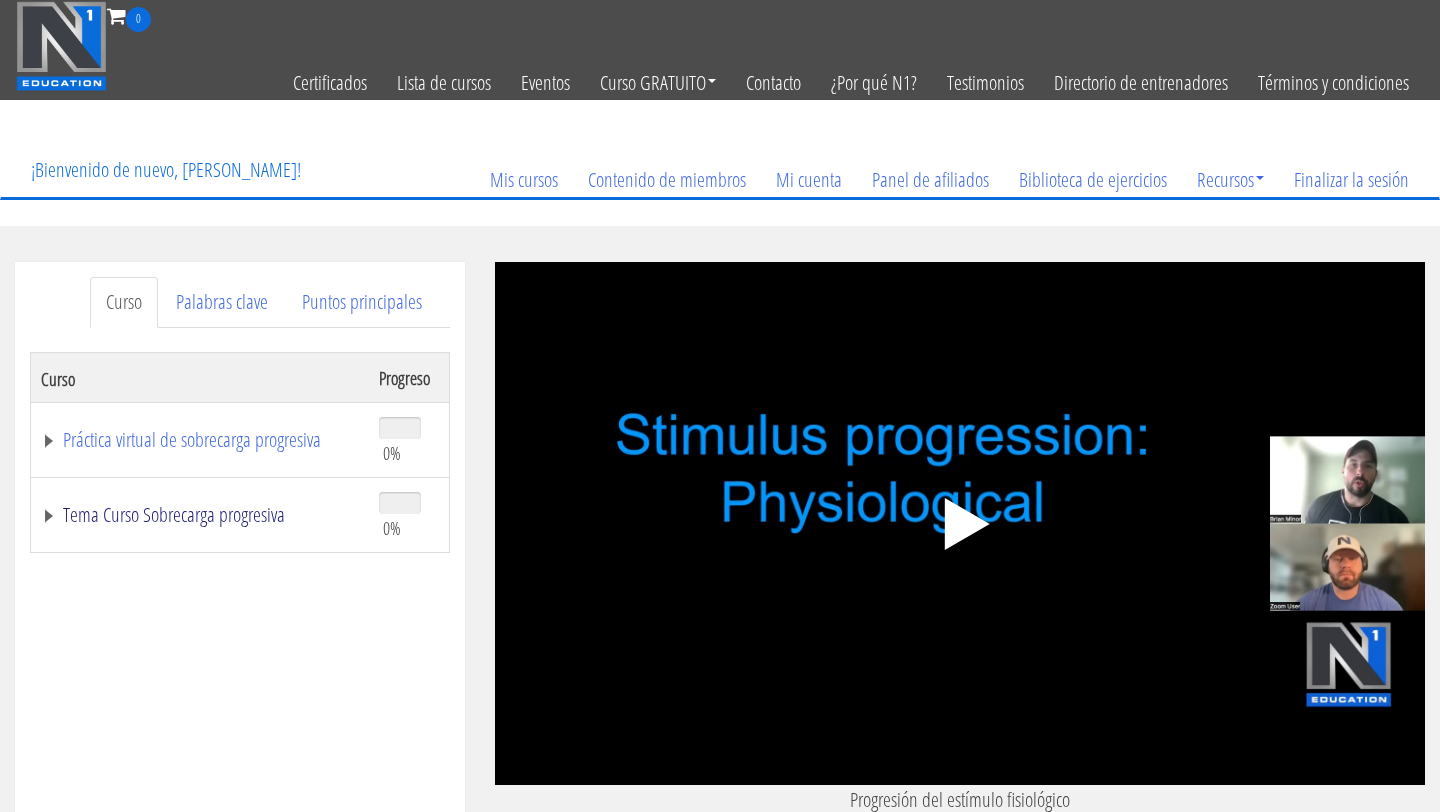 click on "Tema Curso Sobrecarga progresiva" at bounding box center (174, 514) 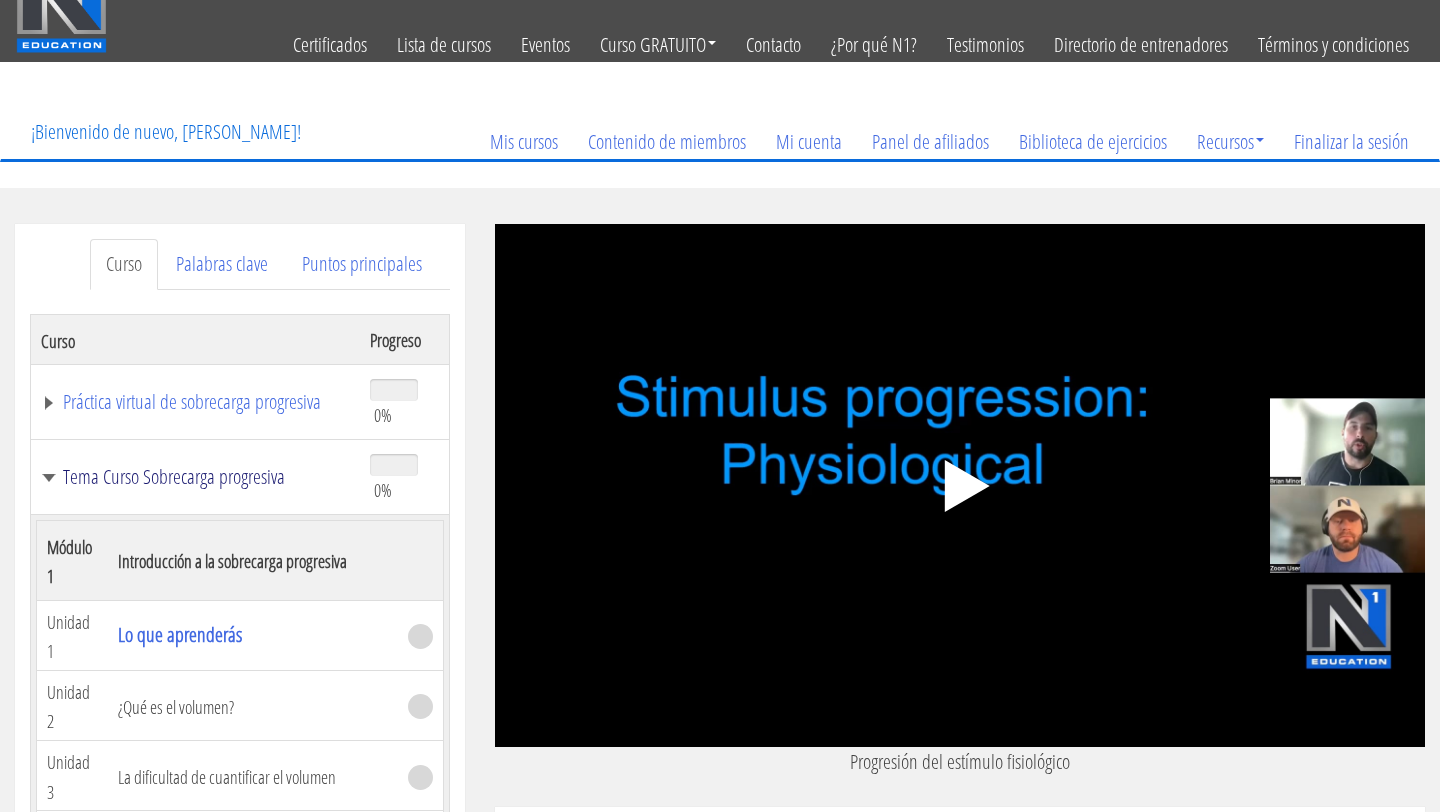scroll, scrollTop: 0, scrollLeft: 0, axis: both 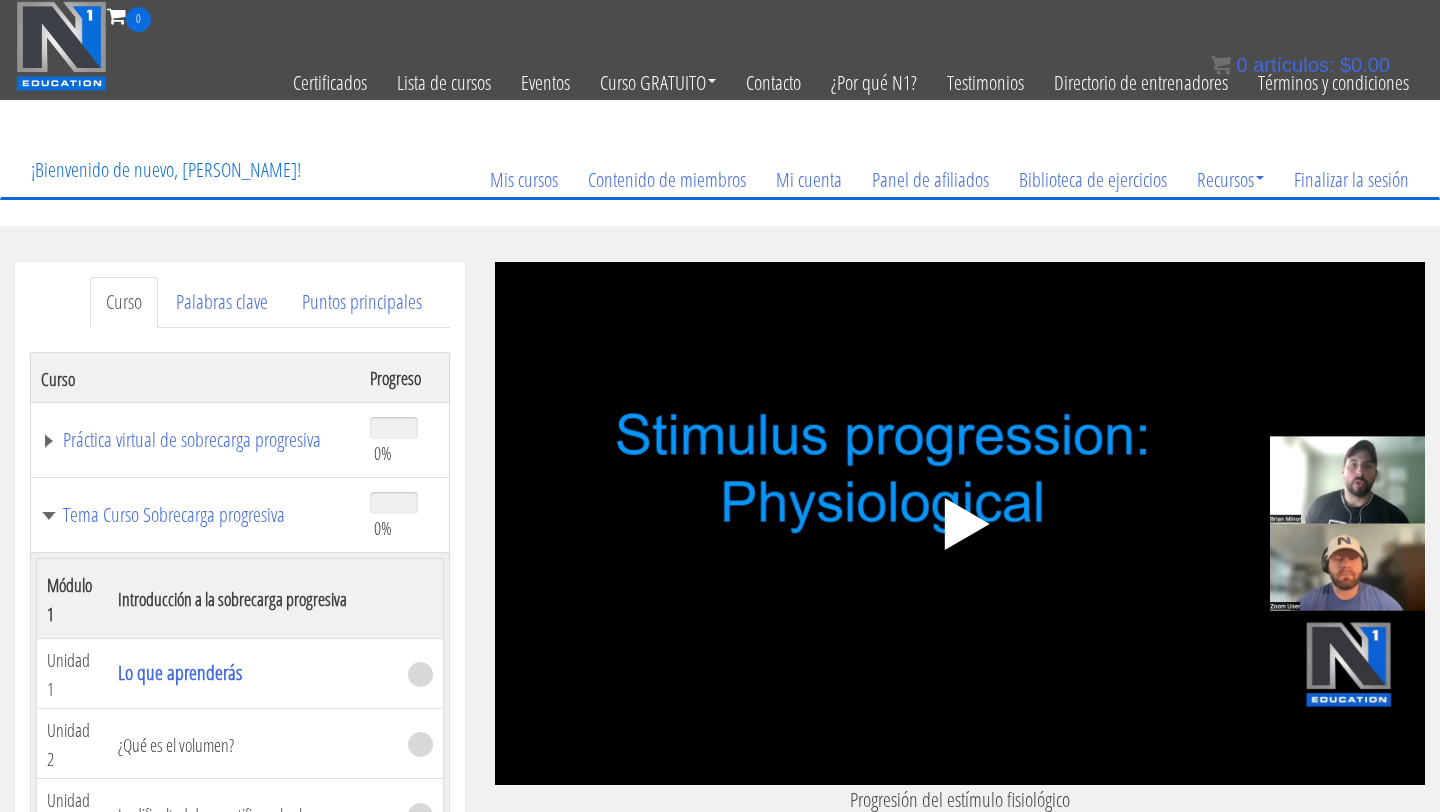 click 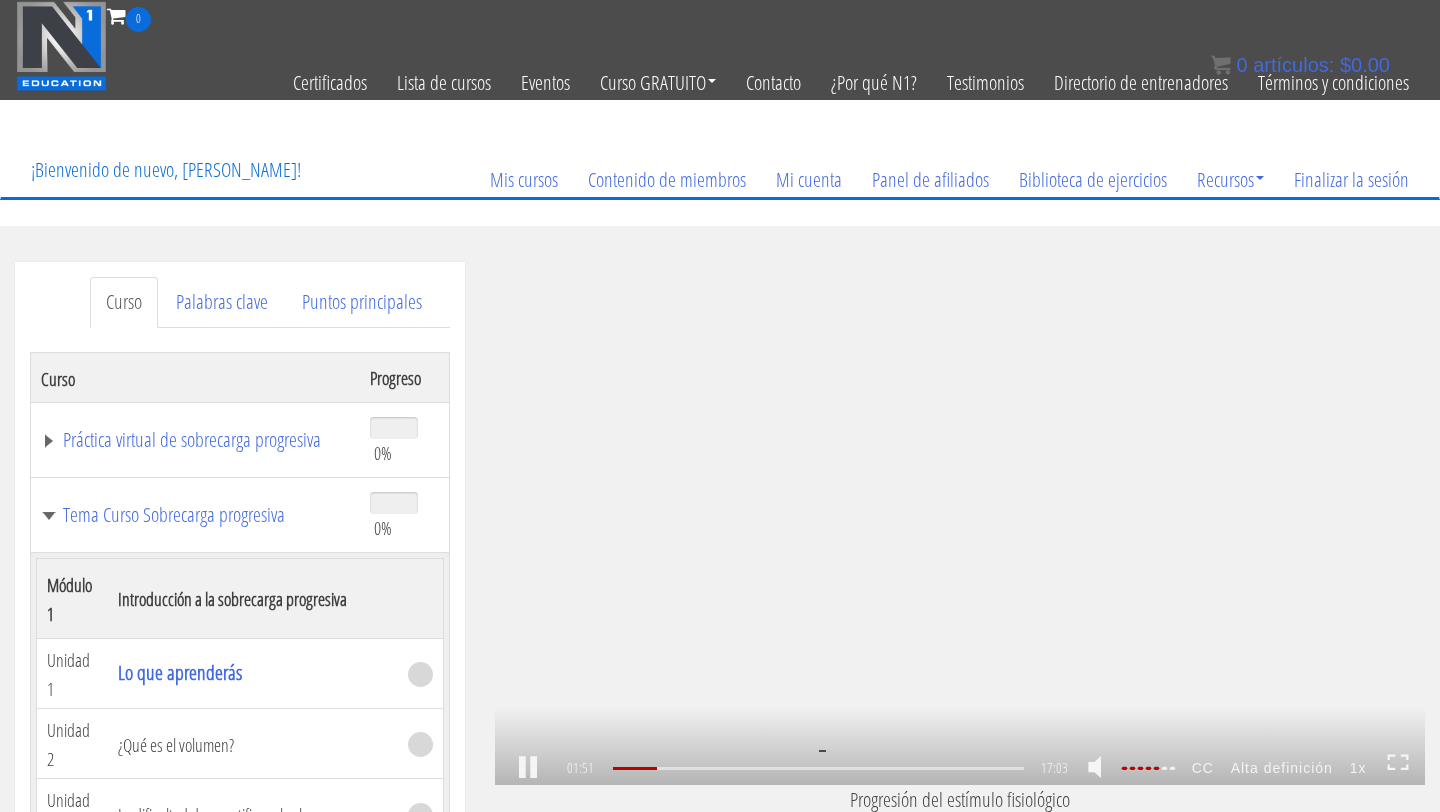 scroll, scrollTop: 301, scrollLeft: 0, axis: vertical 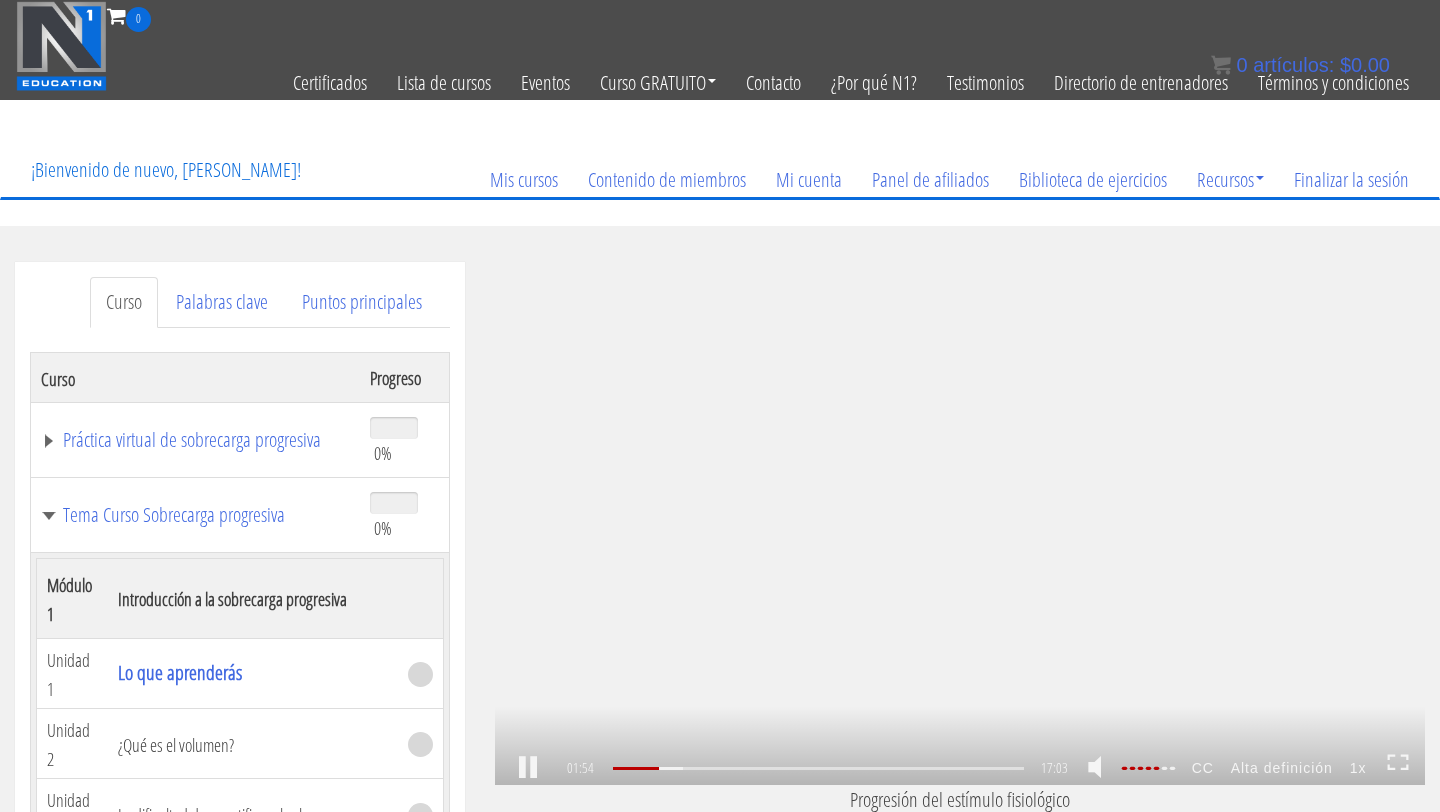 click on ".a{fill:#000;opacity:0.65;}.b{fill:#fff;opacity:1.0;}
.fp-color-play{opacity:0.65;}.controlbutton{fill:#fff;}
.fp-color-play{opacity:0.65;}.controlbutton{fill:#fff;}
.controlbuttonbg{opacity:0.65;}.controlbutton{fill:#fff;}
.fp-color-play{opacity:0.65;}.rect{fill:#fff;}
.fp-color-play{opacity:0.65;}.rect{fill:#fff;}
.fp-color-play{opacity:0.65;}.rect{fill:#fff;}
.fp-color-play{opacity:0.65;}.rect{fill:#fff;}
01:54                              07:54                                           17:03              15:10" at bounding box center [960, 523] 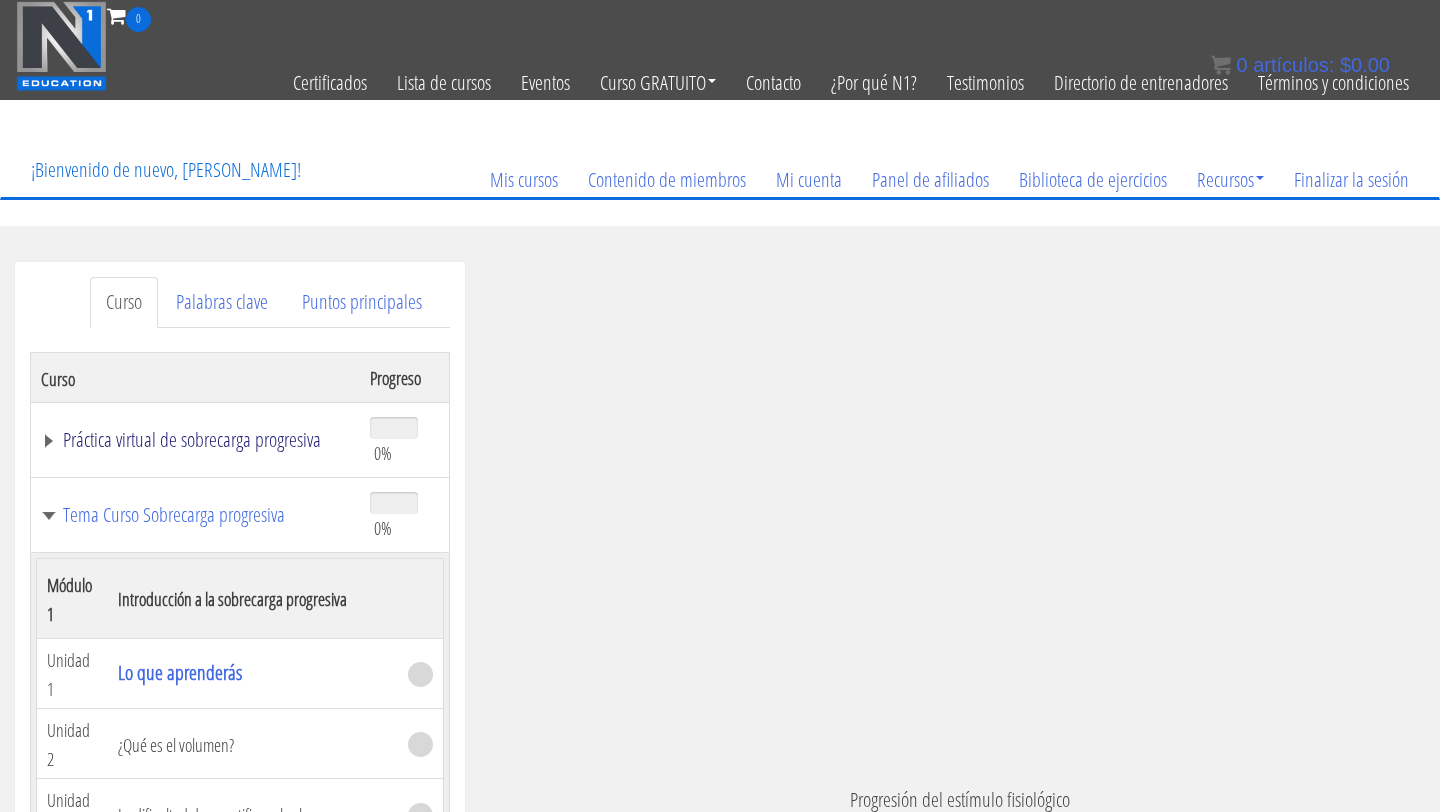 click on "Práctica virtual de sobrecarga progresiva" at bounding box center (192, 439) 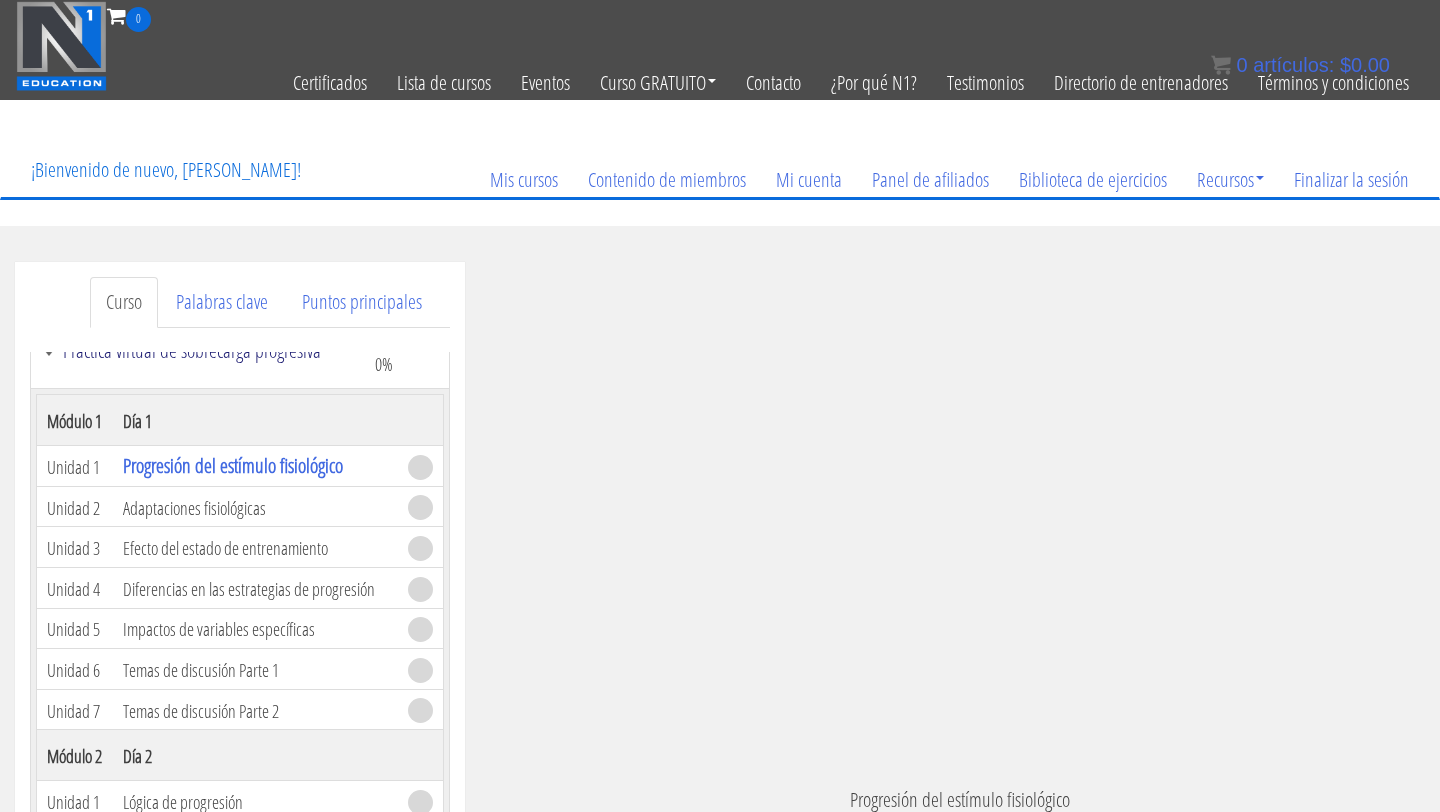 scroll, scrollTop: 58, scrollLeft: 0, axis: vertical 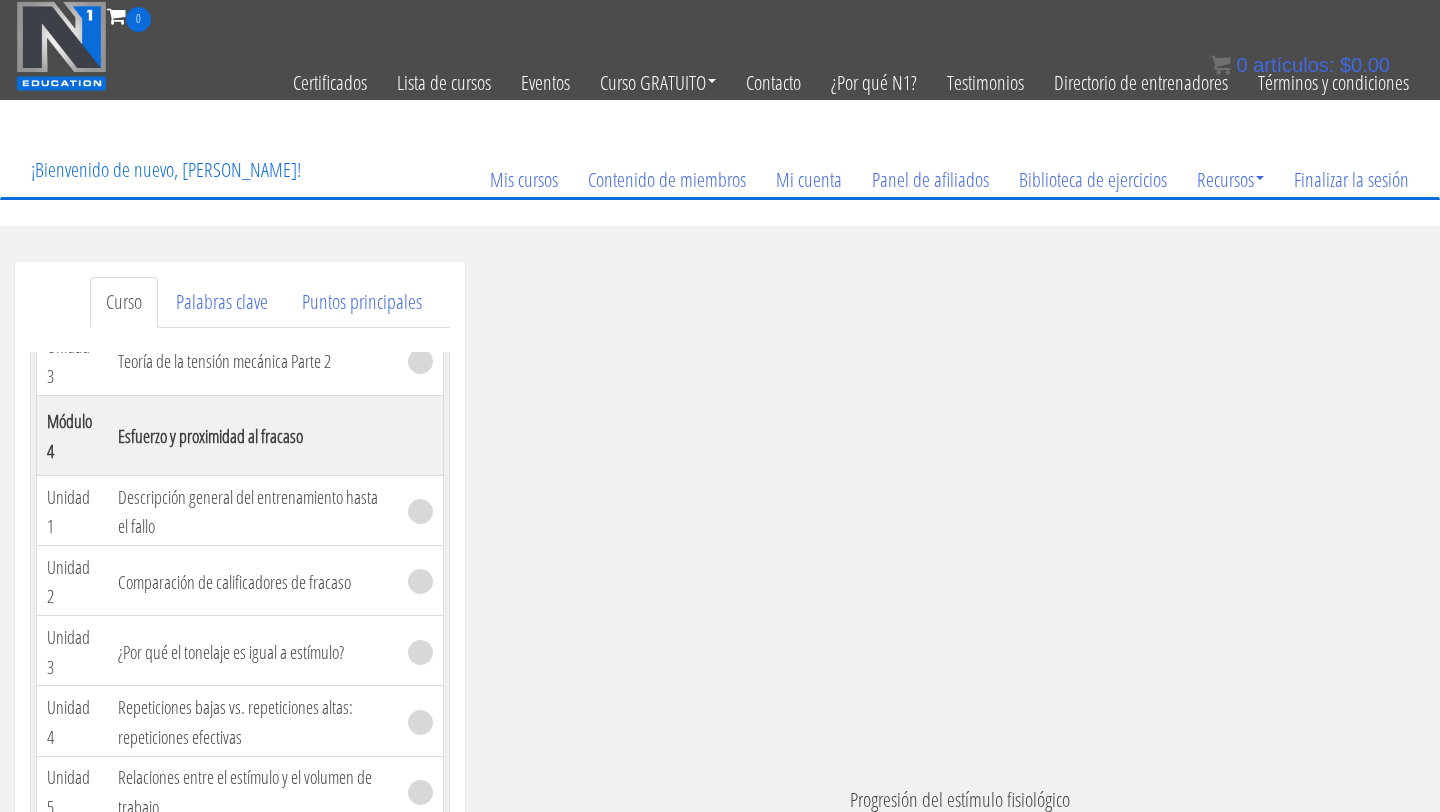 click on "Teoría de la tensión mecánica Parte 2" at bounding box center [224, 361] 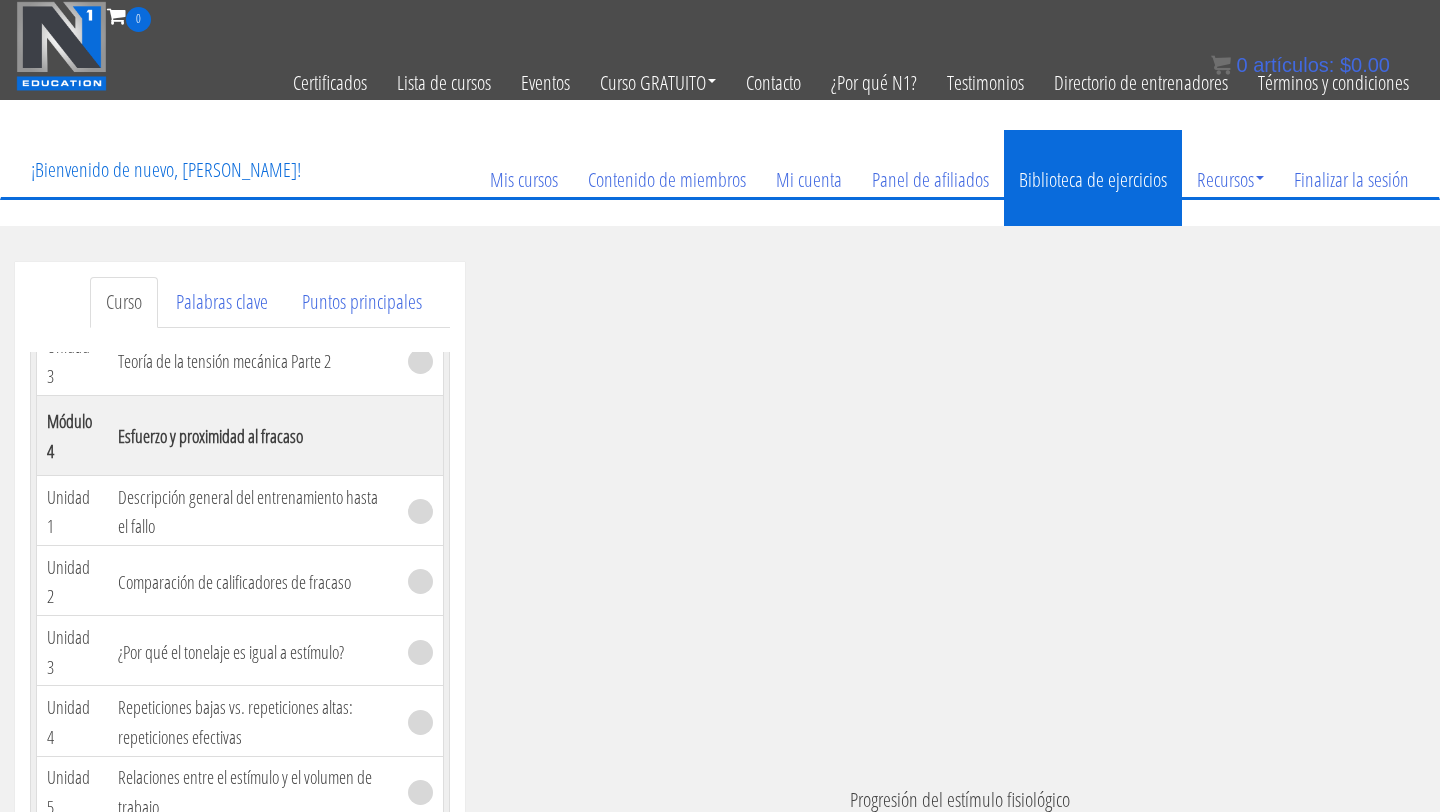 click on "Biblioteca de ejercicios" at bounding box center [1093, 178] 